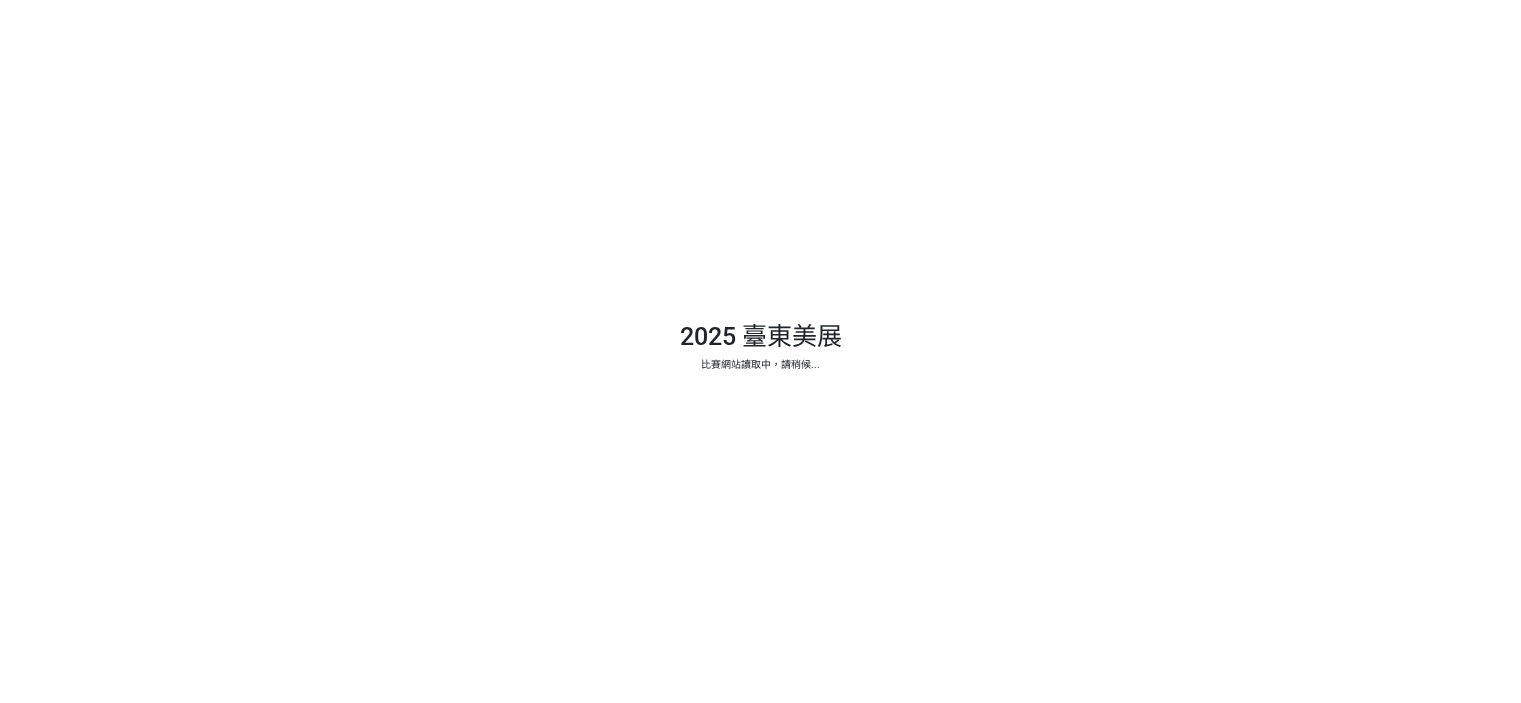 scroll, scrollTop: 0, scrollLeft: 0, axis: both 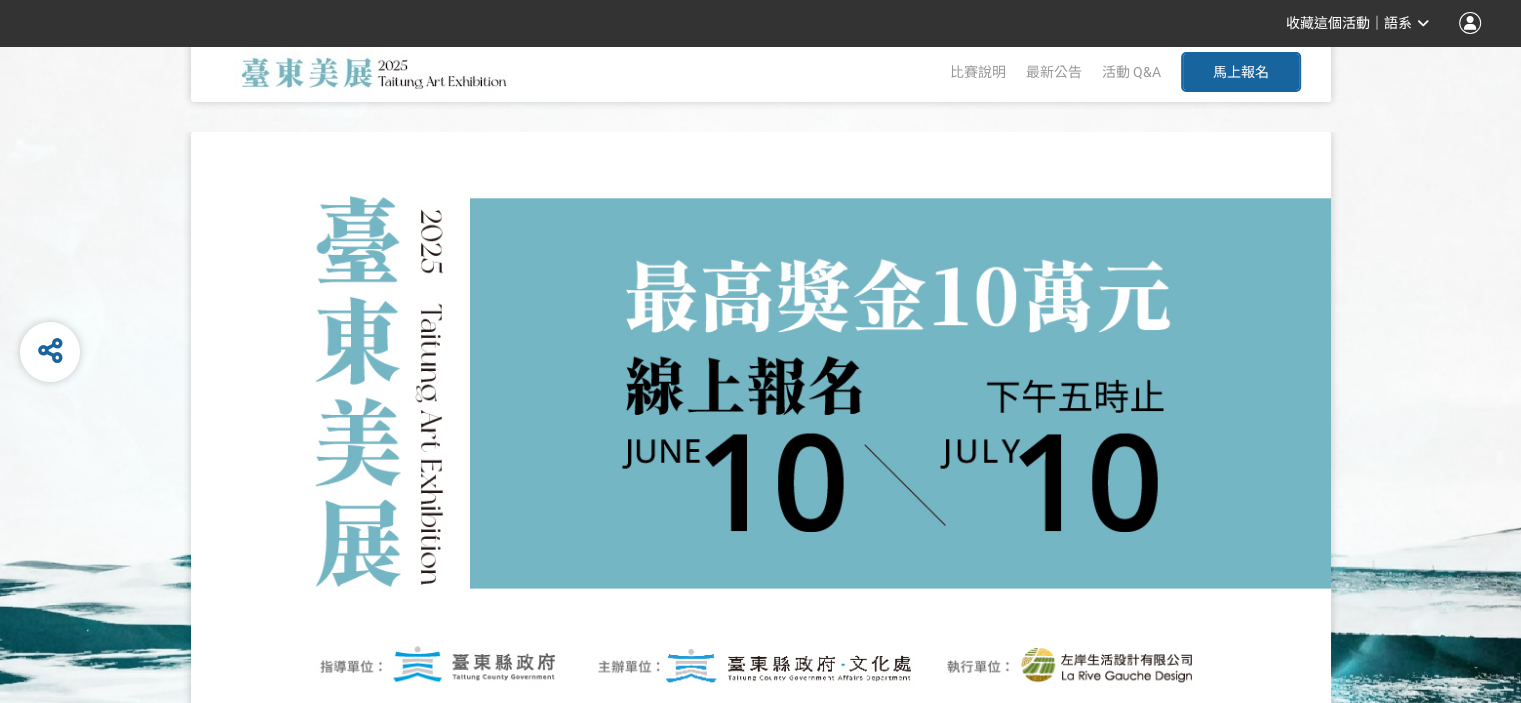 click on "馬上報名" at bounding box center [1241, 72] 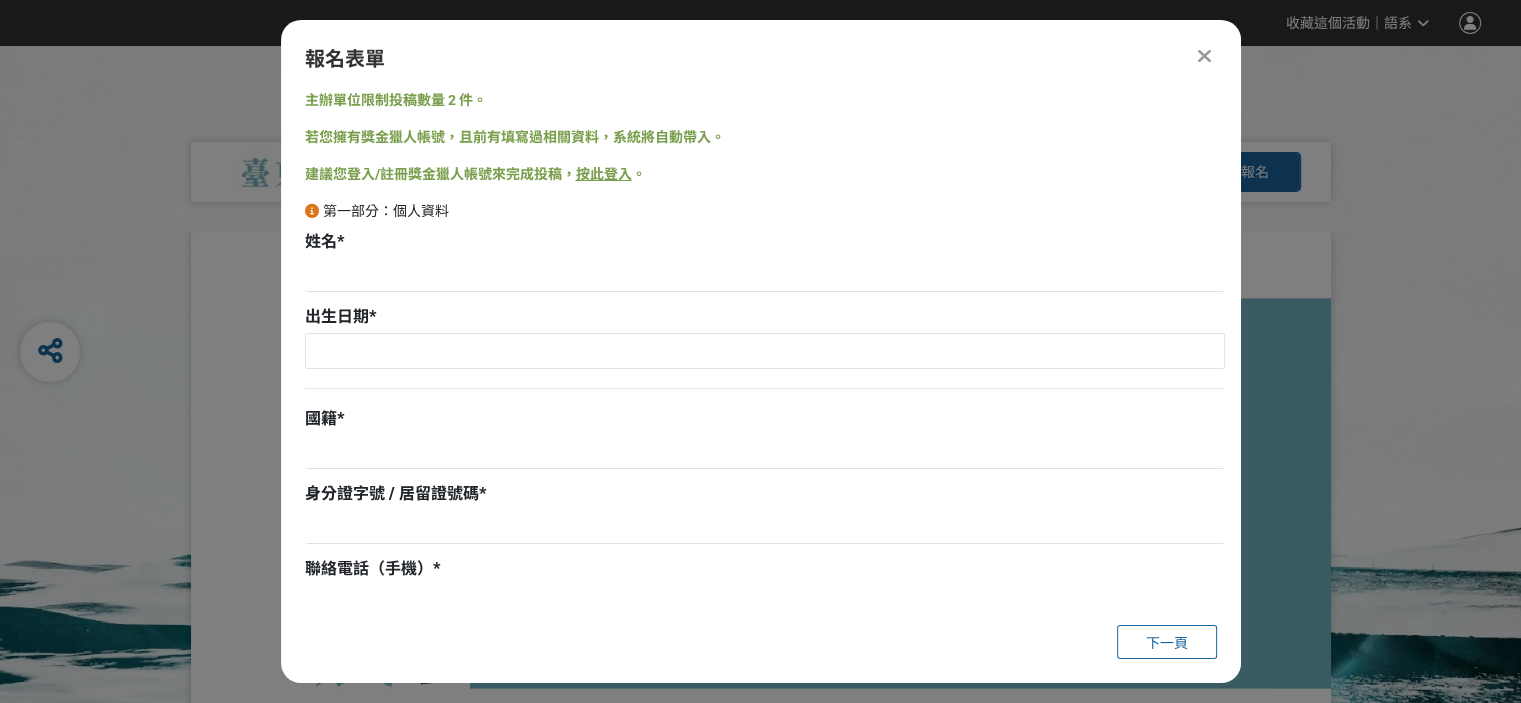 scroll, scrollTop: 0, scrollLeft: 0, axis: both 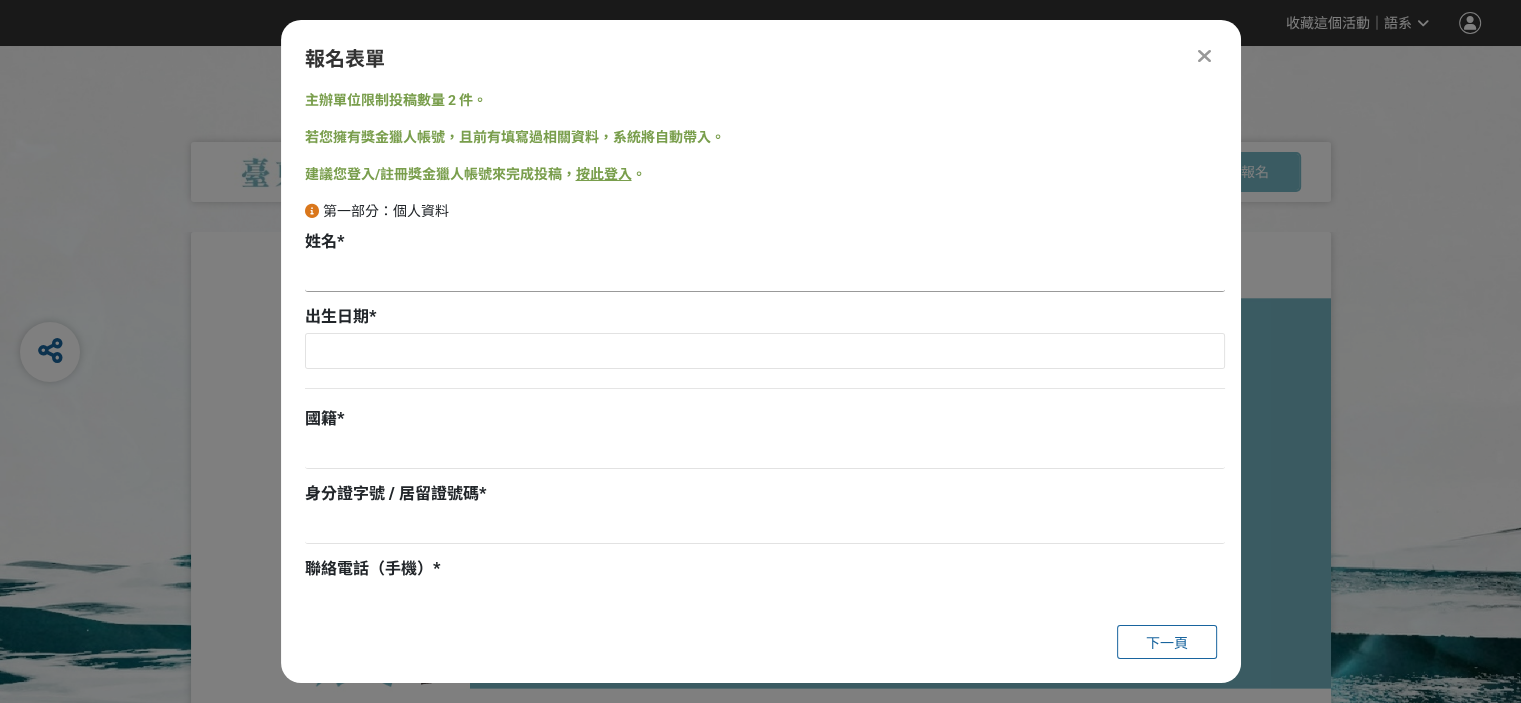 click at bounding box center (765, 275) 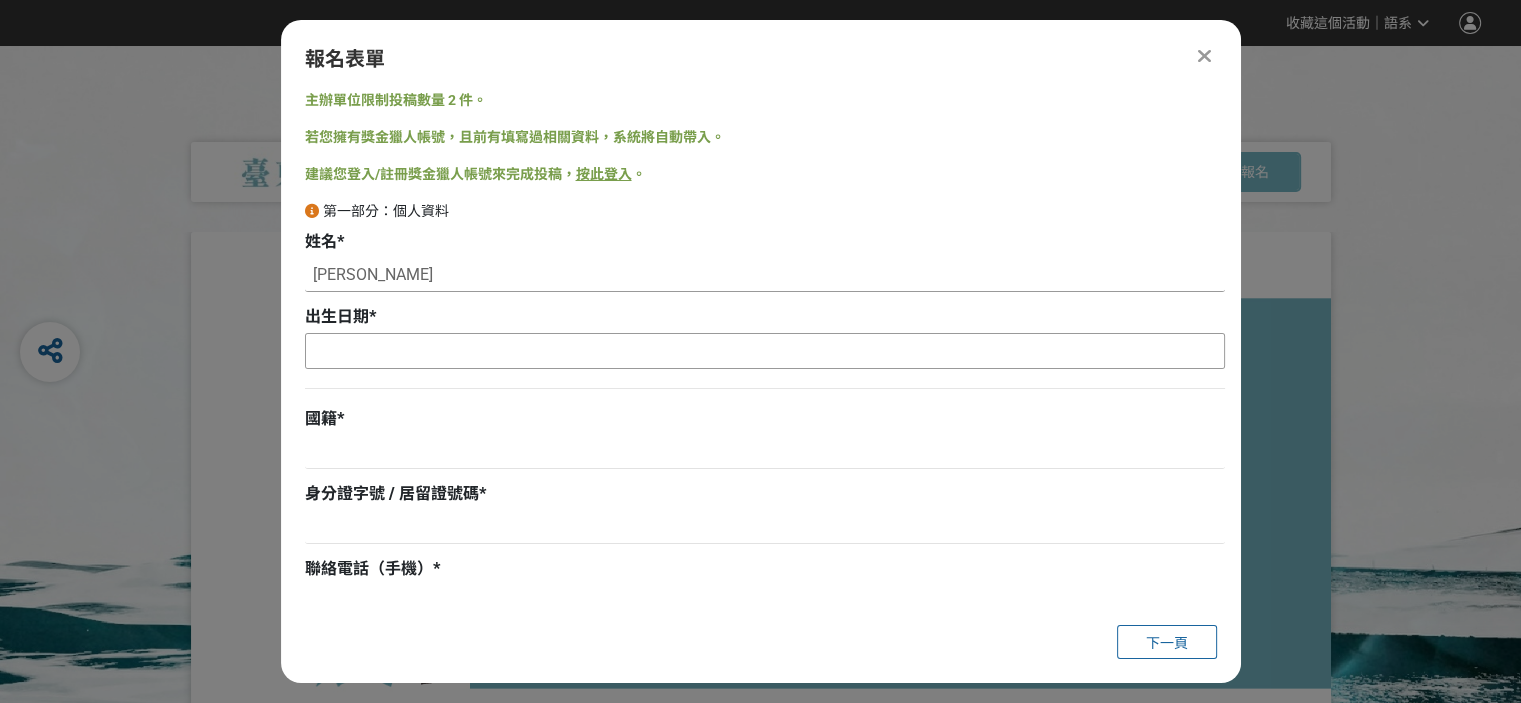 type on "[PERSON_NAME]" 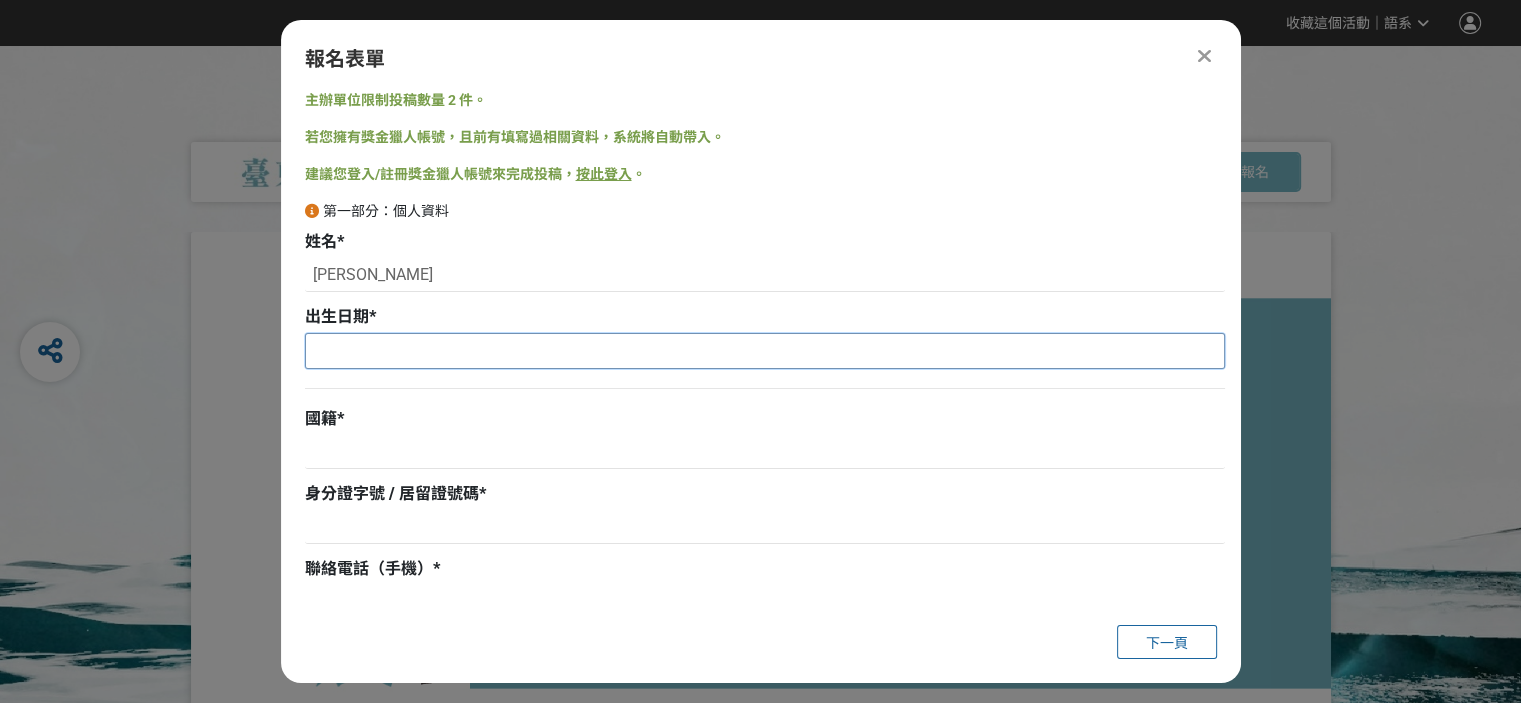 click at bounding box center [765, 351] 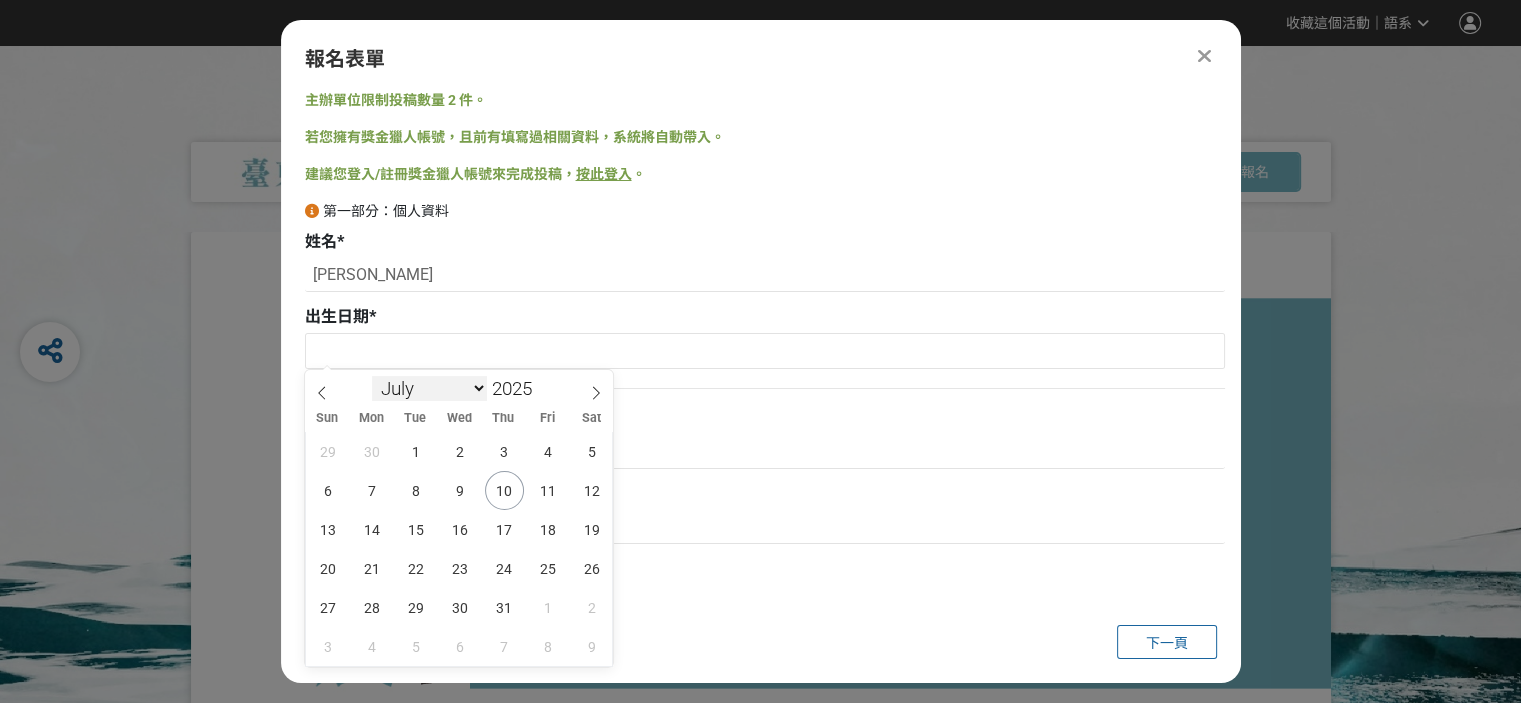 click on "January February March April May June July August September October November December" at bounding box center (429, 388) 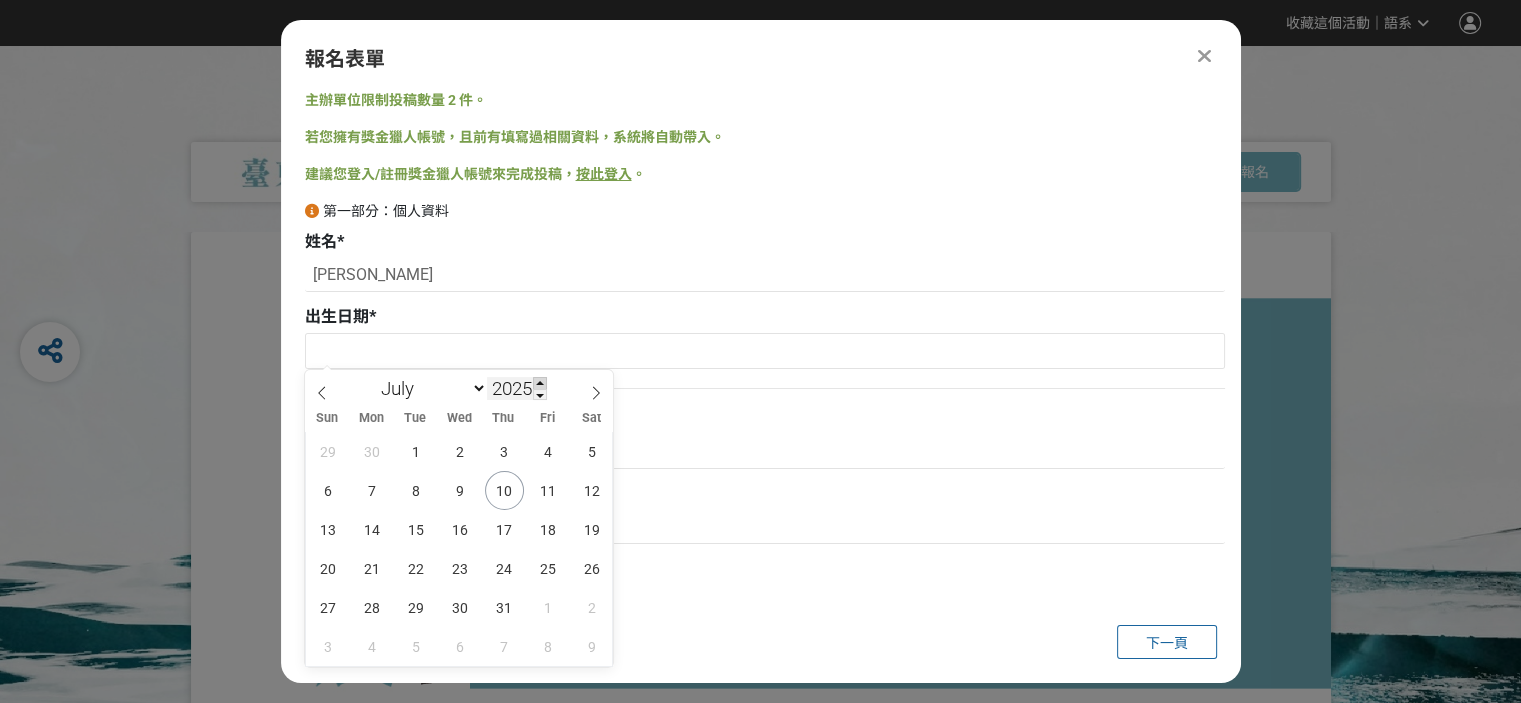 click at bounding box center [540, 383] 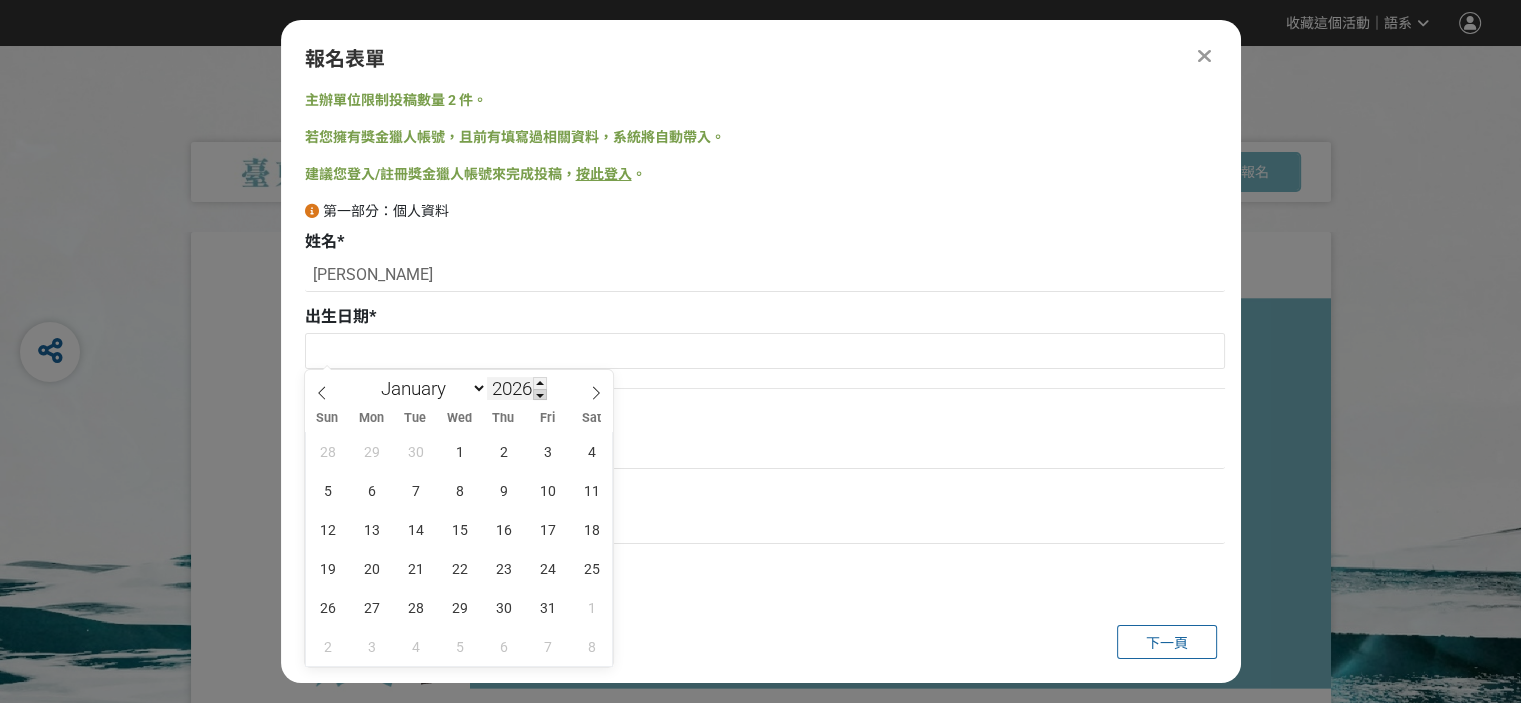 click at bounding box center [540, 395] 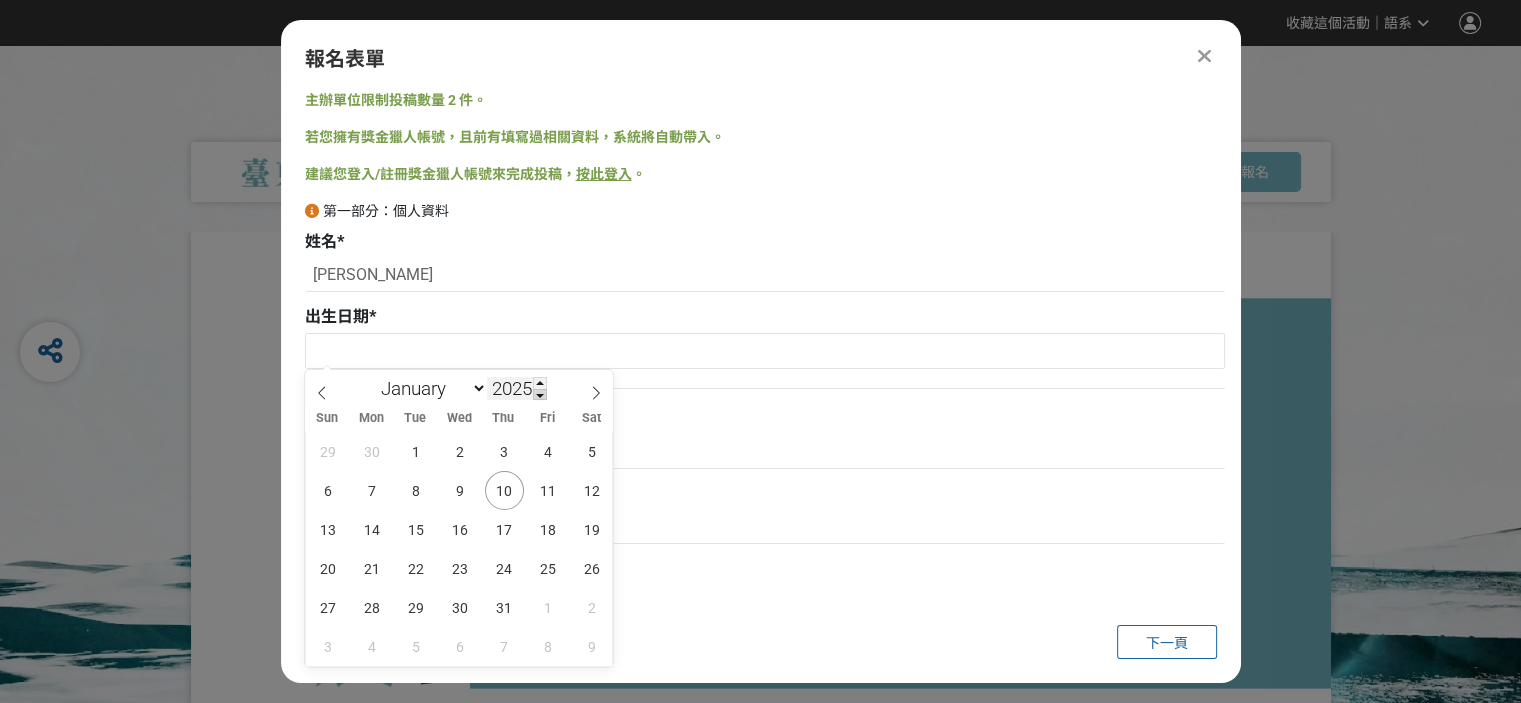 click at bounding box center (540, 395) 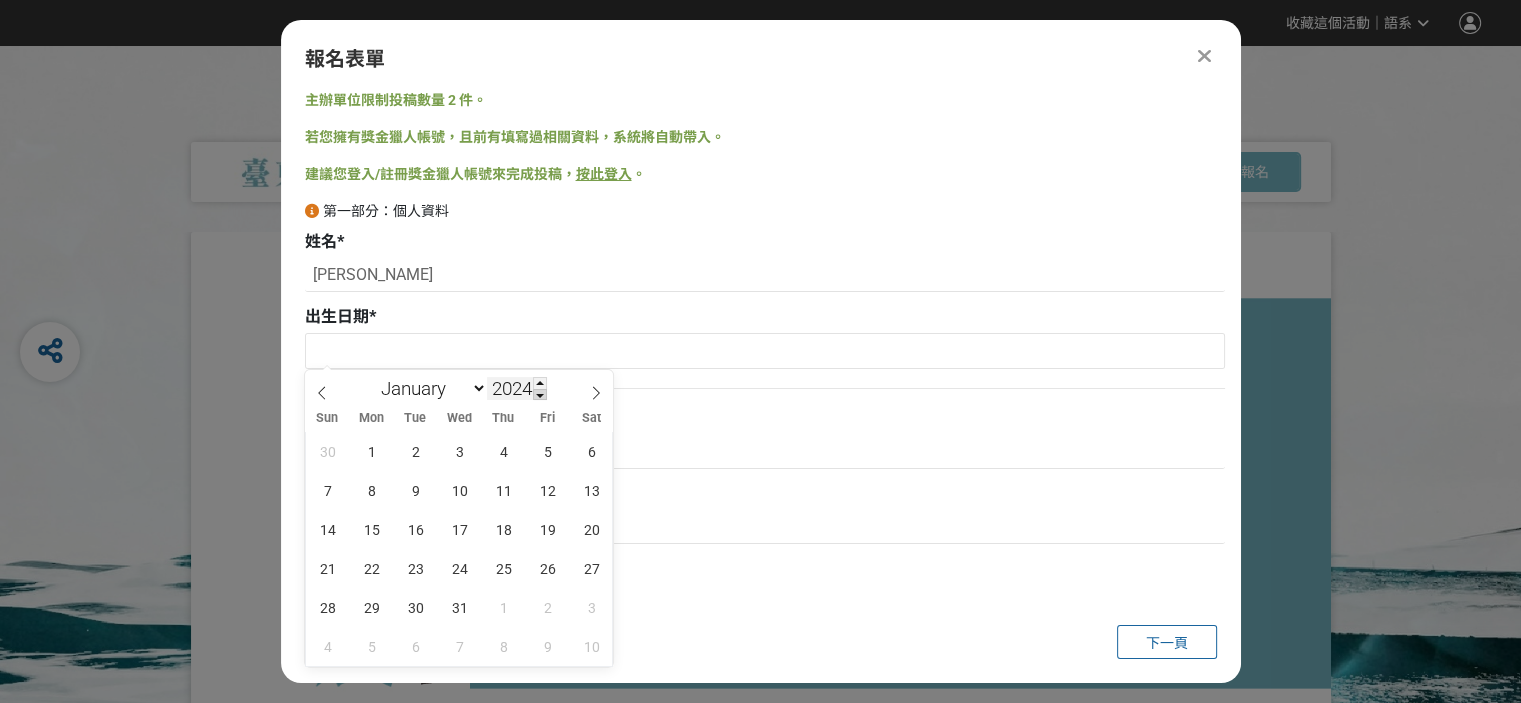 click at bounding box center (540, 395) 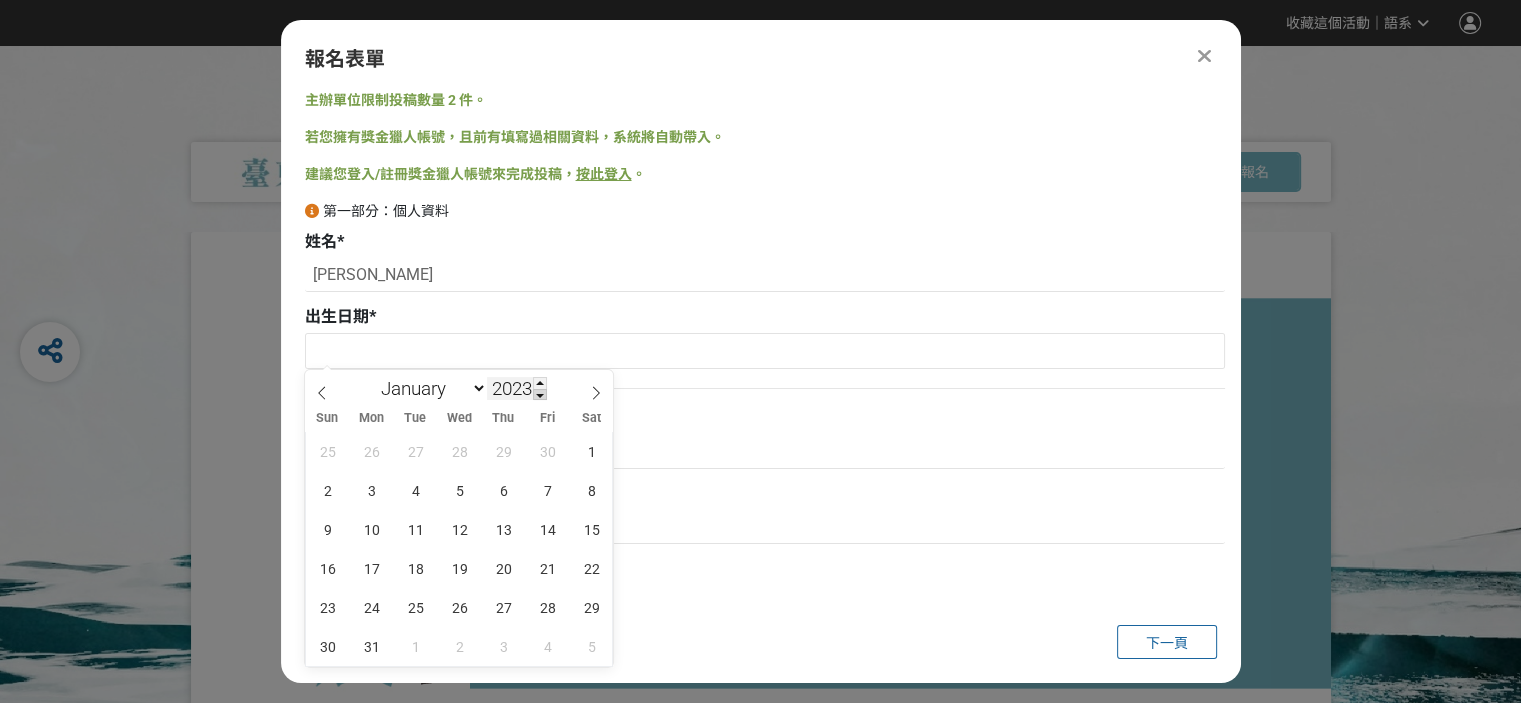 click at bounding box center (540, 395) 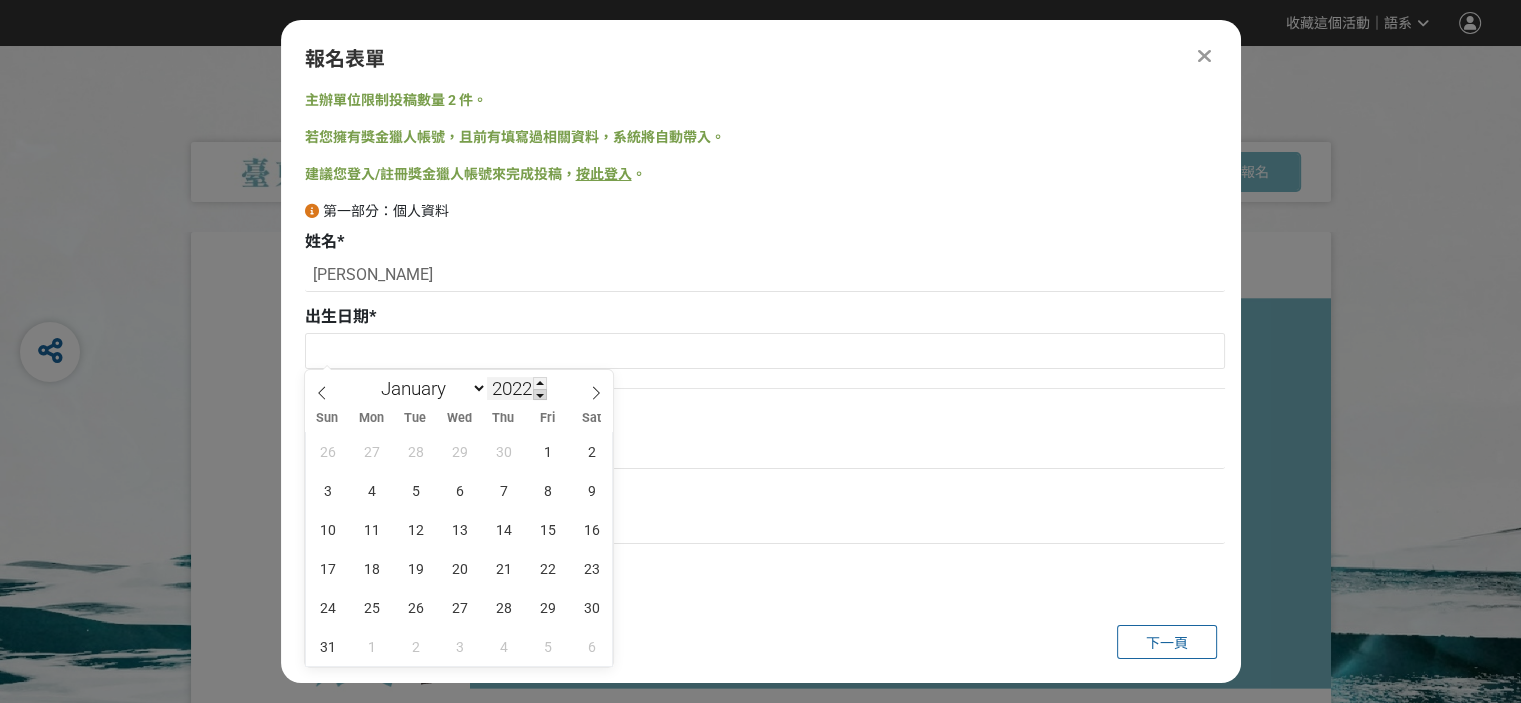 click at bounding box center (540, 395) 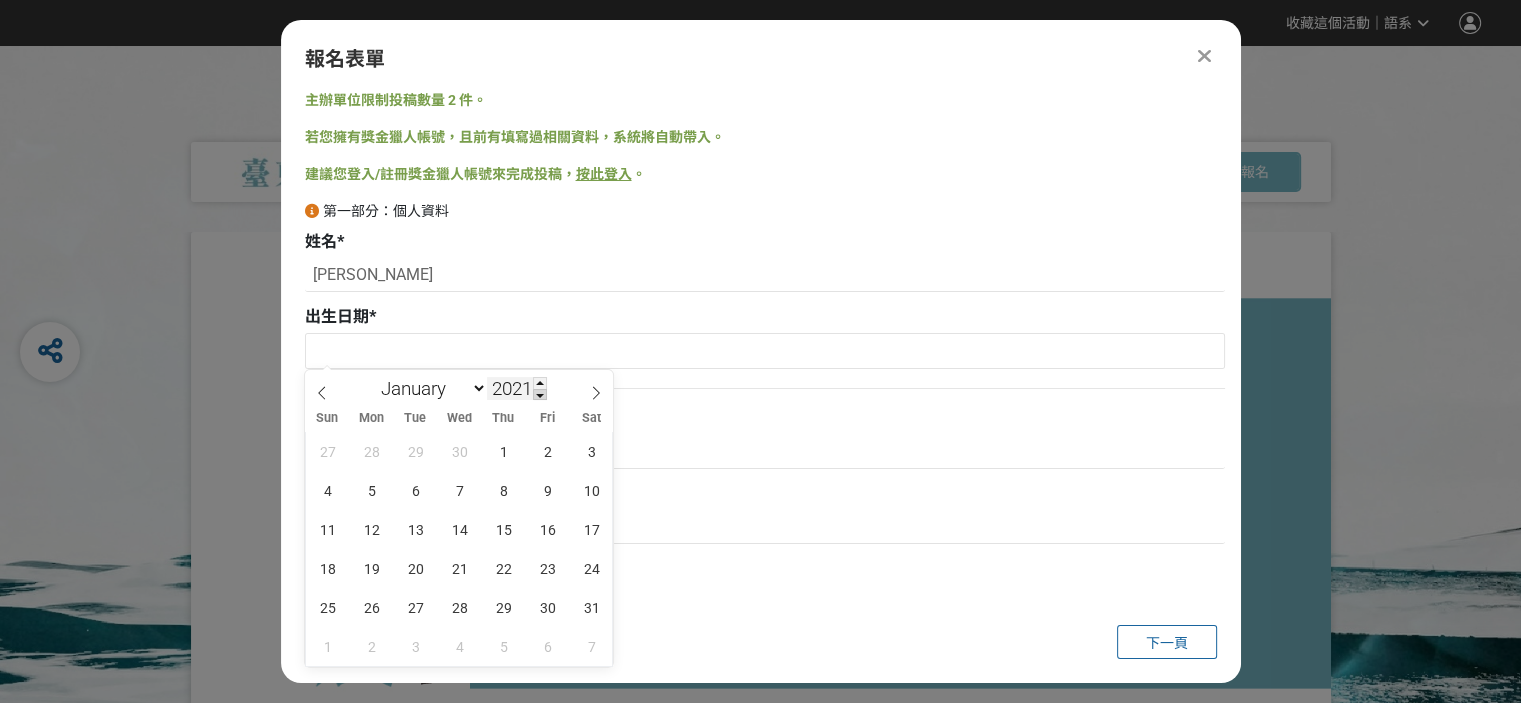 click at bounding box center [540, 395] 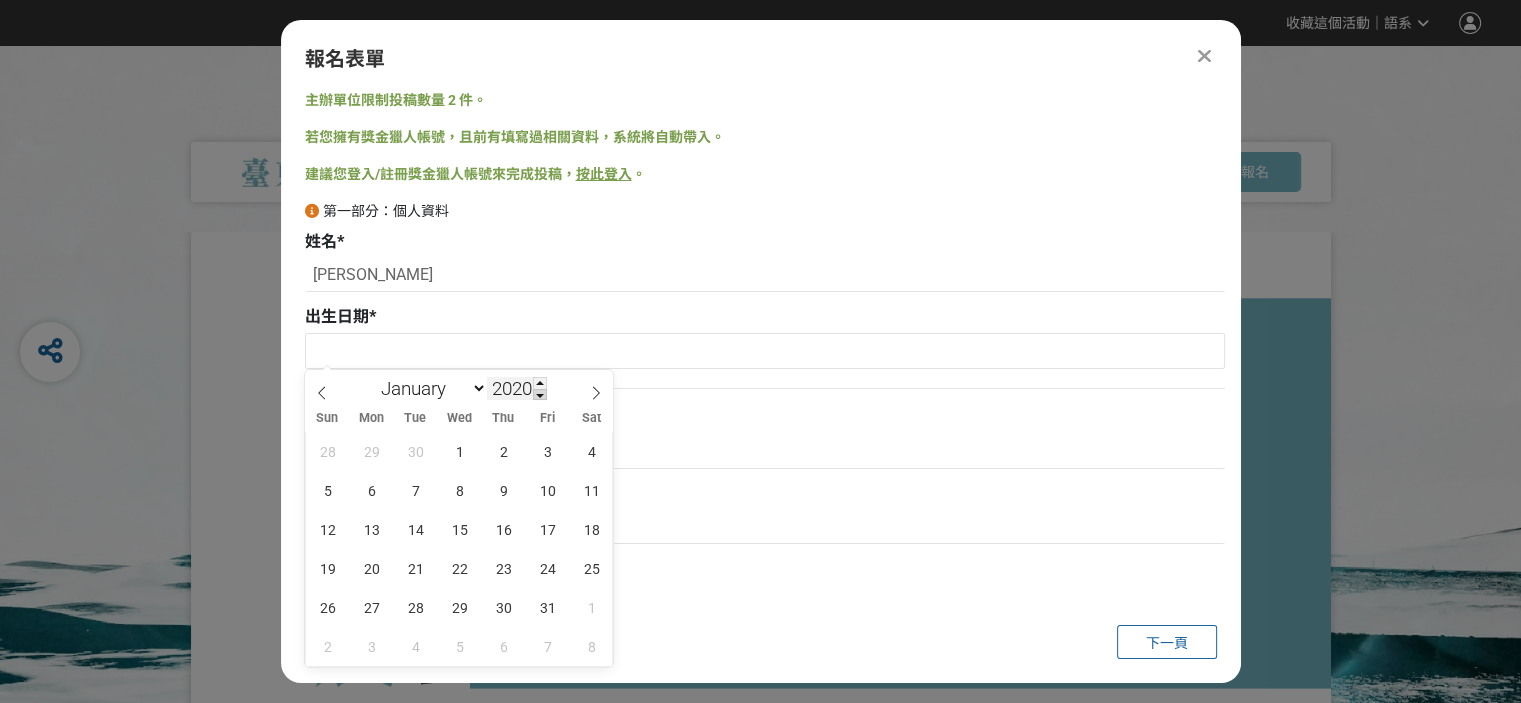click at bounding box center (540, 395) 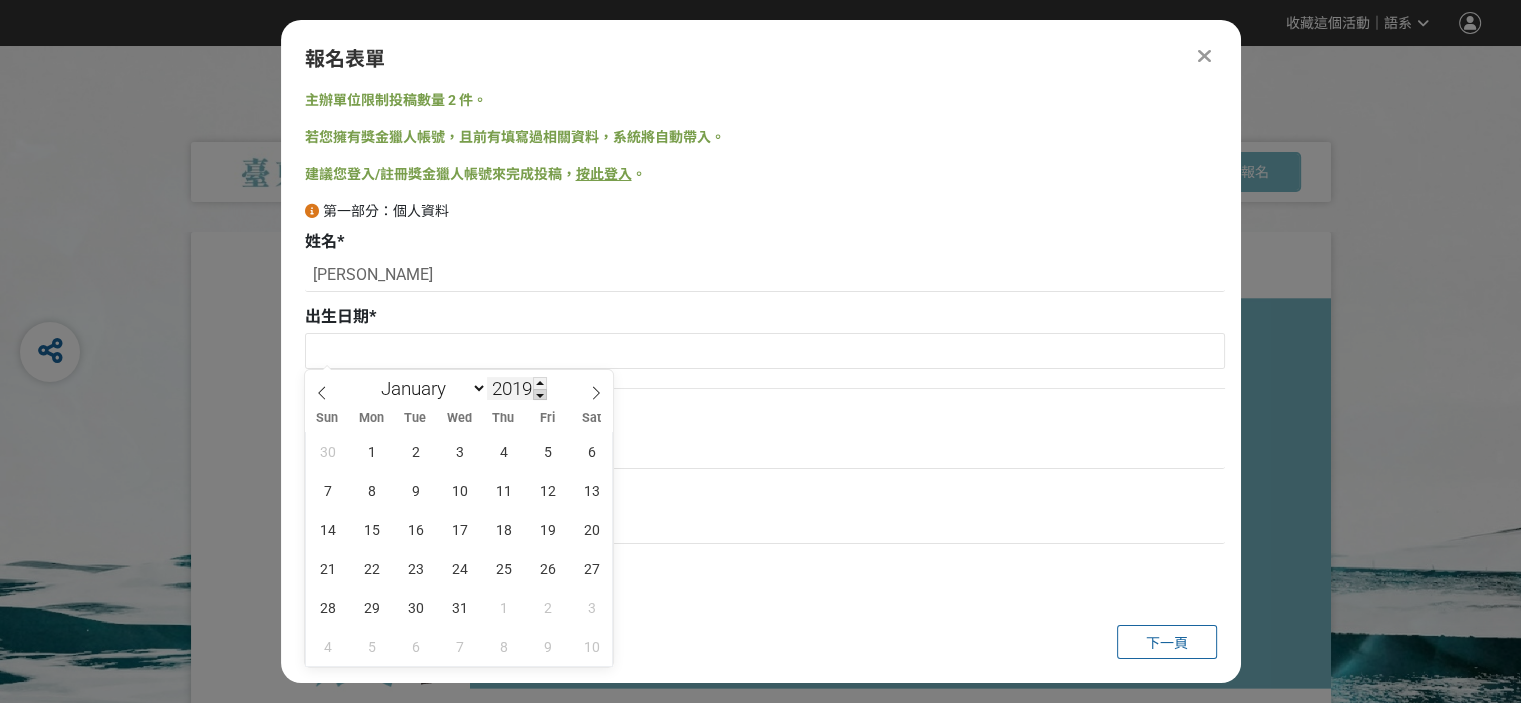 click at bounding box center (540, 395) 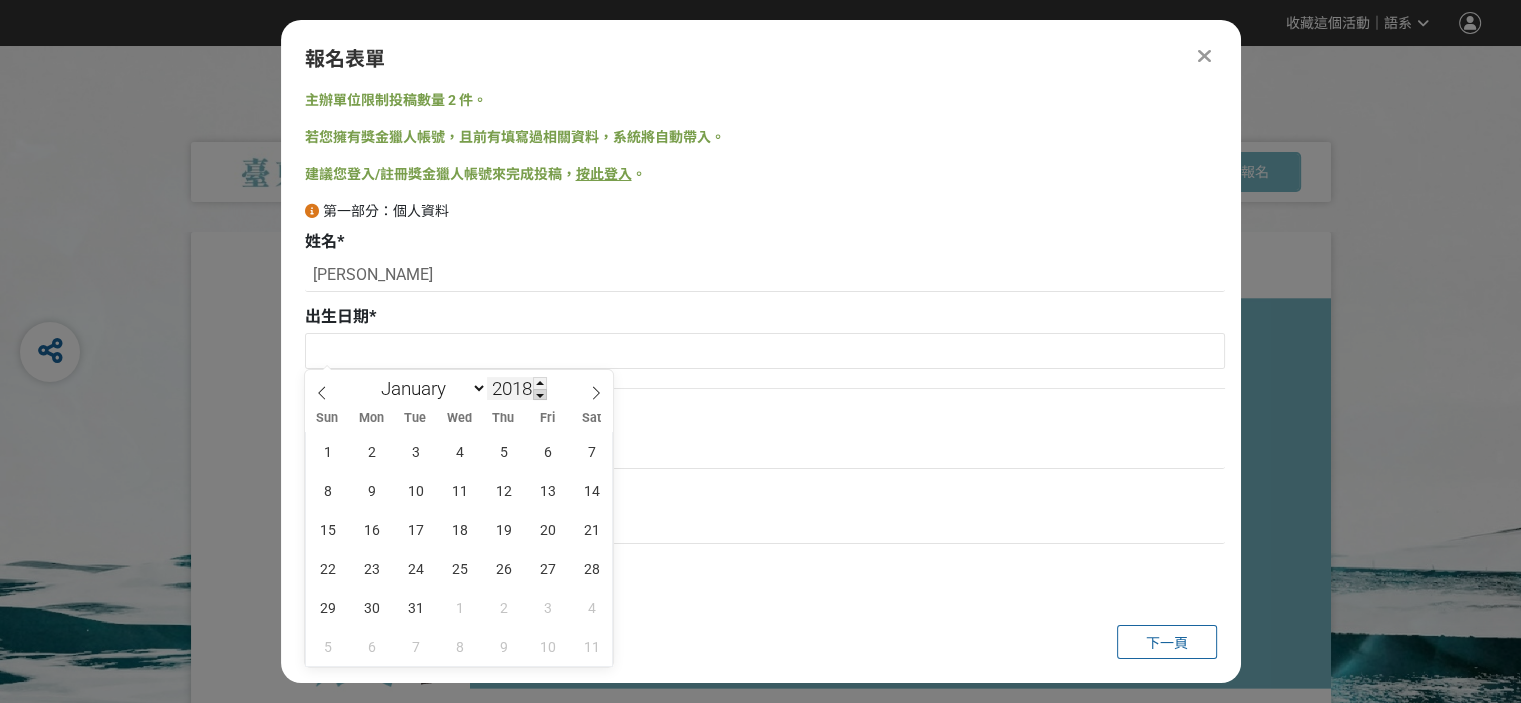 click at bounding box center (540, 395) 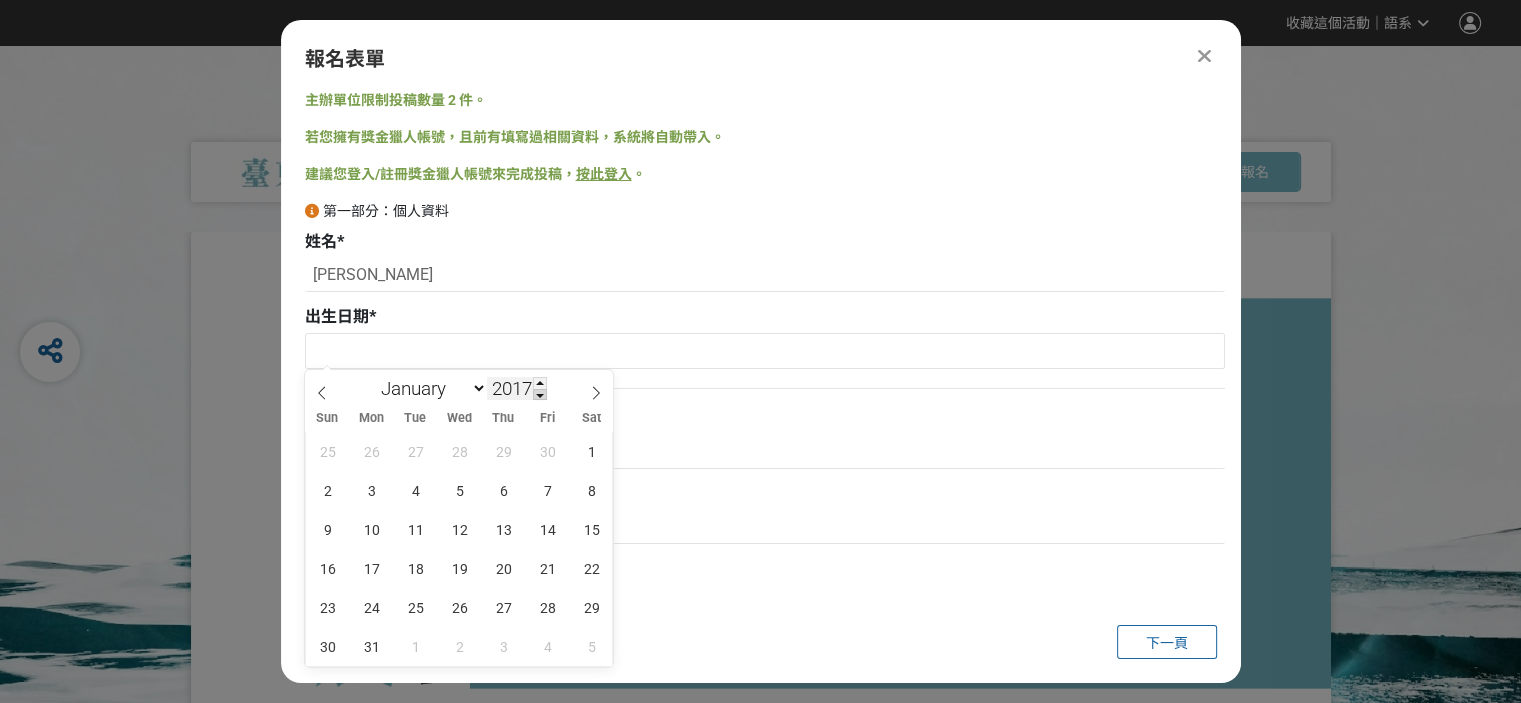 click at bounding box center (540, 395) 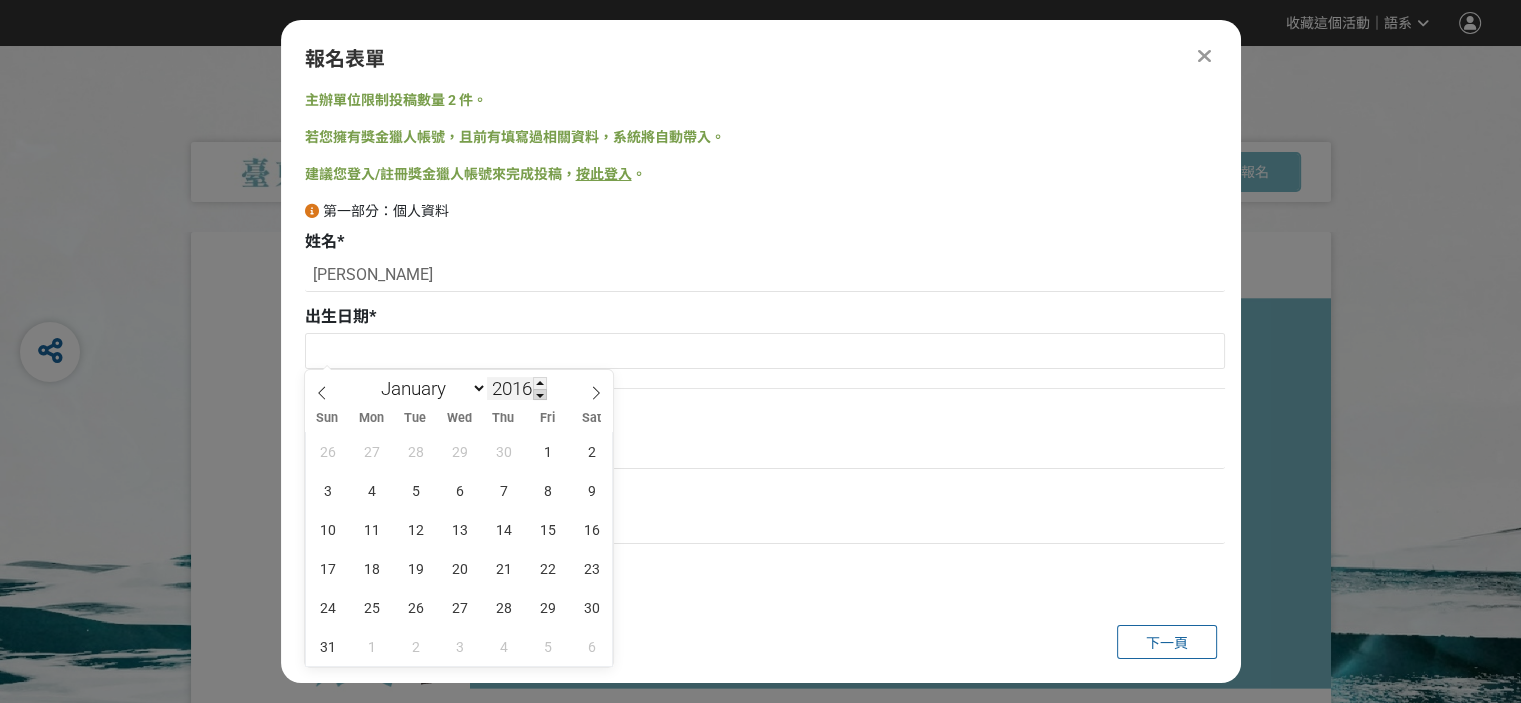 click at bounding box center [540, 395] 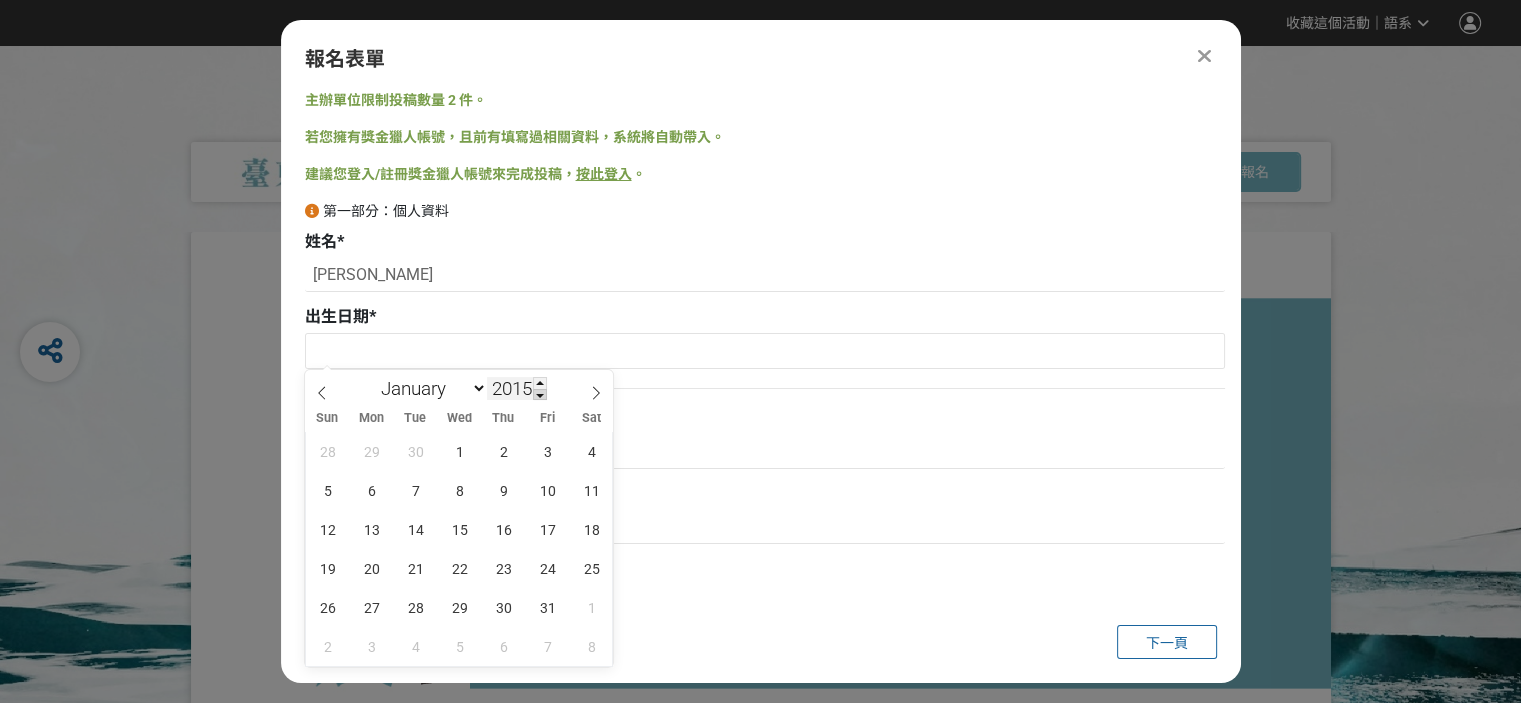click at bounding box center [540, 395] 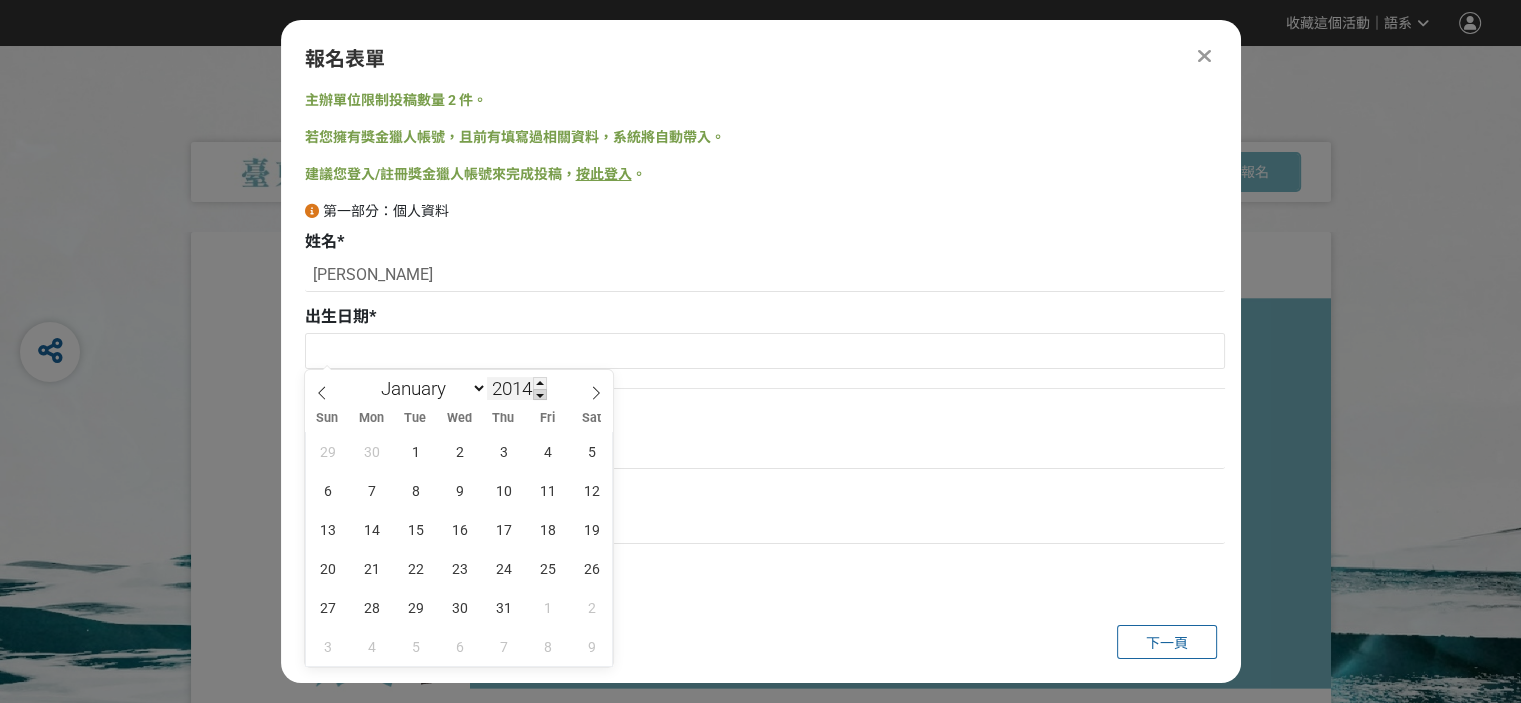 click at bounding box center (540, 395) 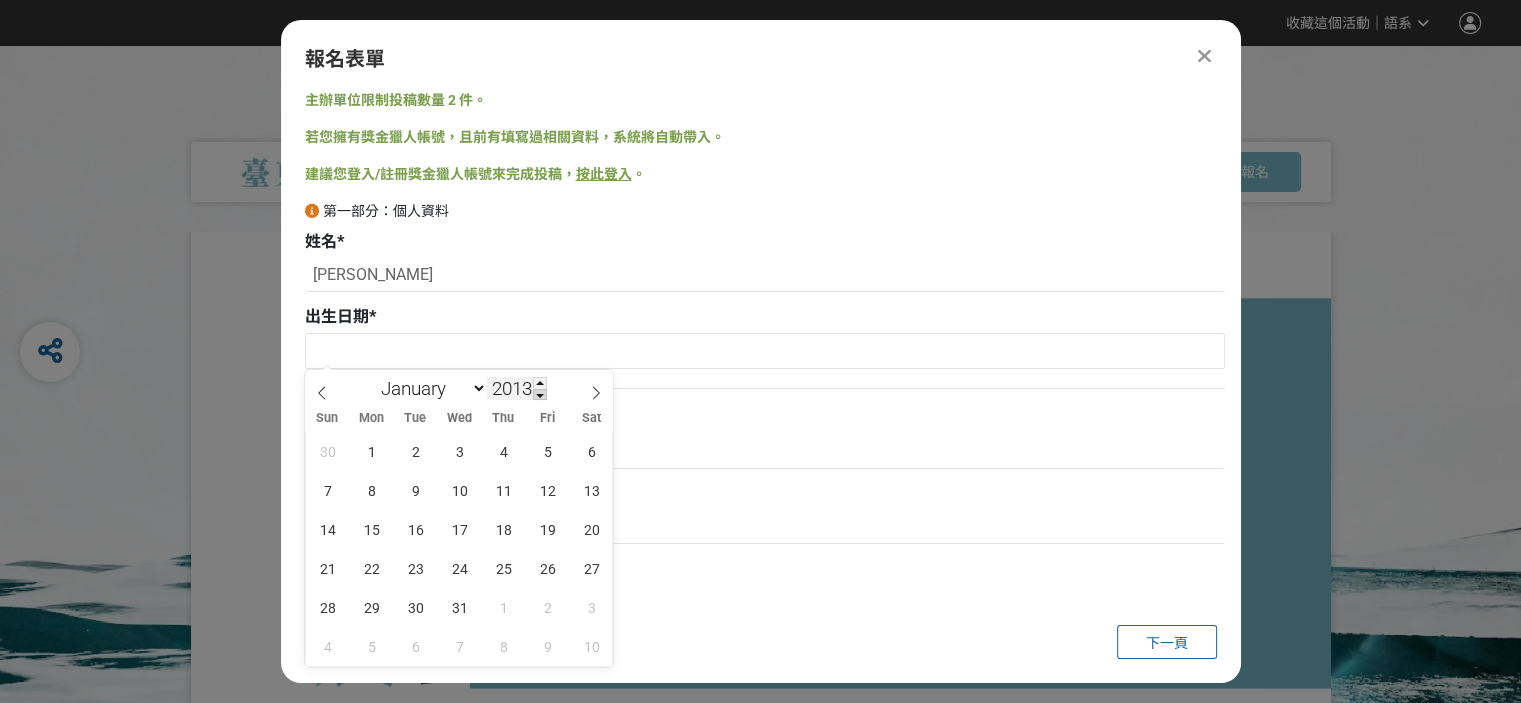click at bounding box center [540, 395] 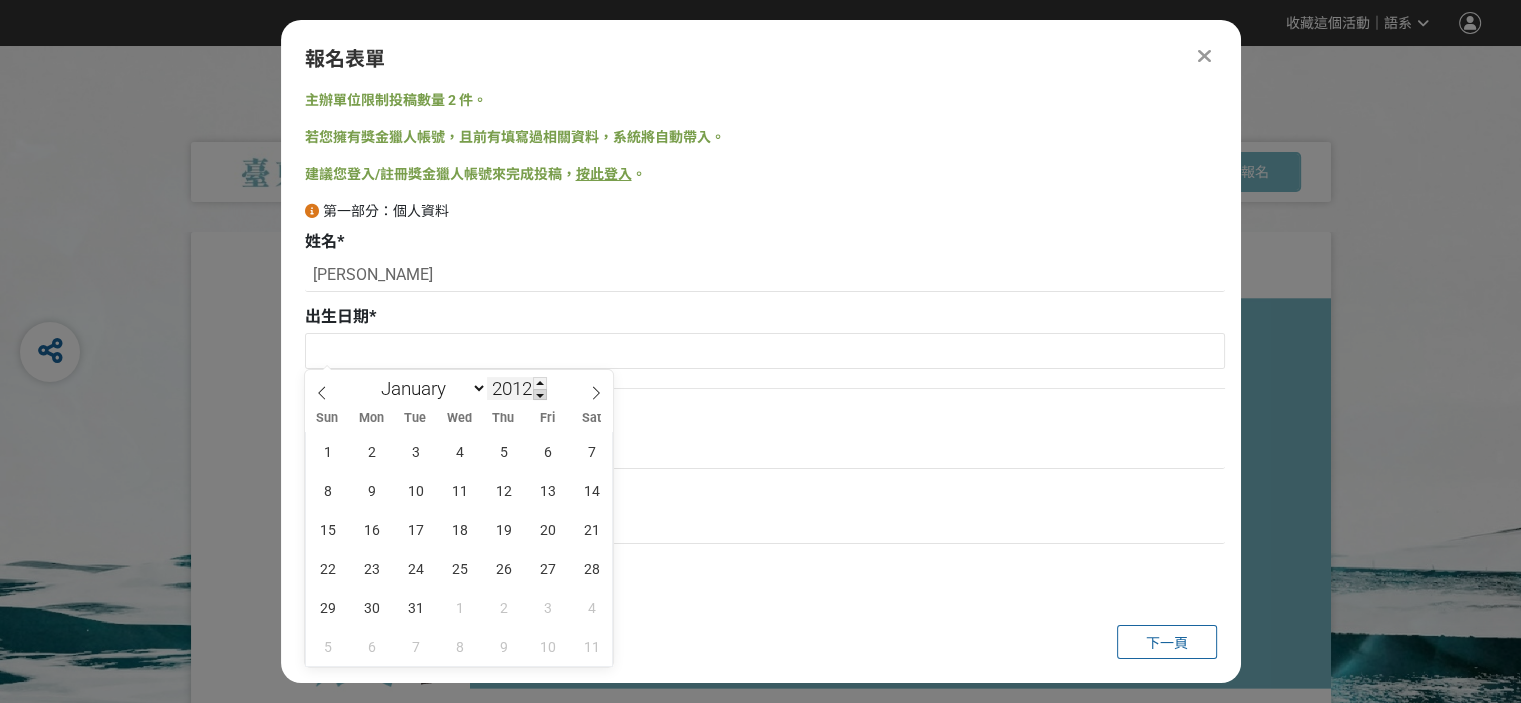 click at bounding box center [540, 395] 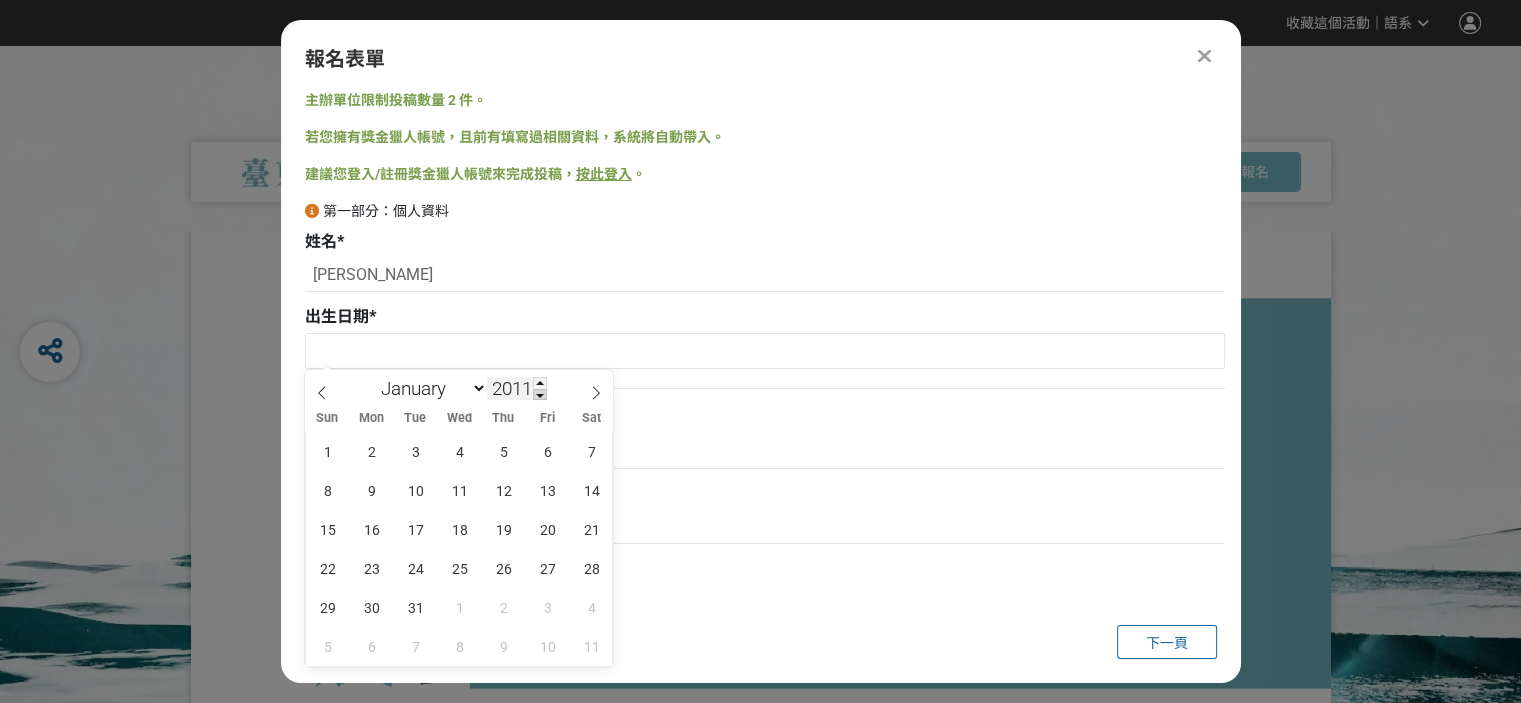 click at bounding box center [540, 395] 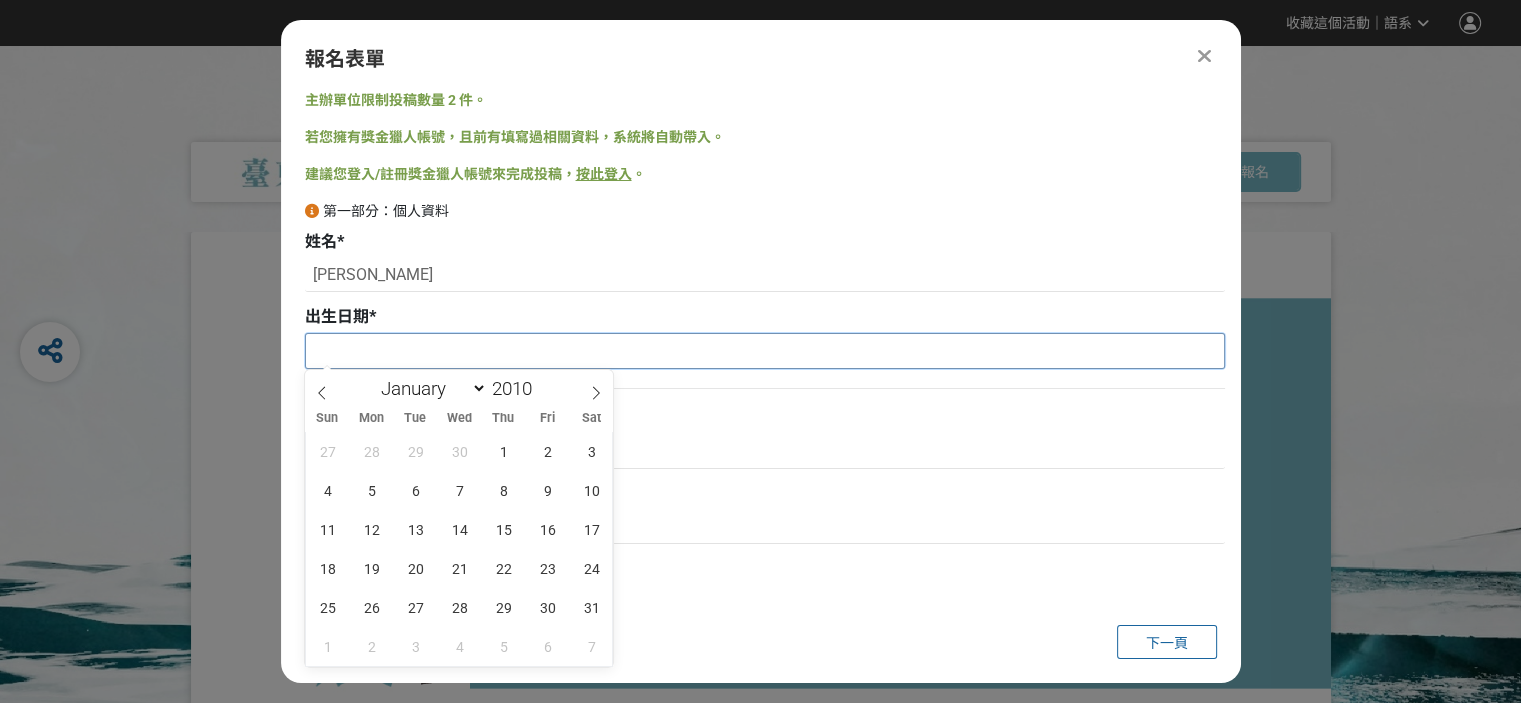 click at bounding box center (765, 351) 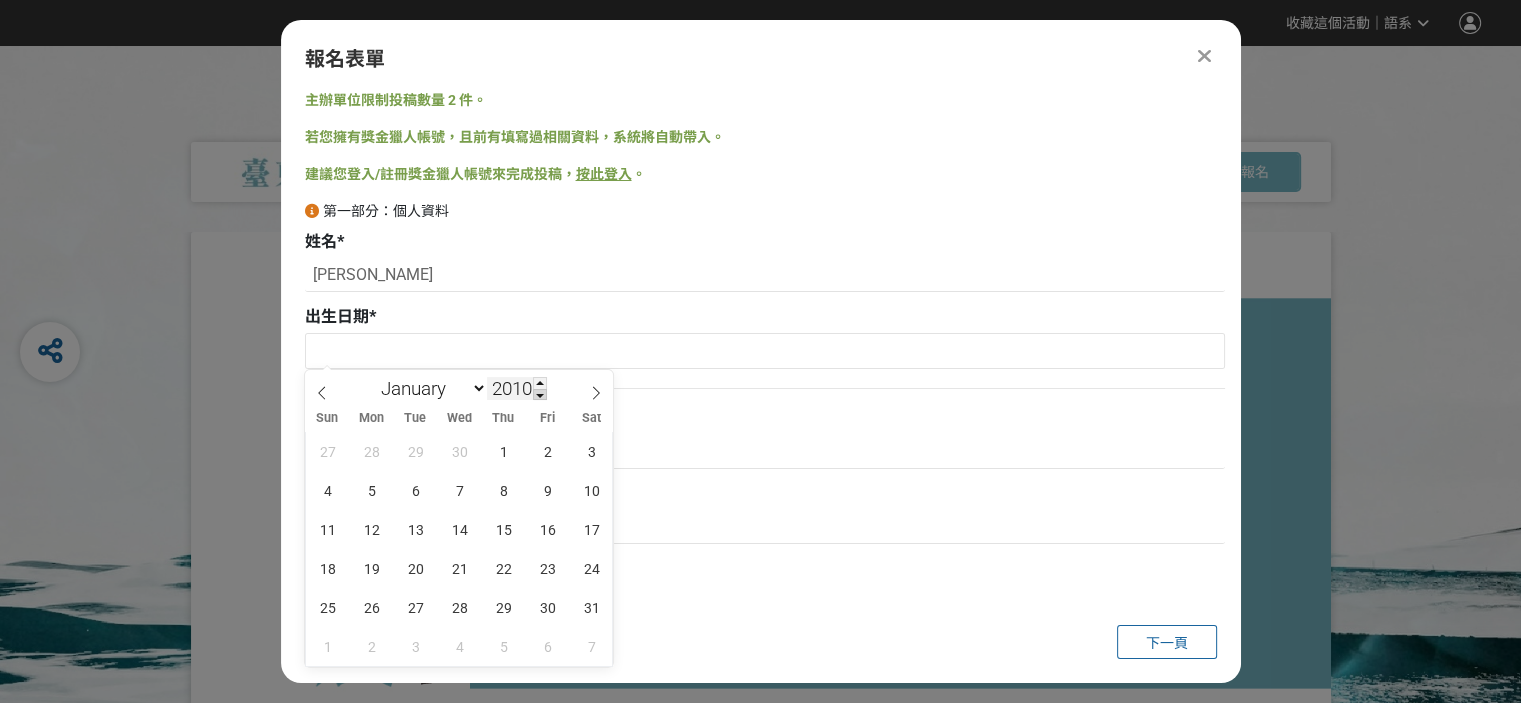 click at bounding box center [540, 395] 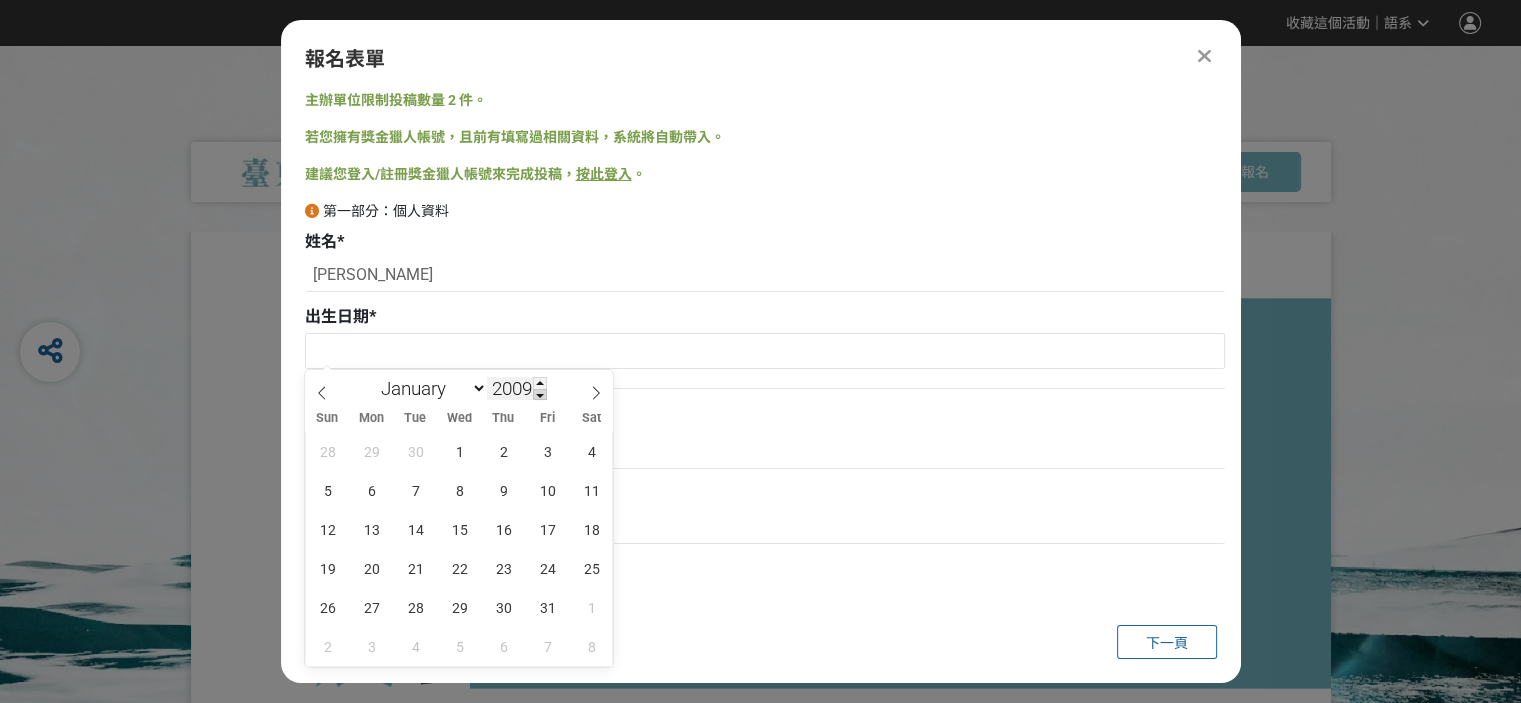 click at bounding box center [540, 395] 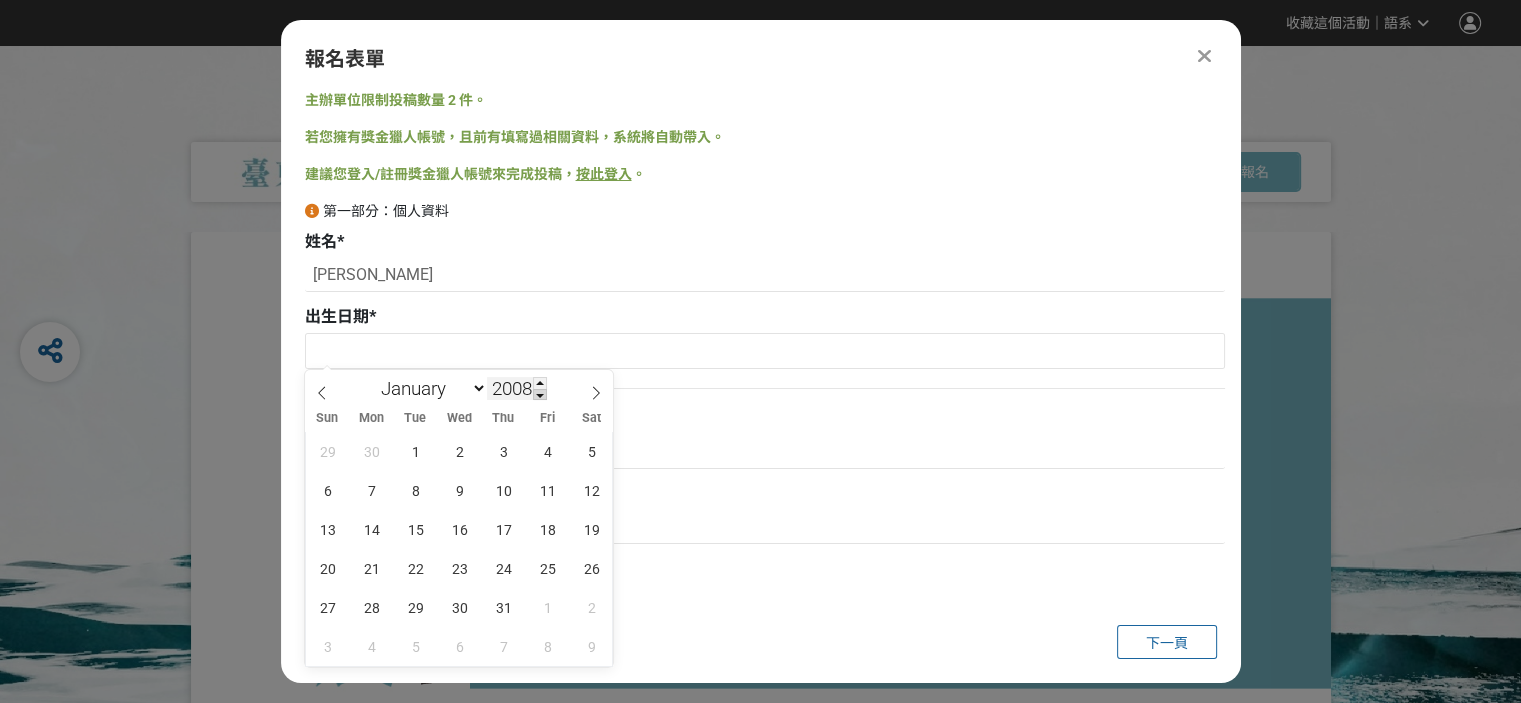 click at bounding box center (540, 395) 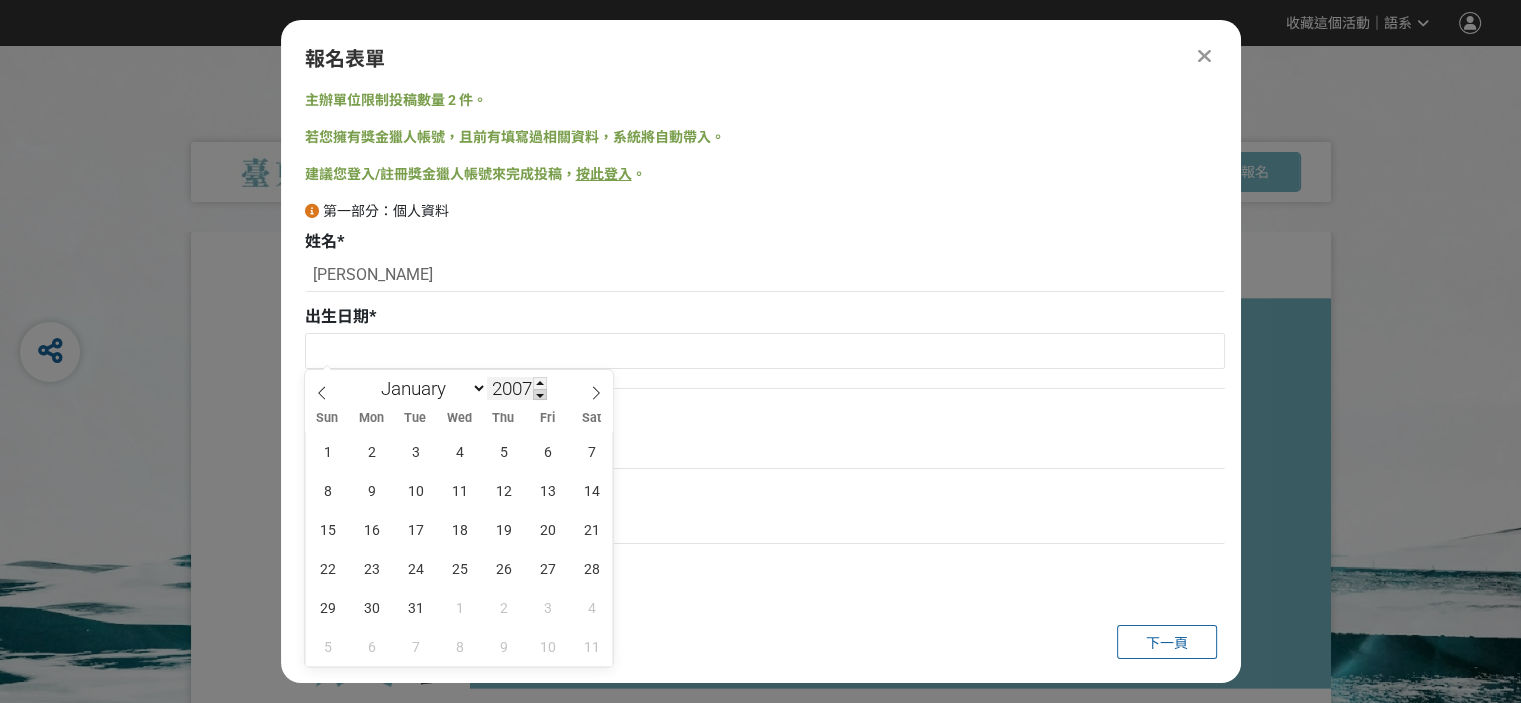click at bounding box center (540, 395) 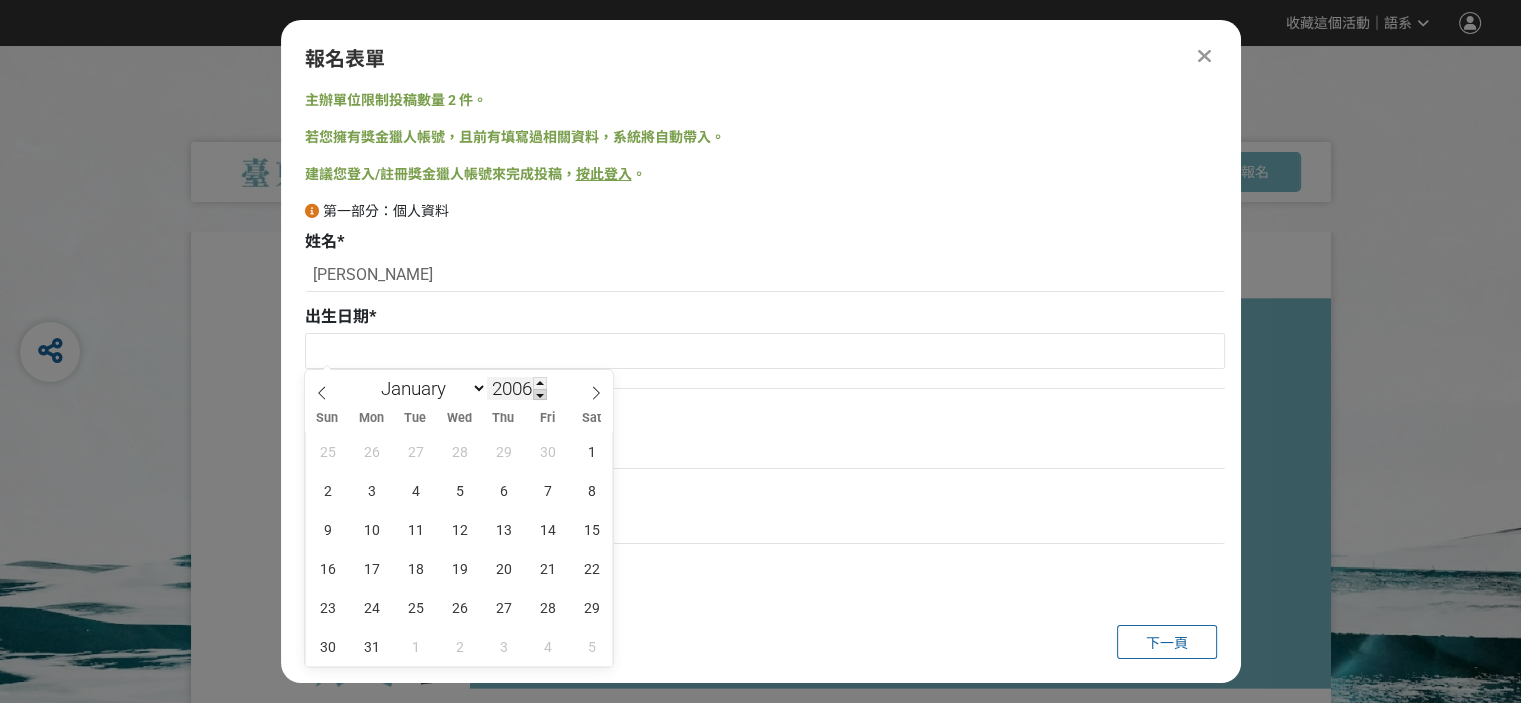 click at bounding box center [540, 395] 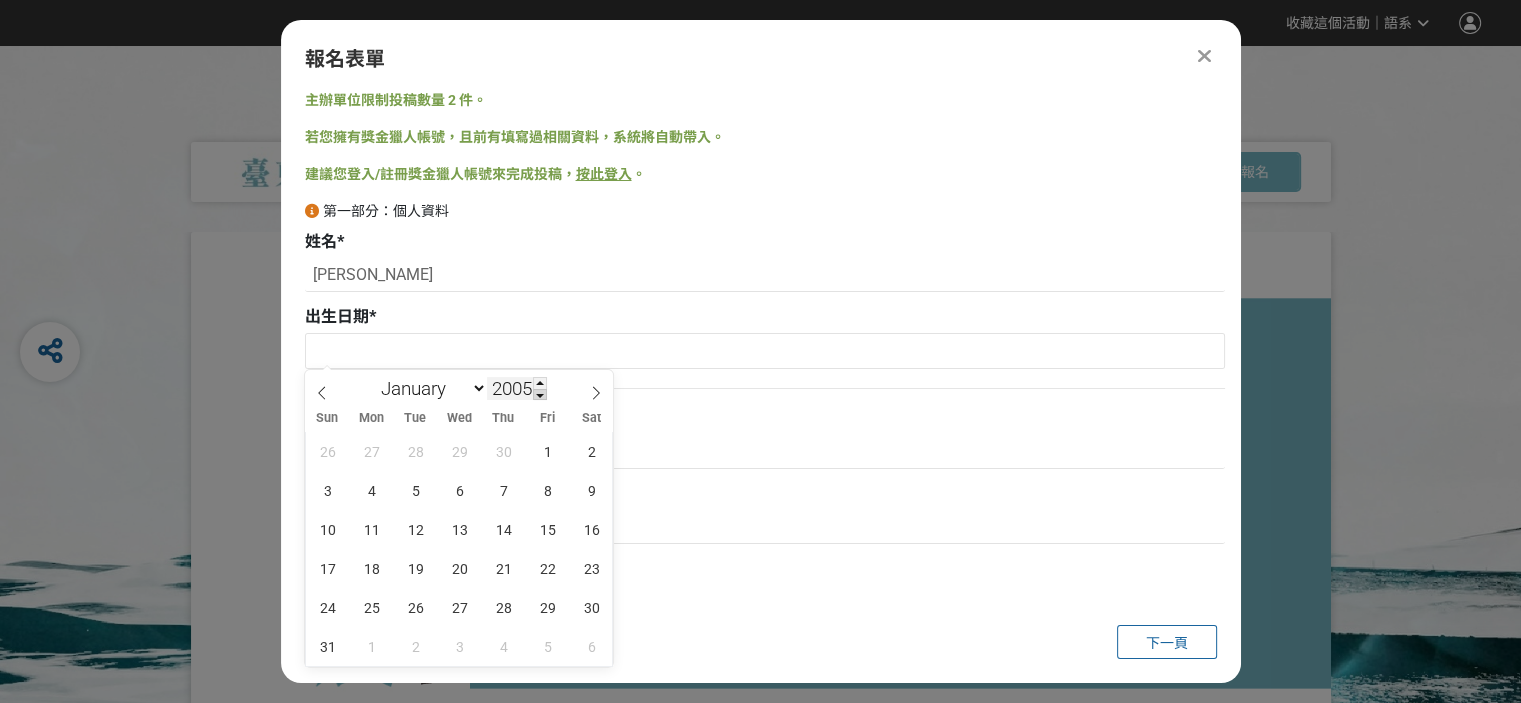 click at bounding box center [540, 395] 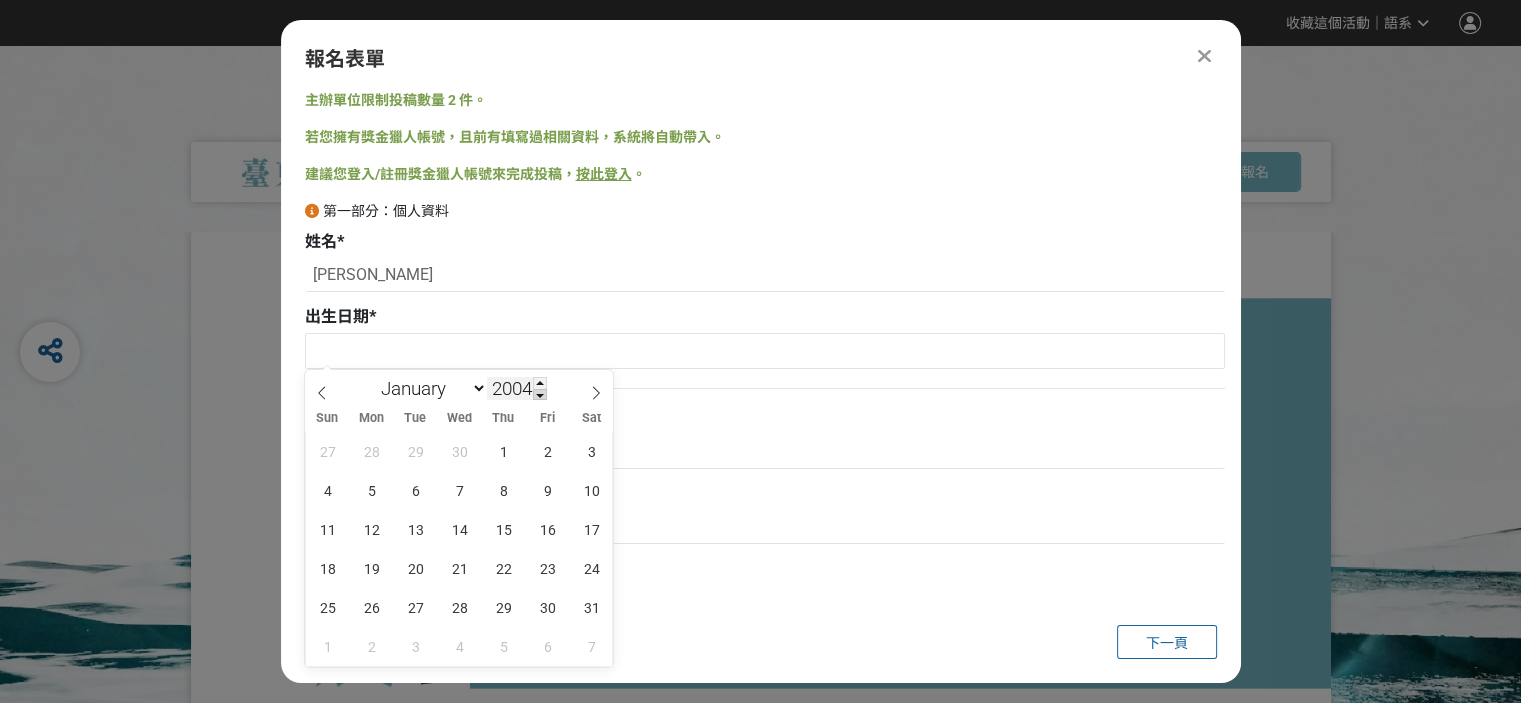click at bounding box center [540, 395] 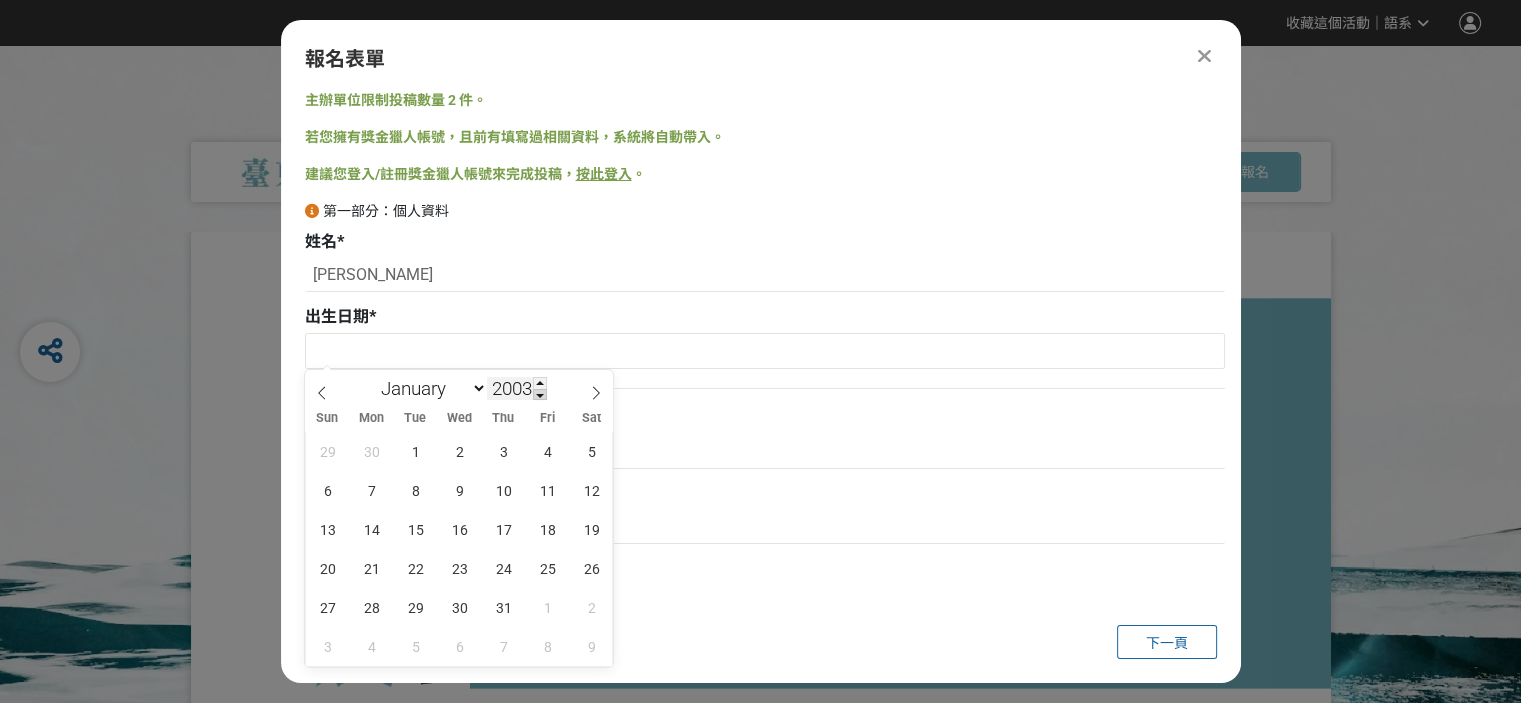 click at bounding box center [540, 395] 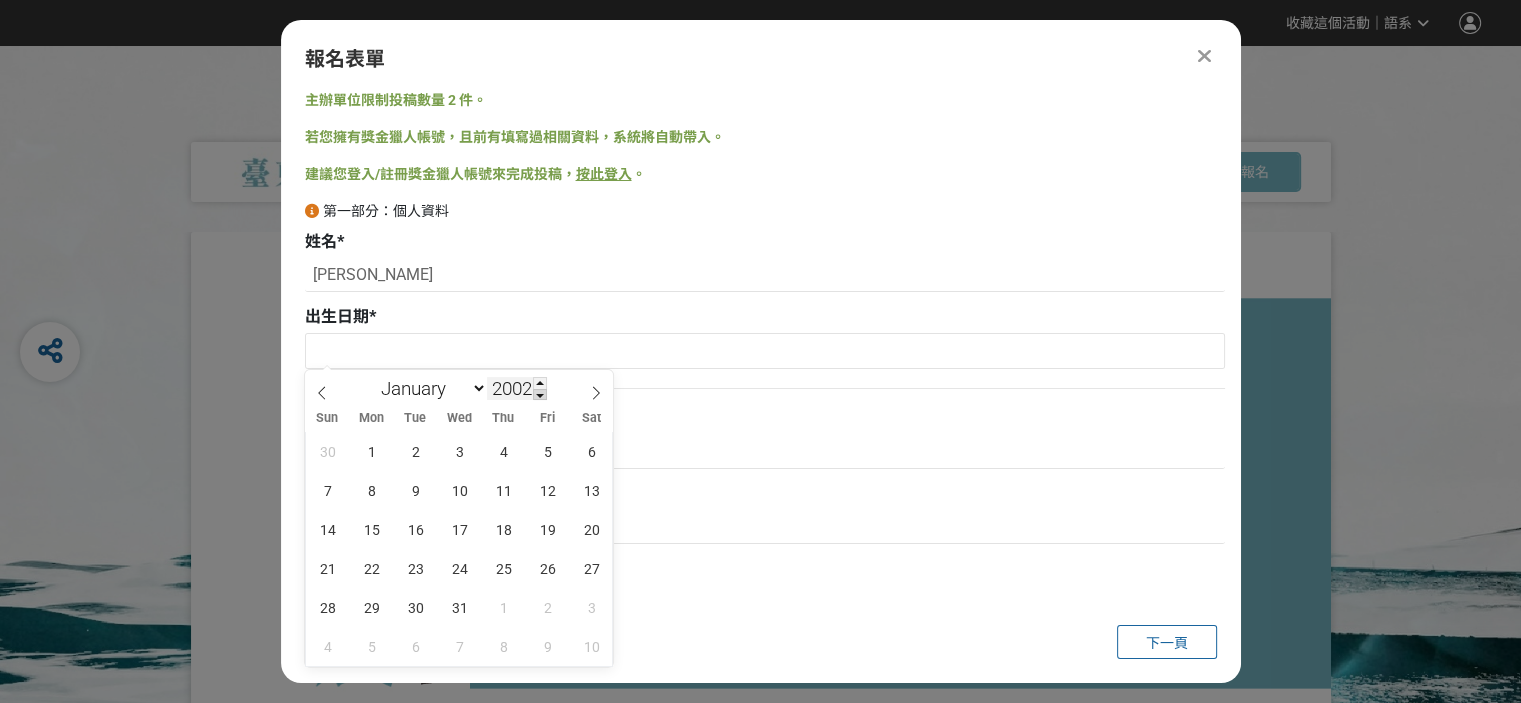 click at bounding box center (540, 395) 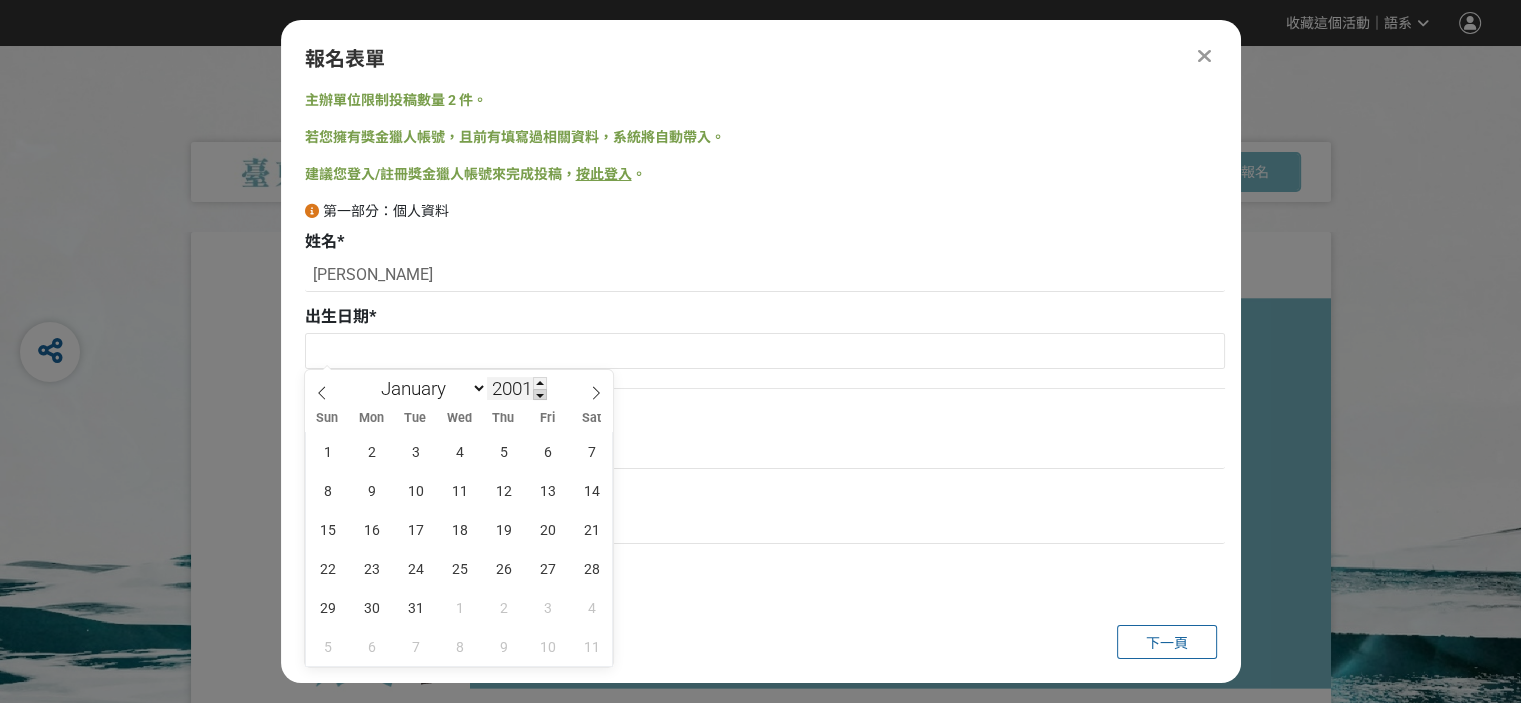 click at bounding box center [540, 395] 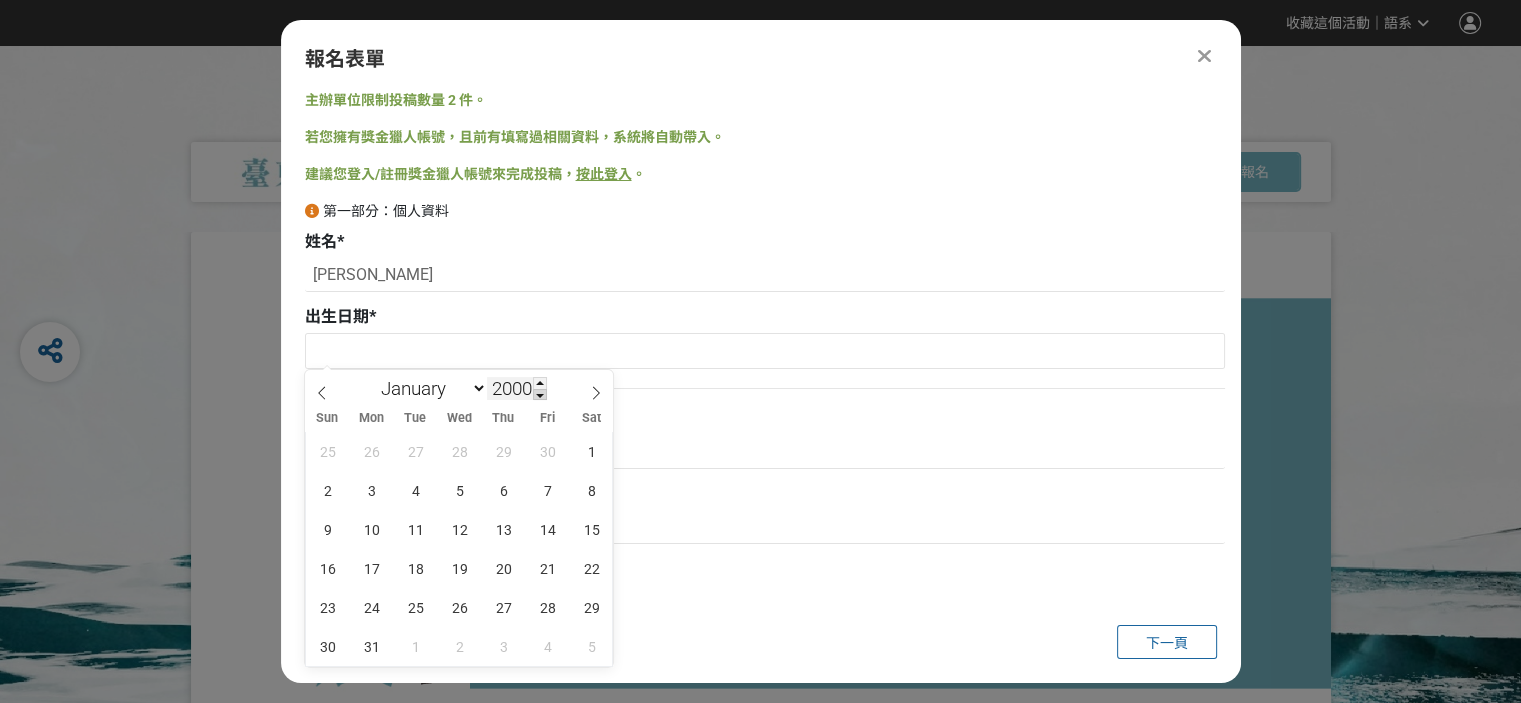 click at bounding box center [540, 395] 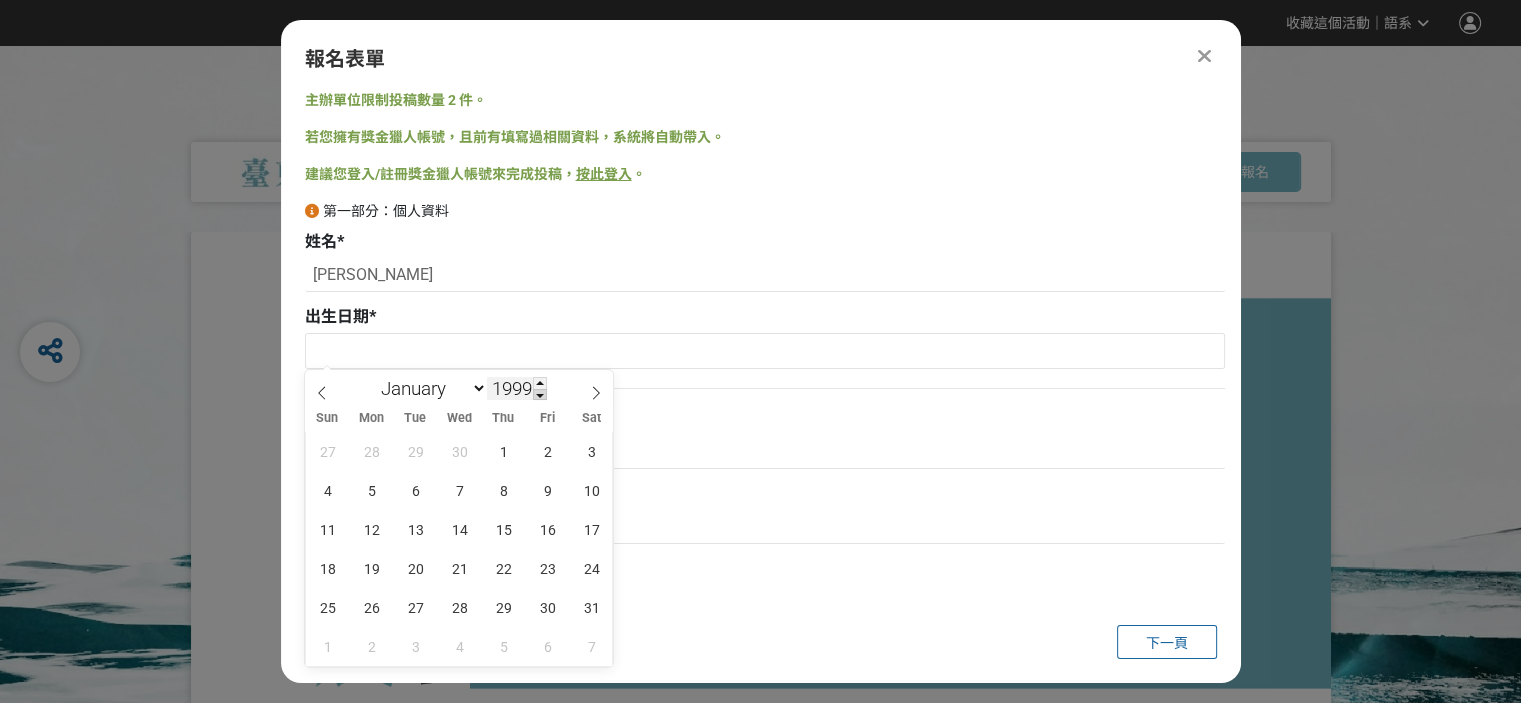 click at bounding box center [540, 395] 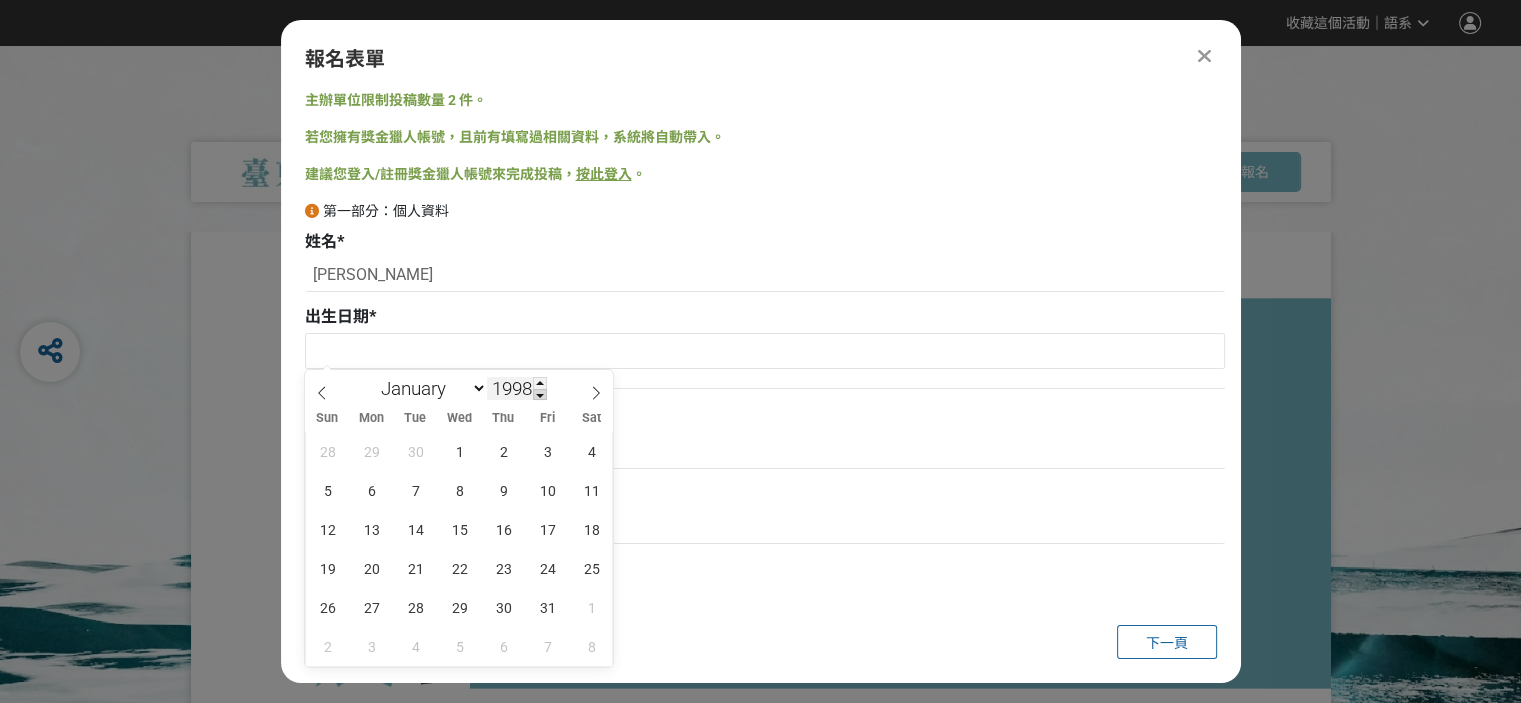 click at bounding box center (540, 395) 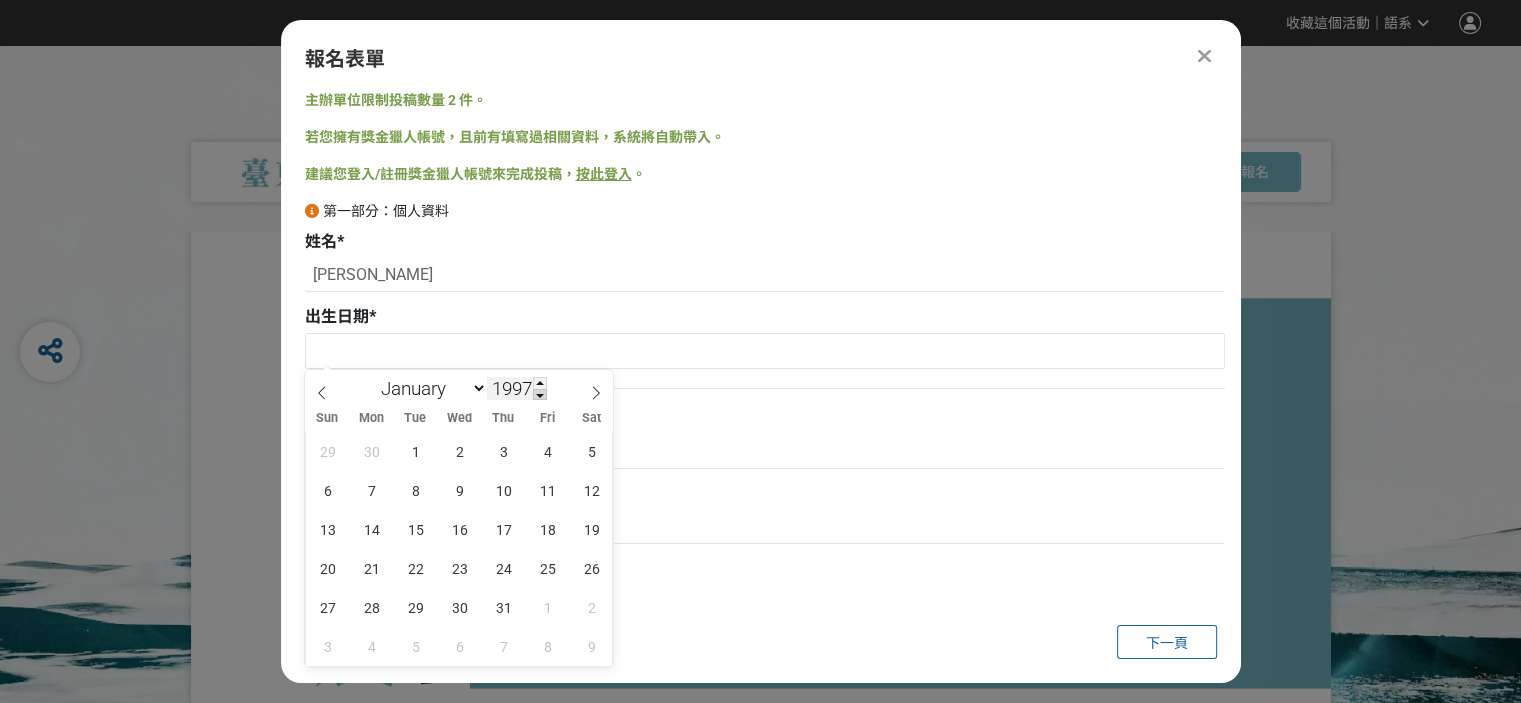 click at bounding box center [540, 395] 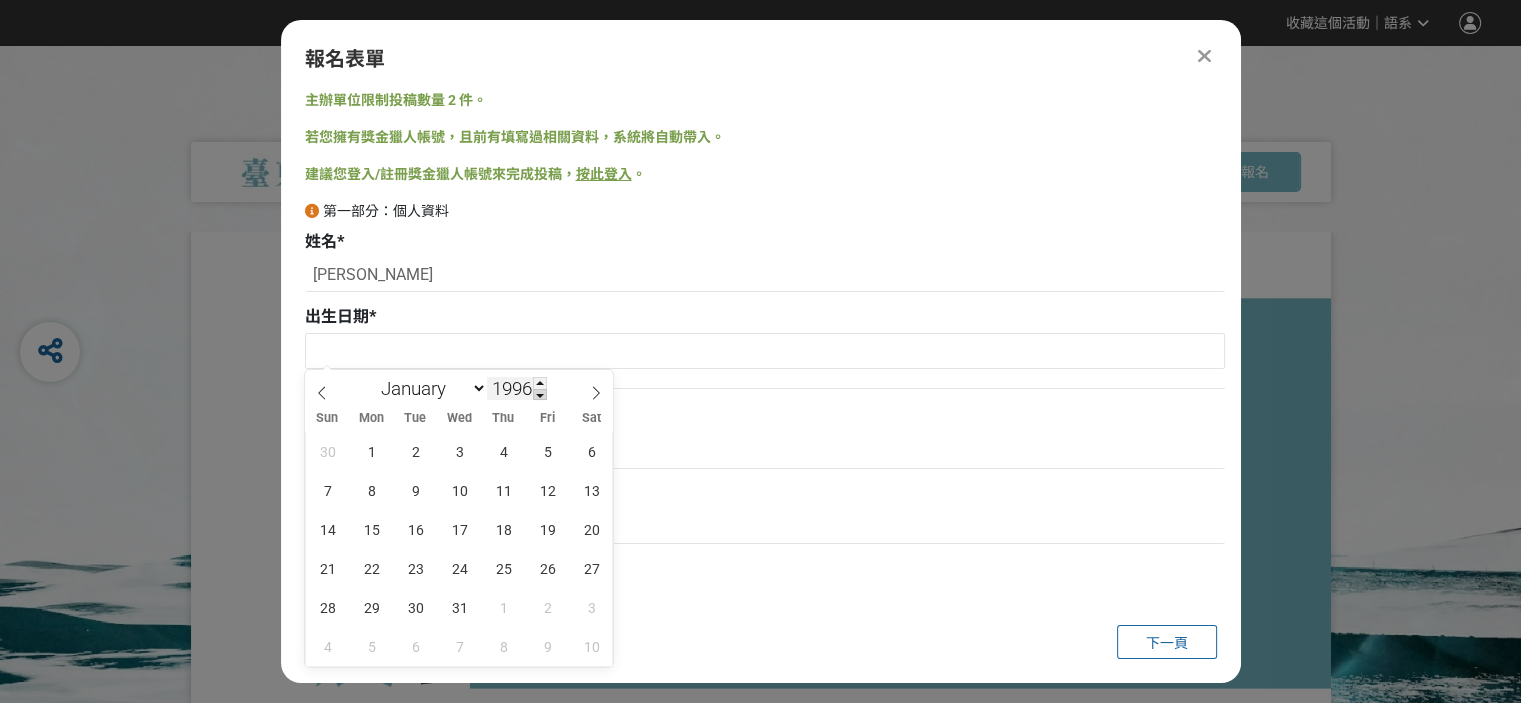 click at bounding box center [540, 395] 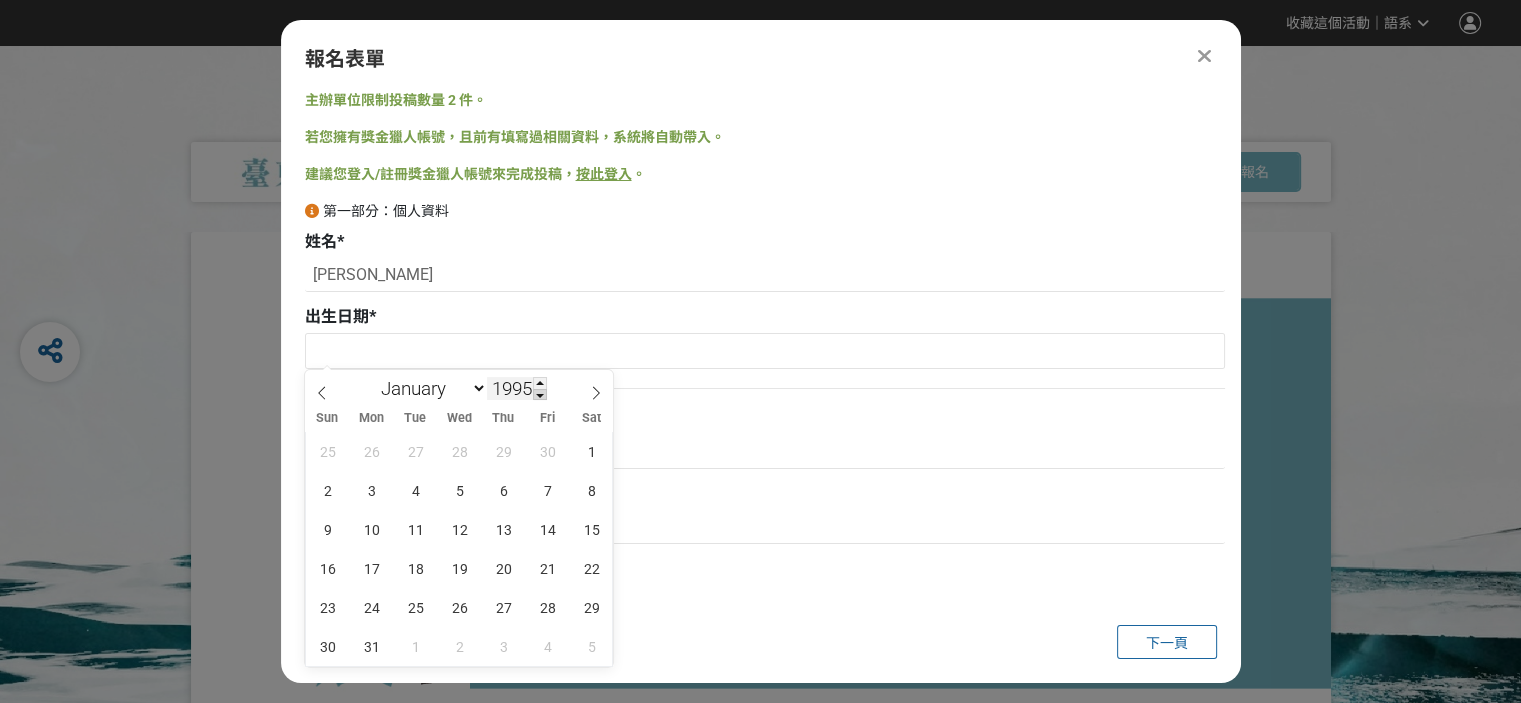 click at bounding box center (540, 395) 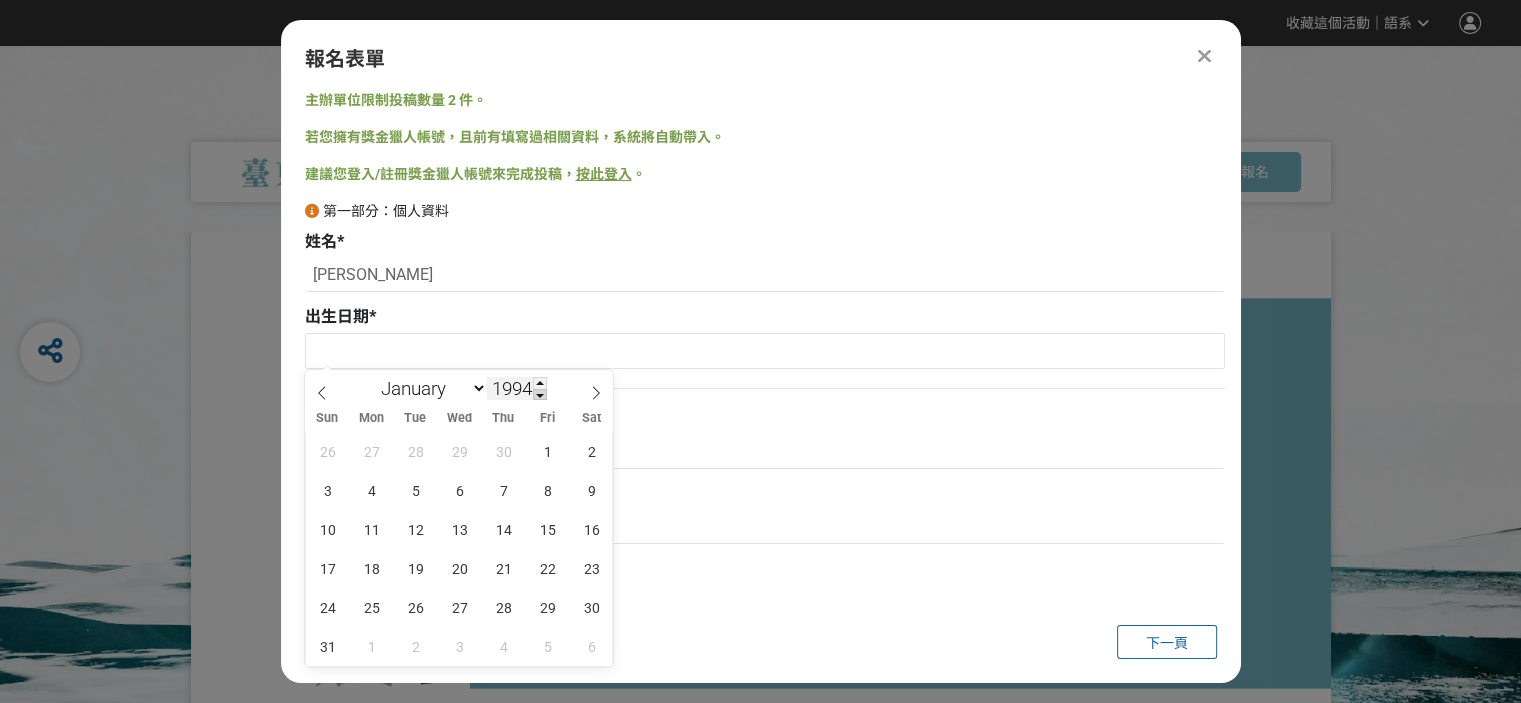 click at bounding box center (540, 395) 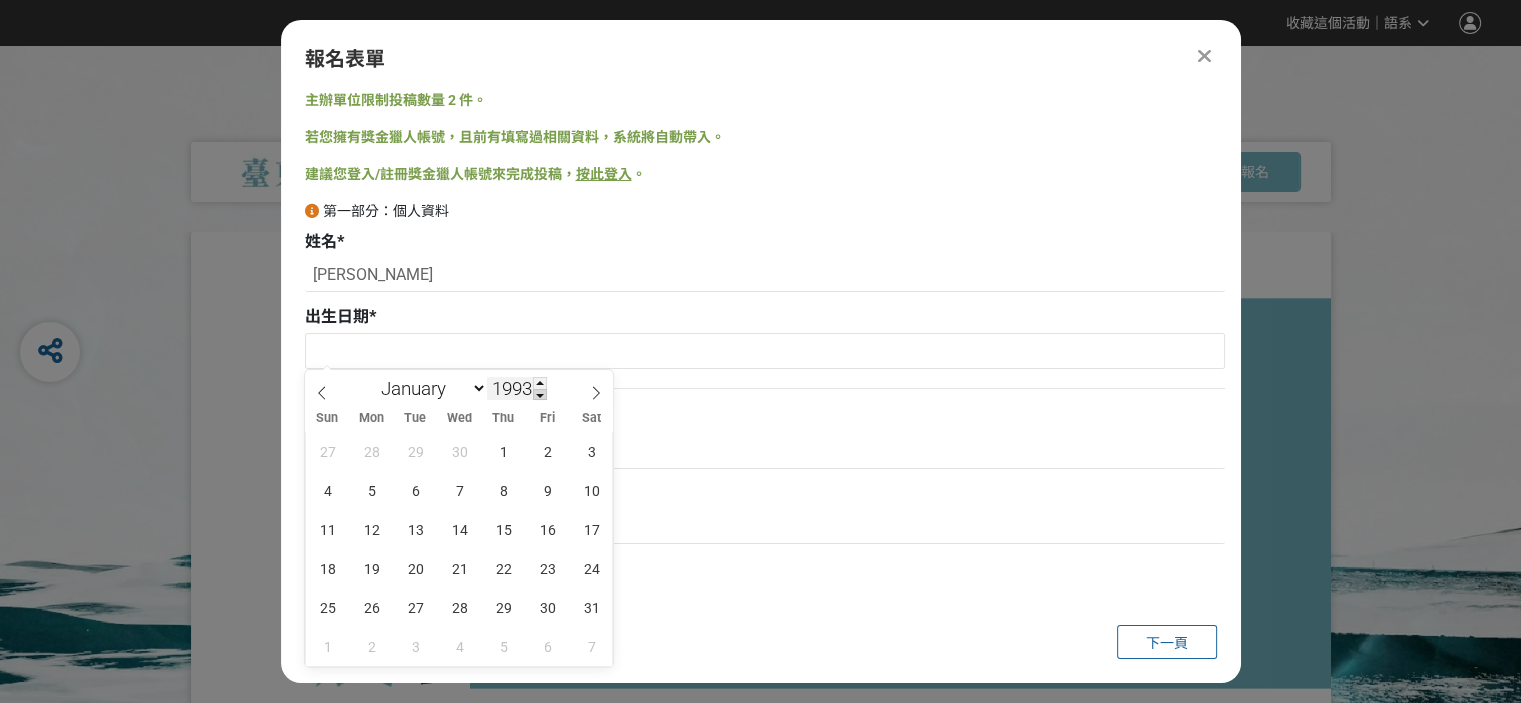 click at bounding box center (540, 395) 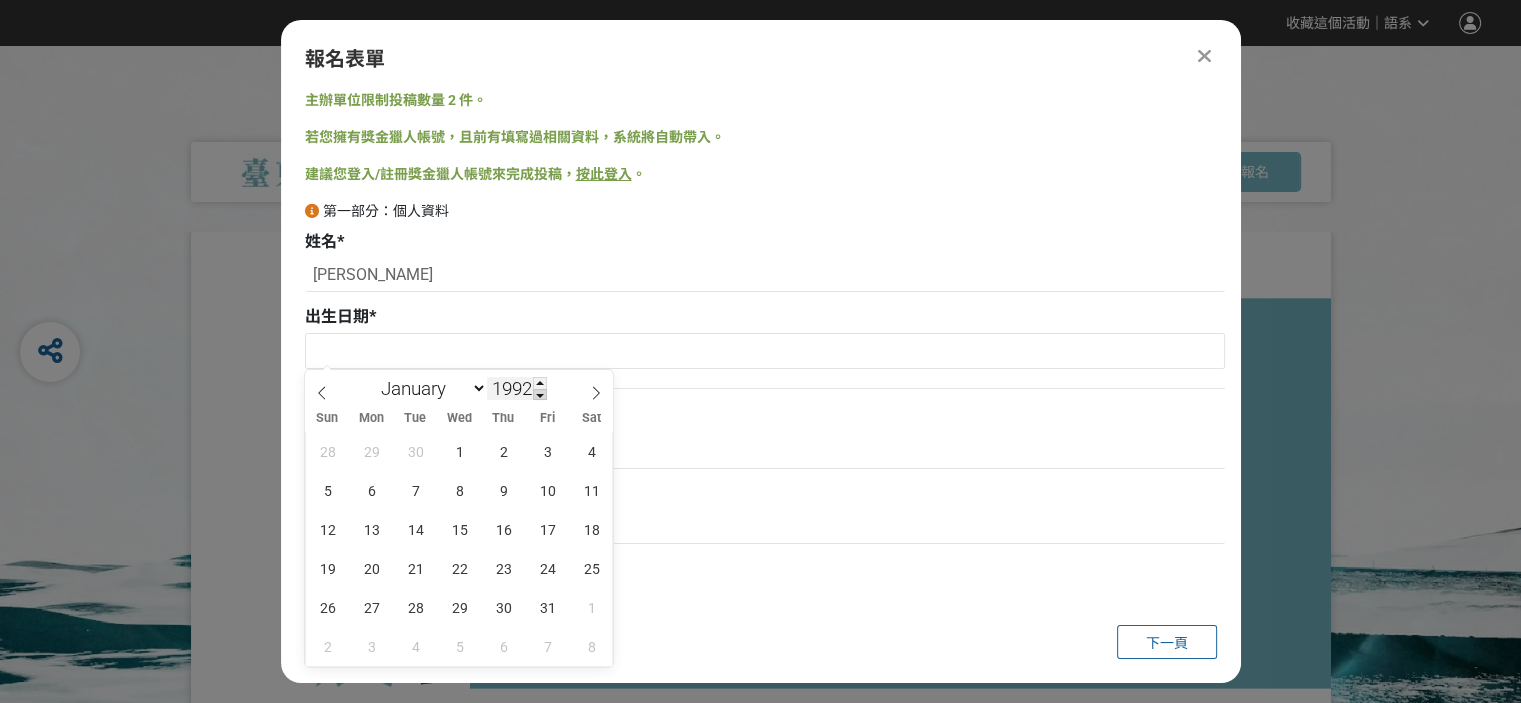 click at bounding box center [540, 395] 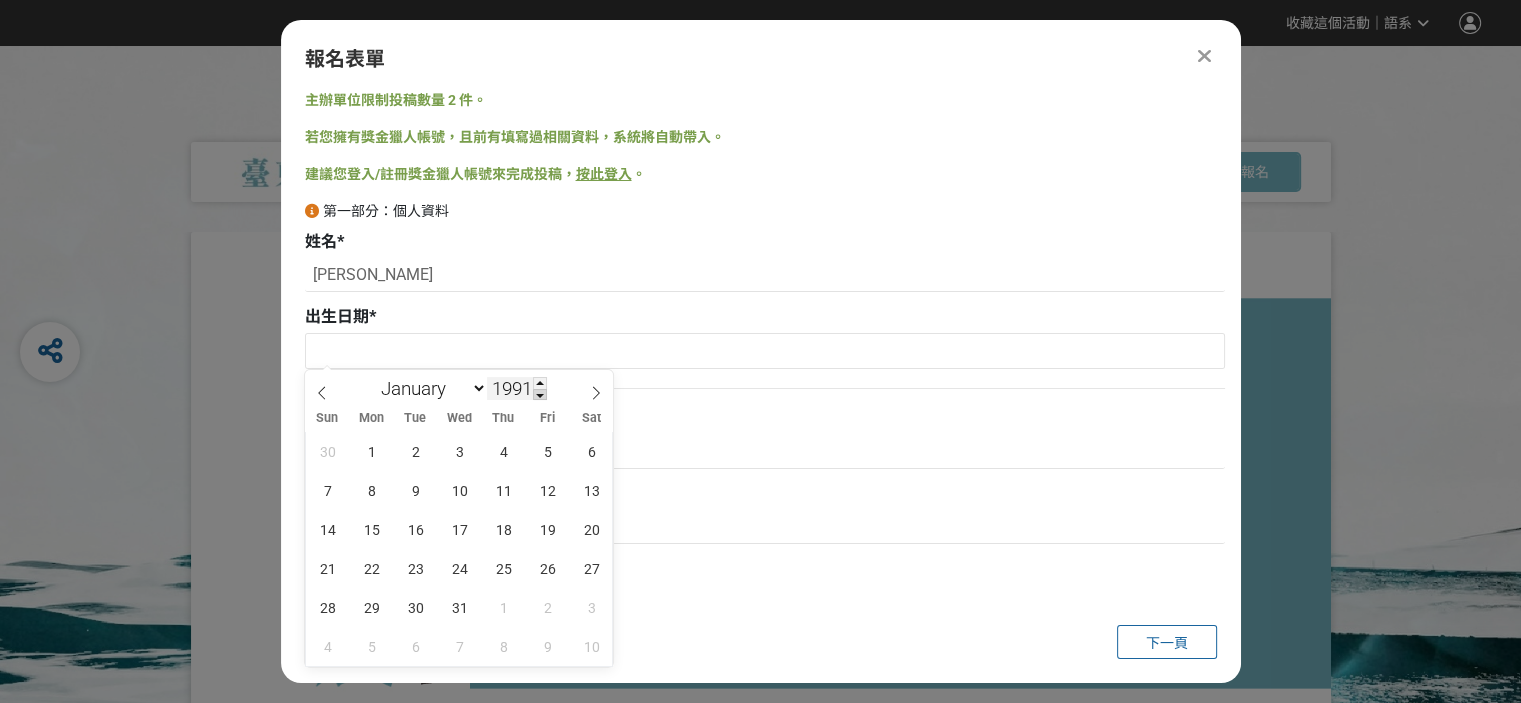 click at bounding box center (540, 395) 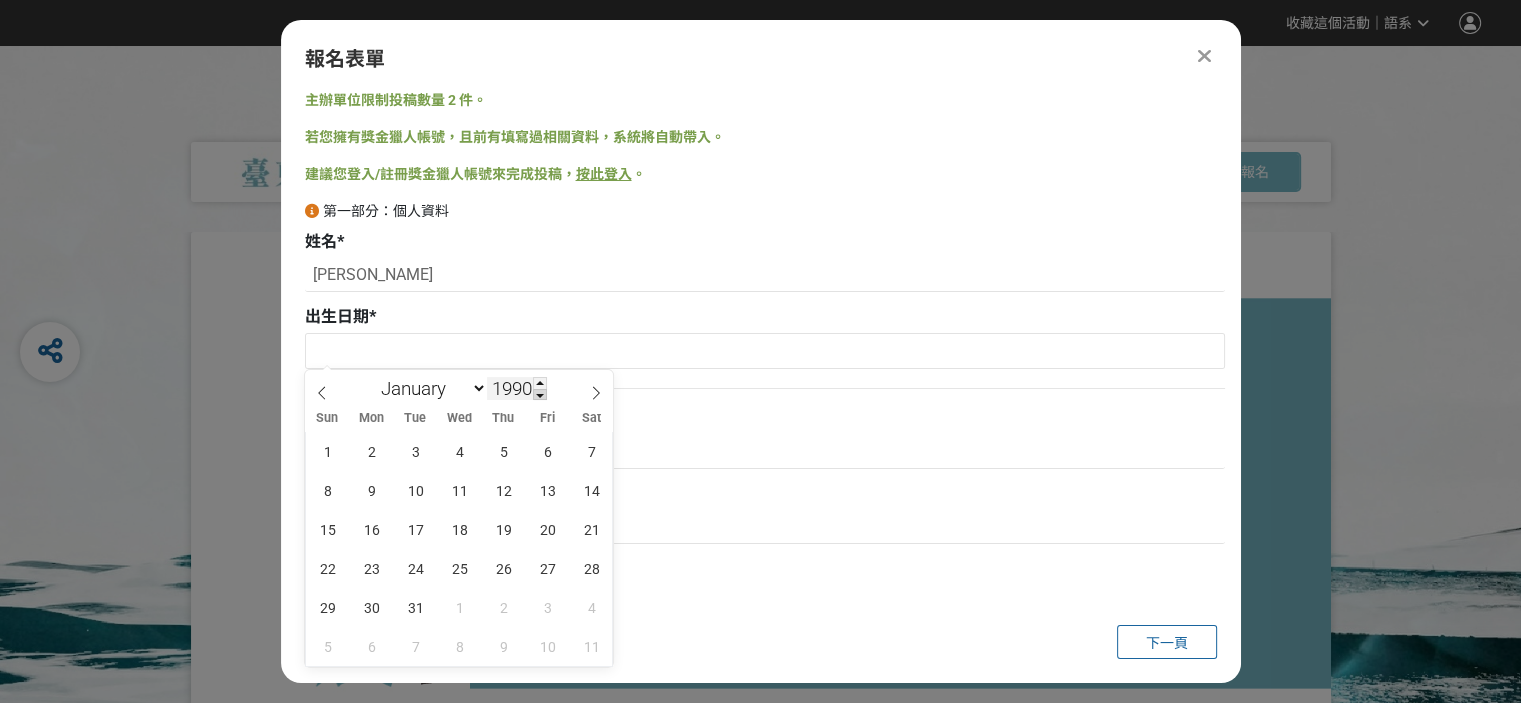 click at bounding box center (540, 395) 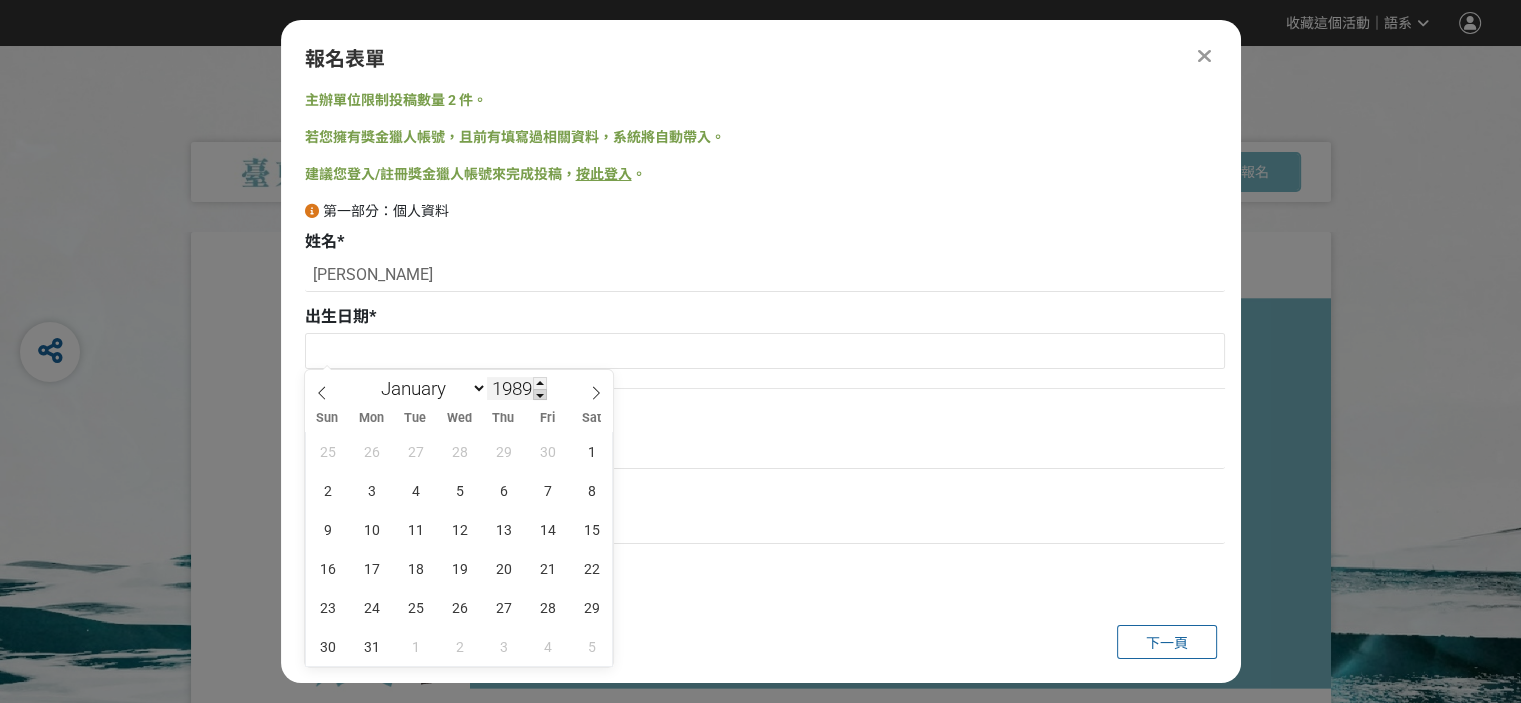 click at bounding box center (540, 395) 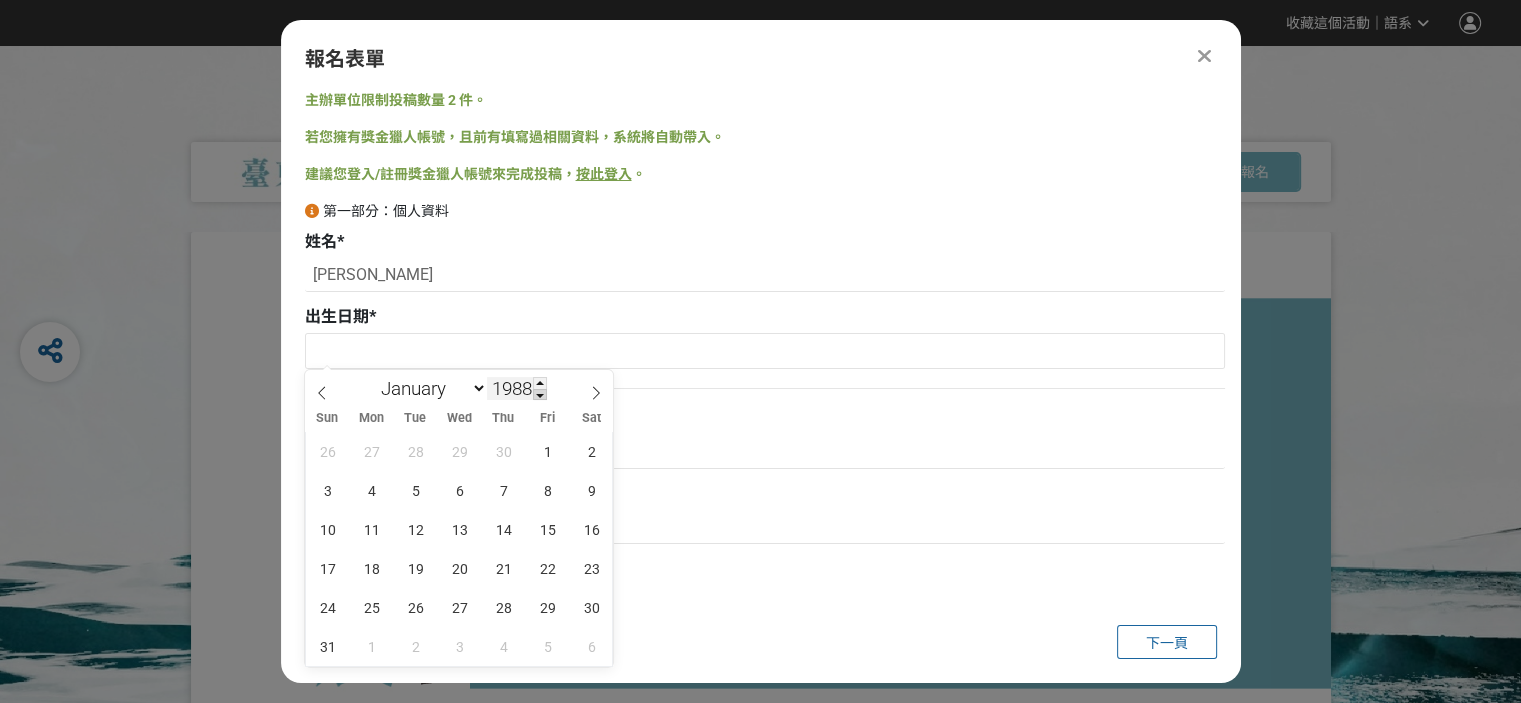 click at bounding box center (540, 395) 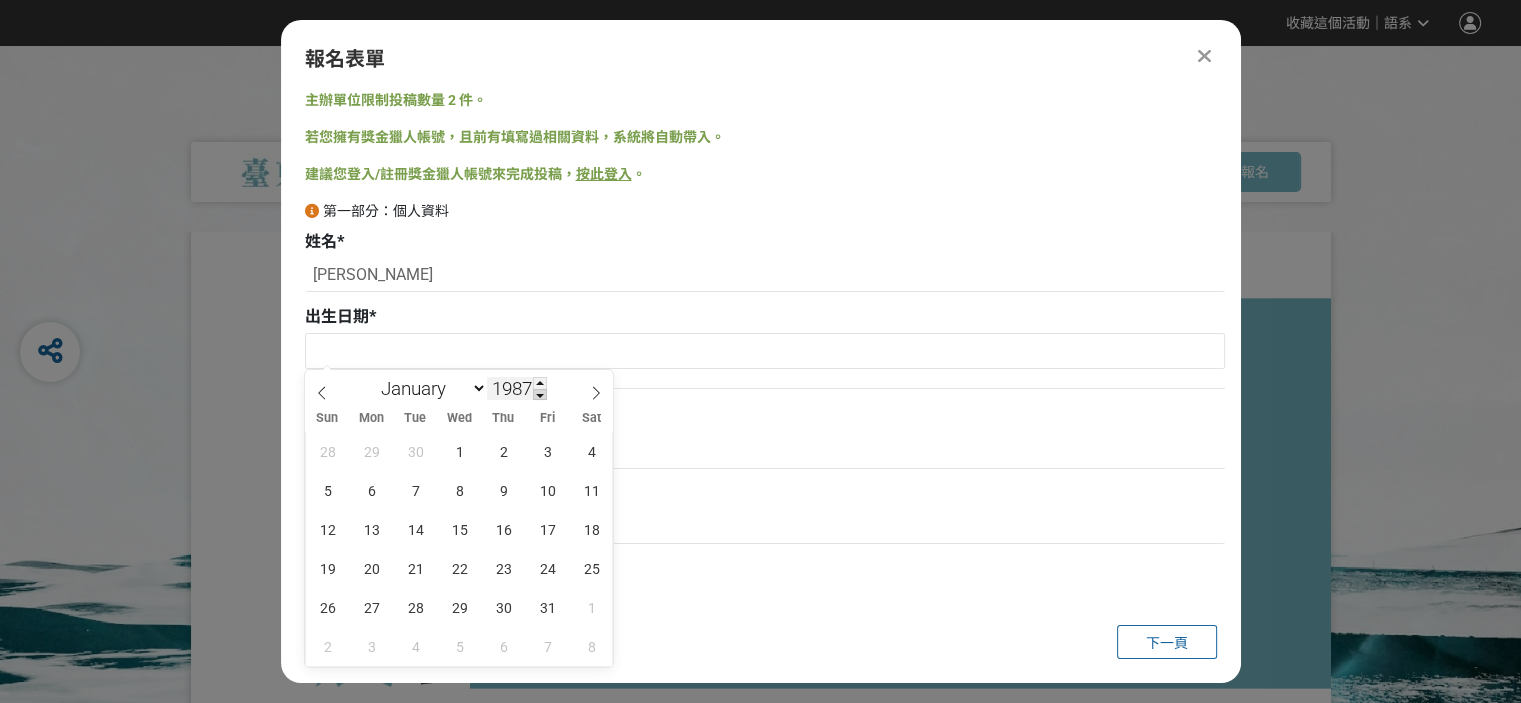 click at bounding box center [540, 395] 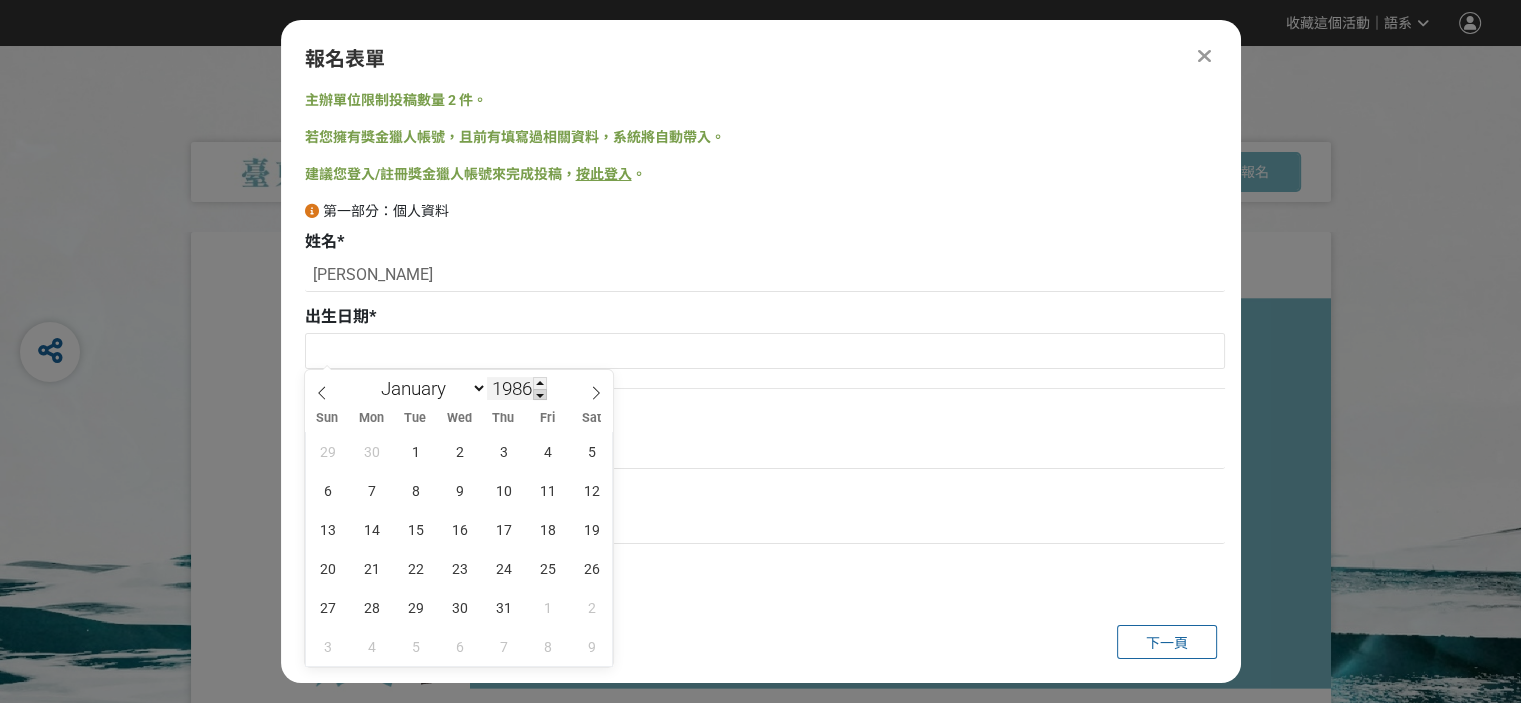 click at bounding box center (540, 395) 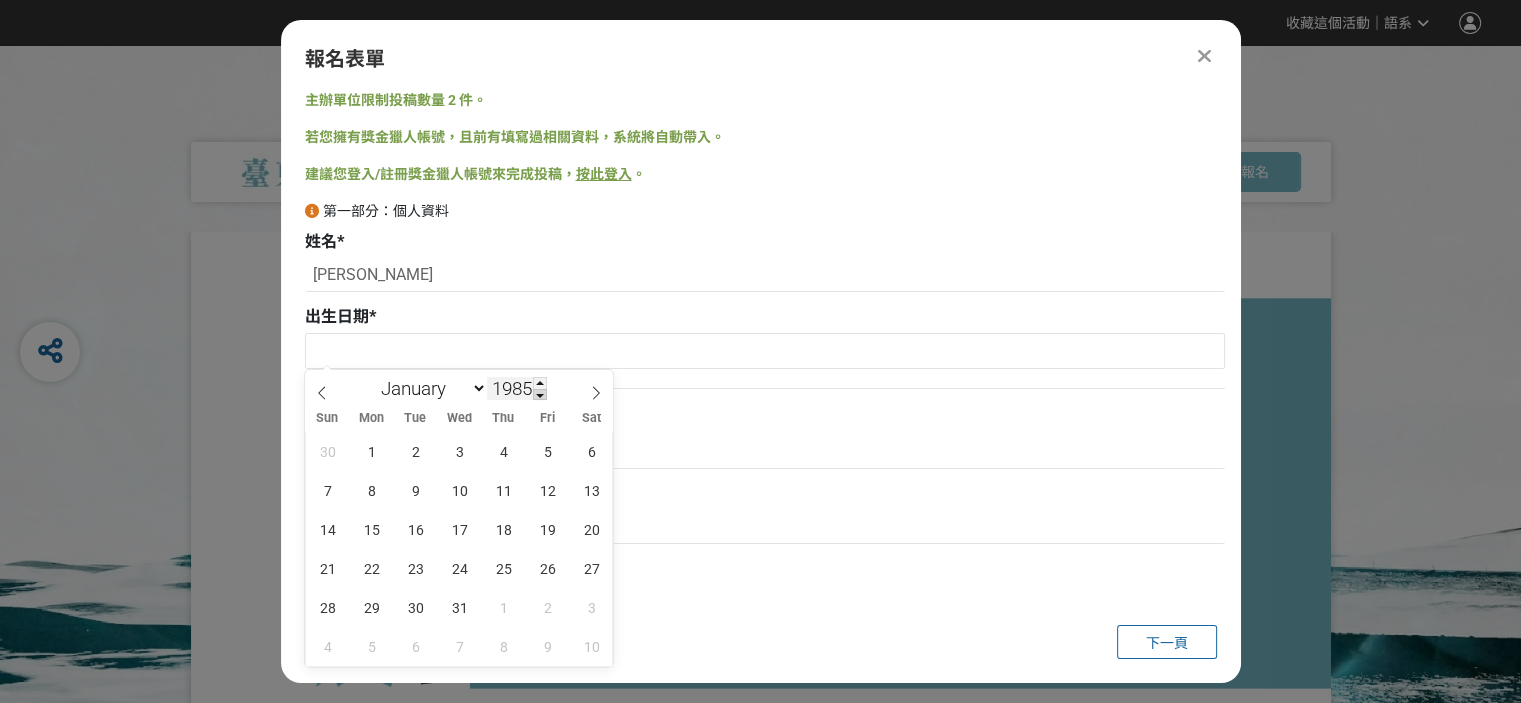 click at bounding box center [540, 395] 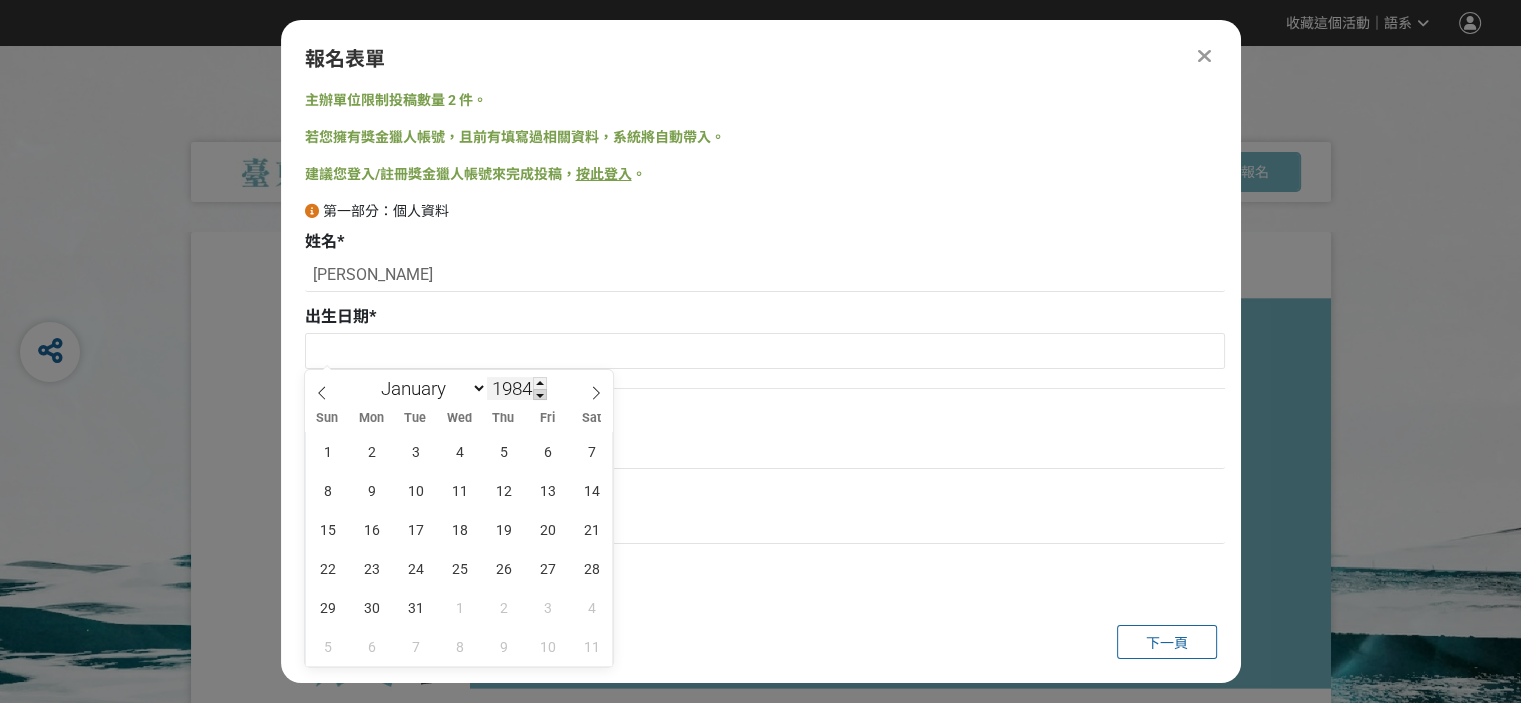 click at bounding box center (540, 395) 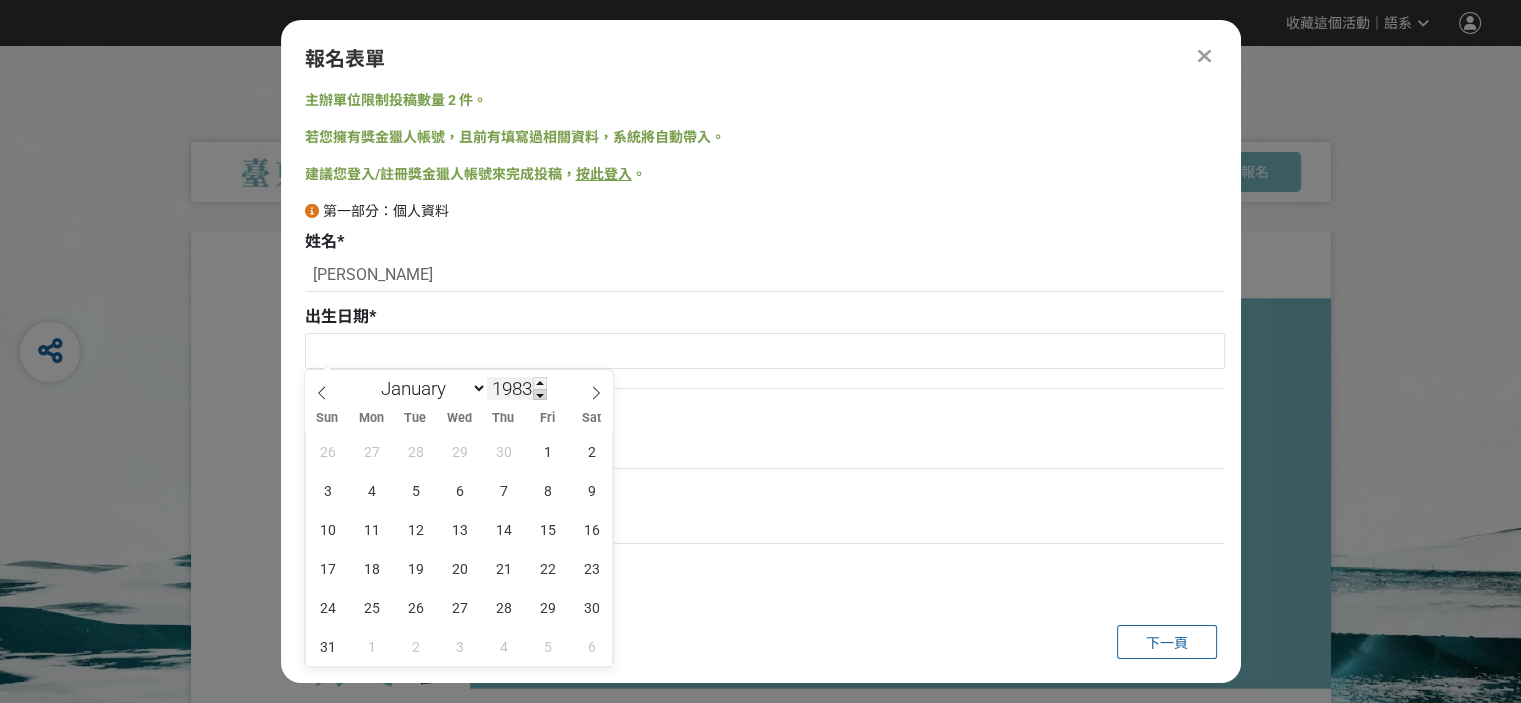 click at bounding box center (540, 395) 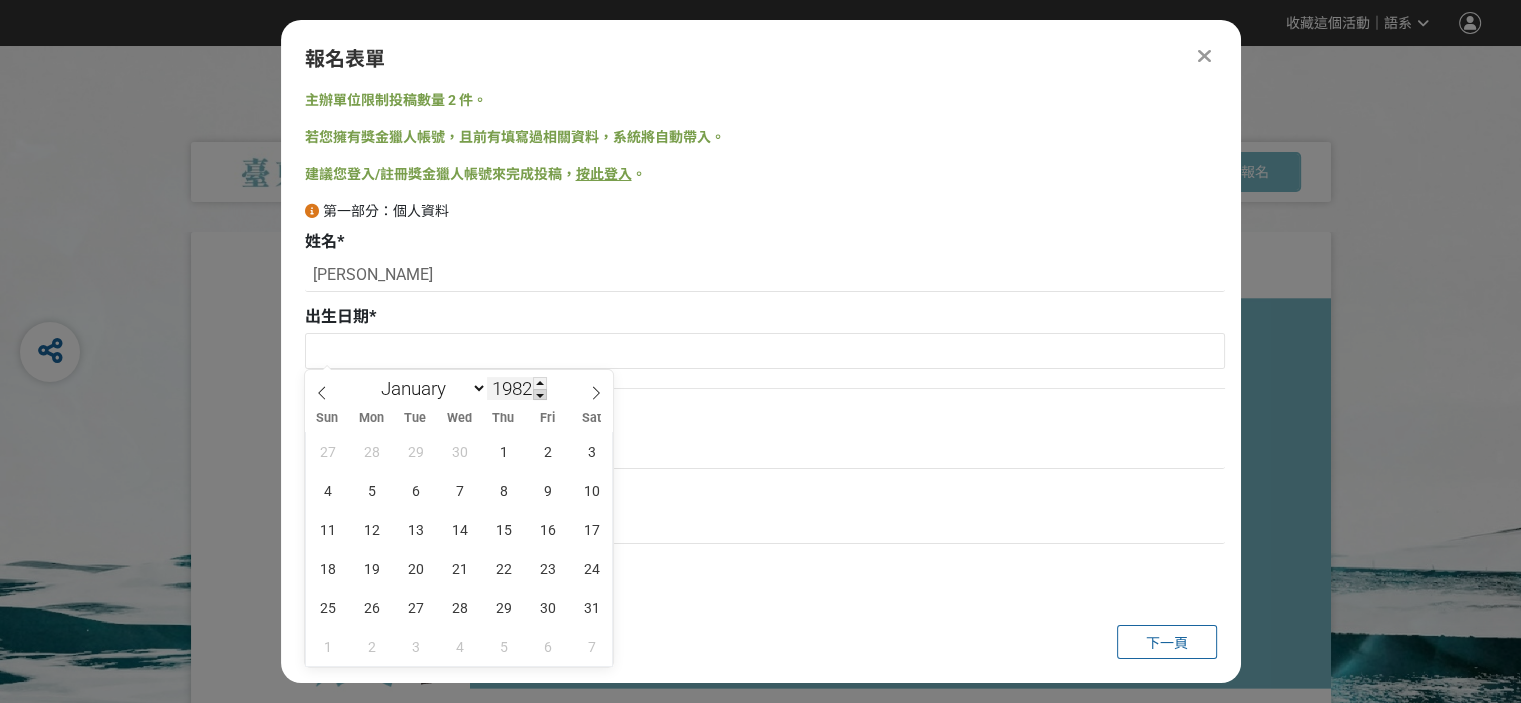 click at bounding box center (540, 395) 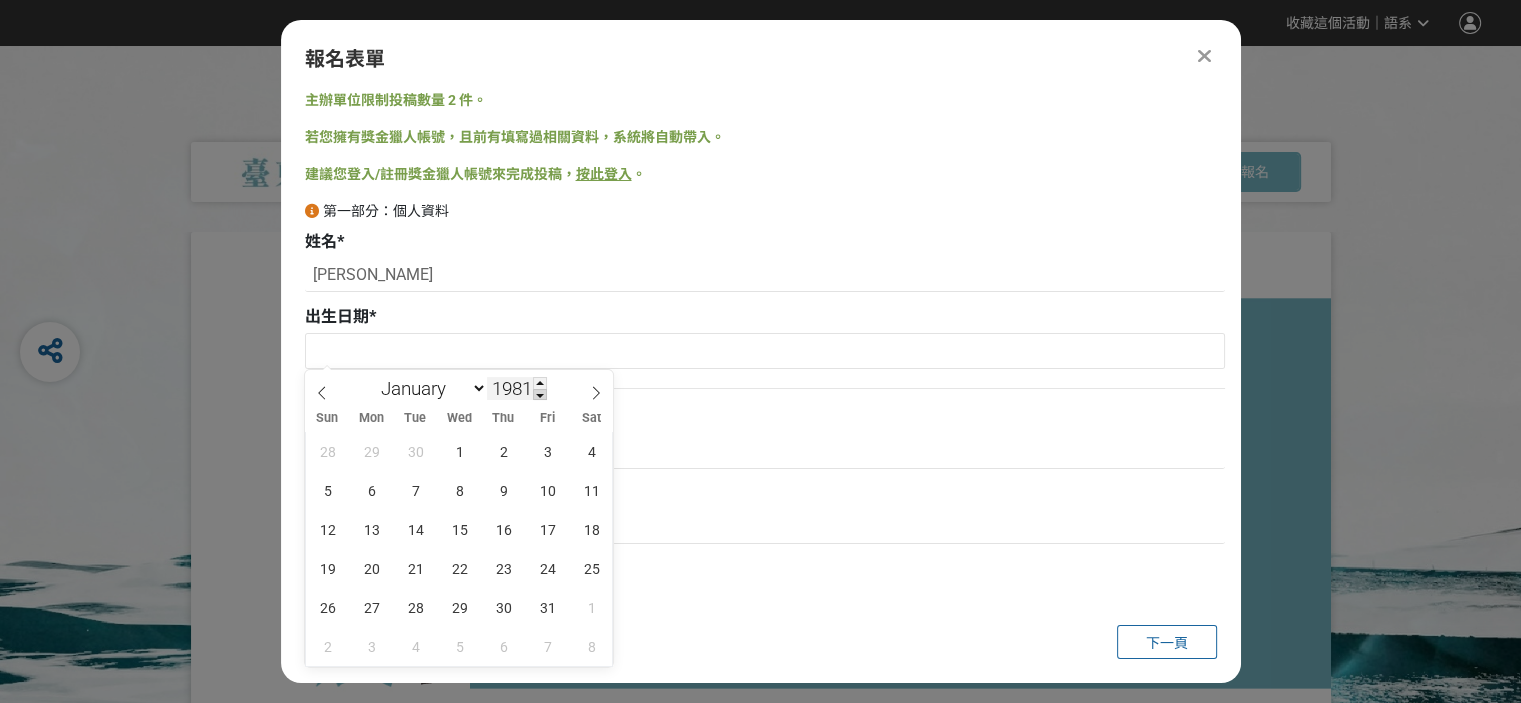 click at bounding box center [540, 395] 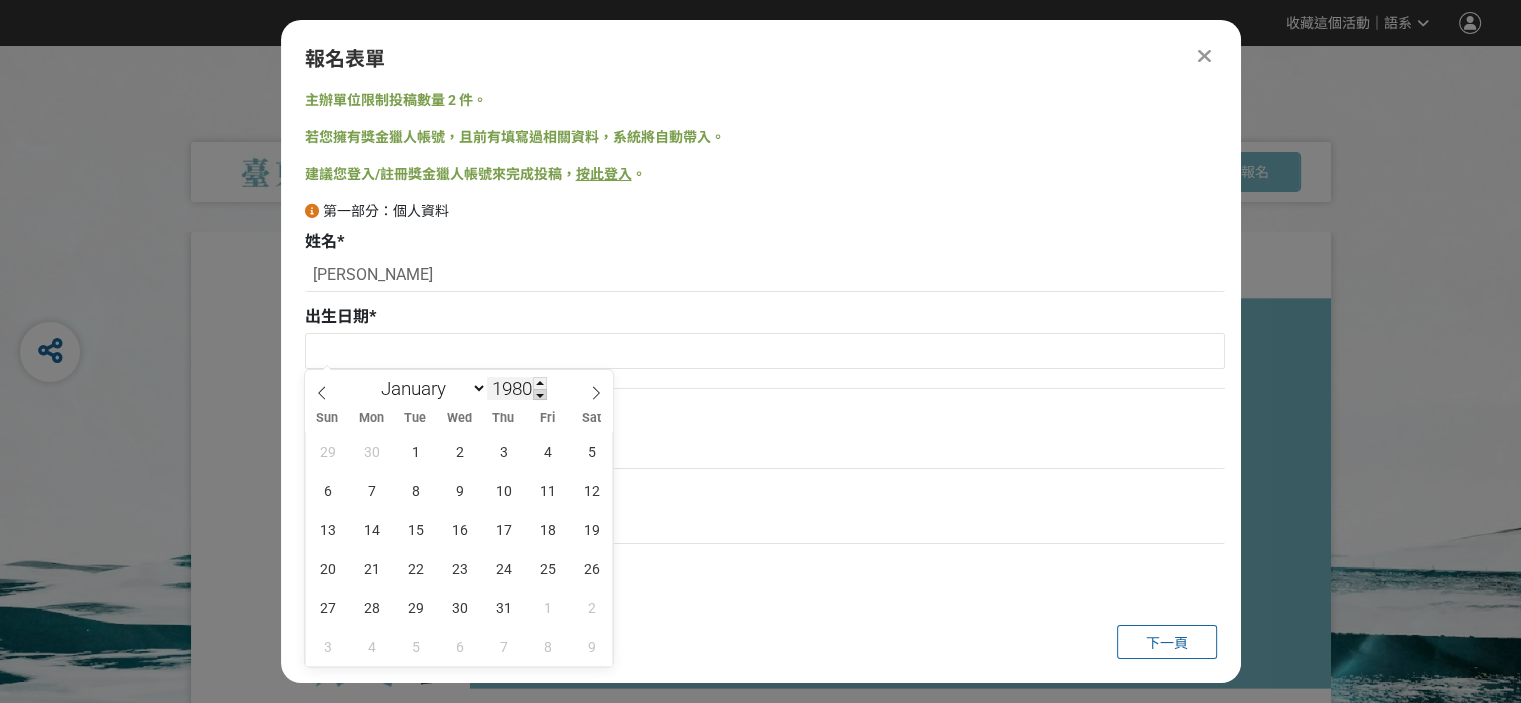 click at bounding box center (540, 395) 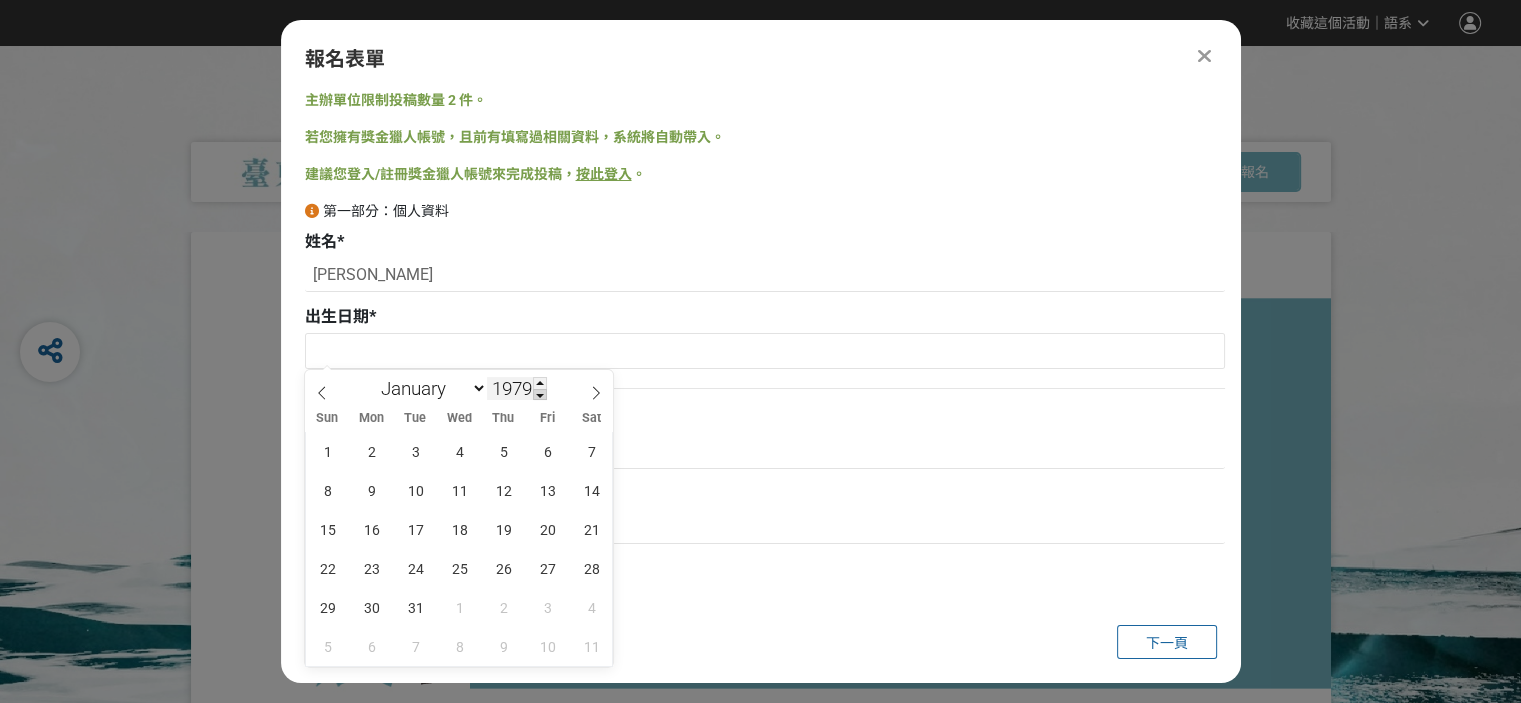 click at bounding box center [540, 395] 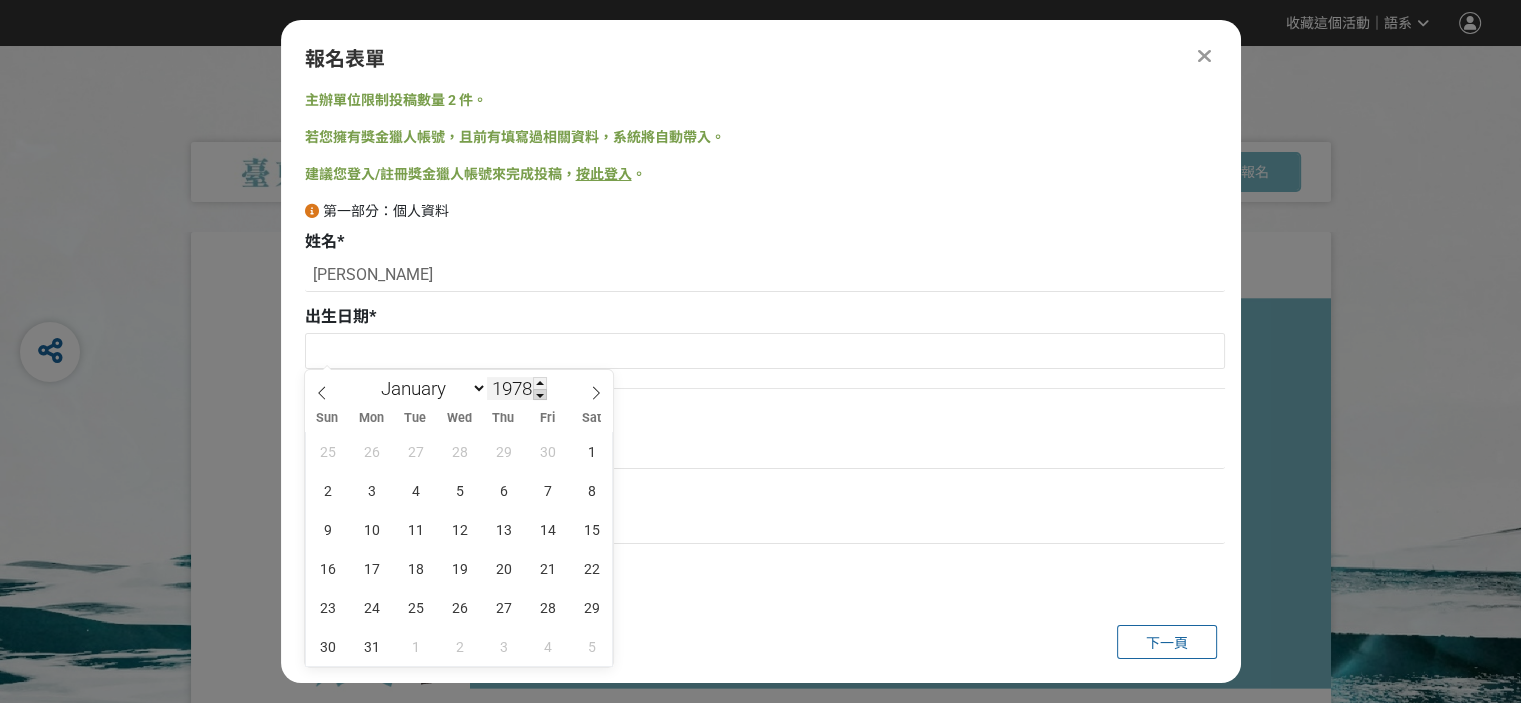 click at bounding box center [540, 395] 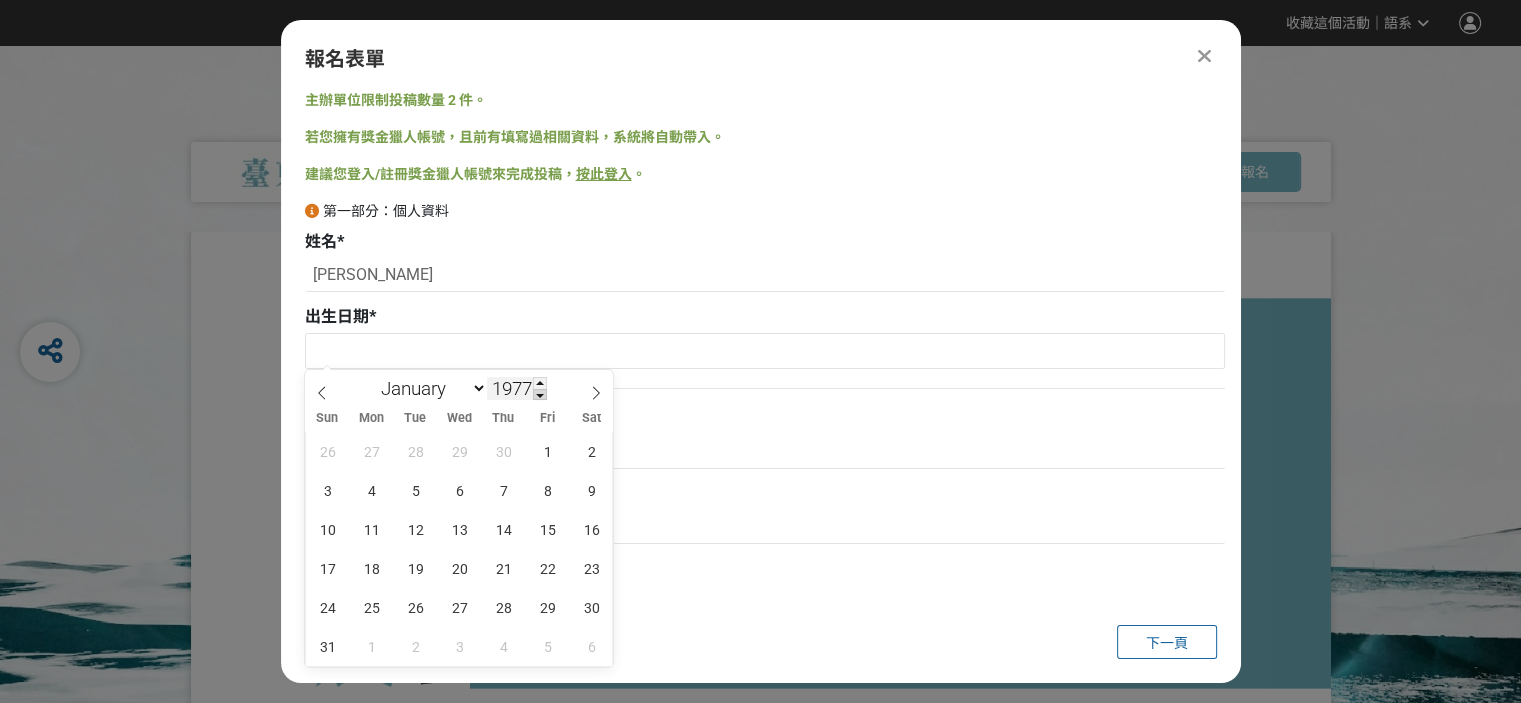 click at bounding box center [540, 395] 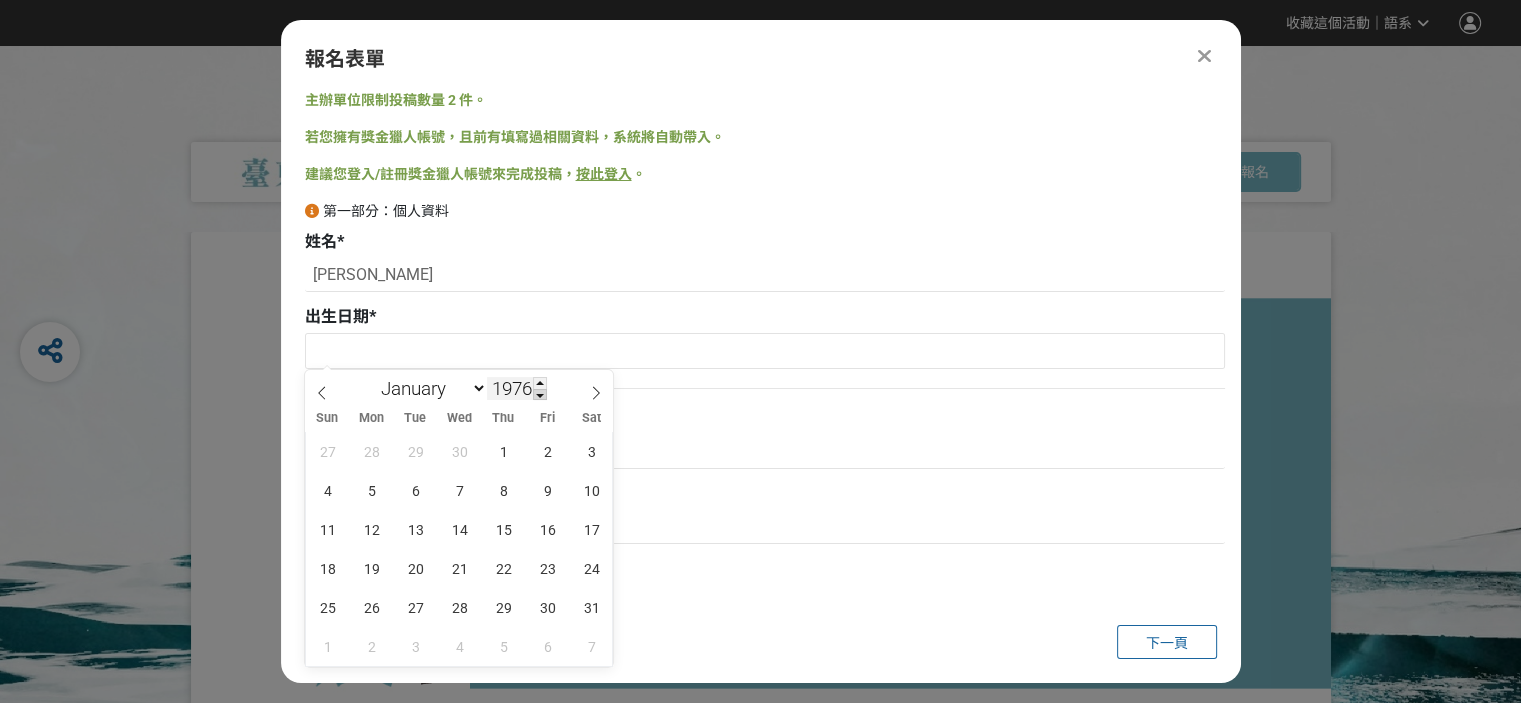 click at bounding box center [540, 395] 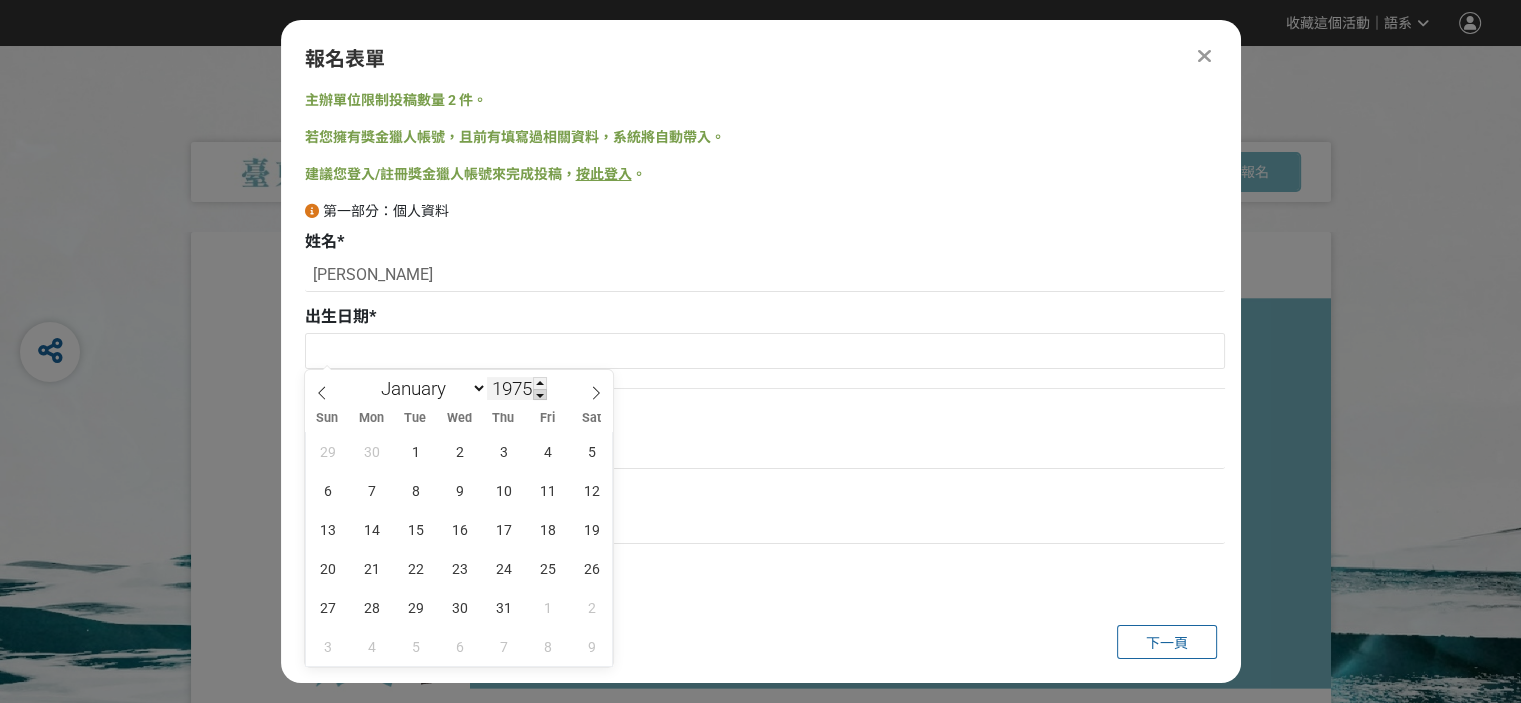 click at bounding box center [540, 395] 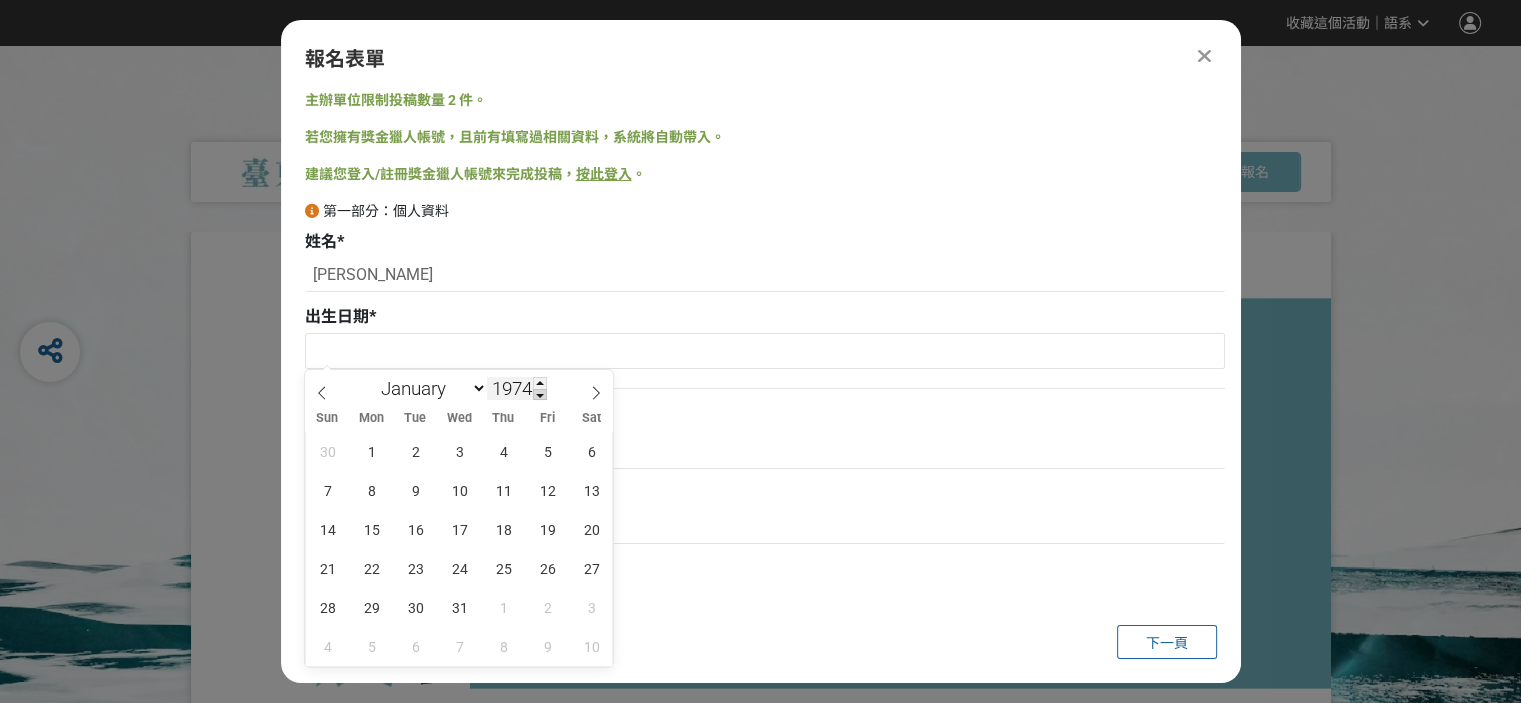 click at bounding box center (540, 395) 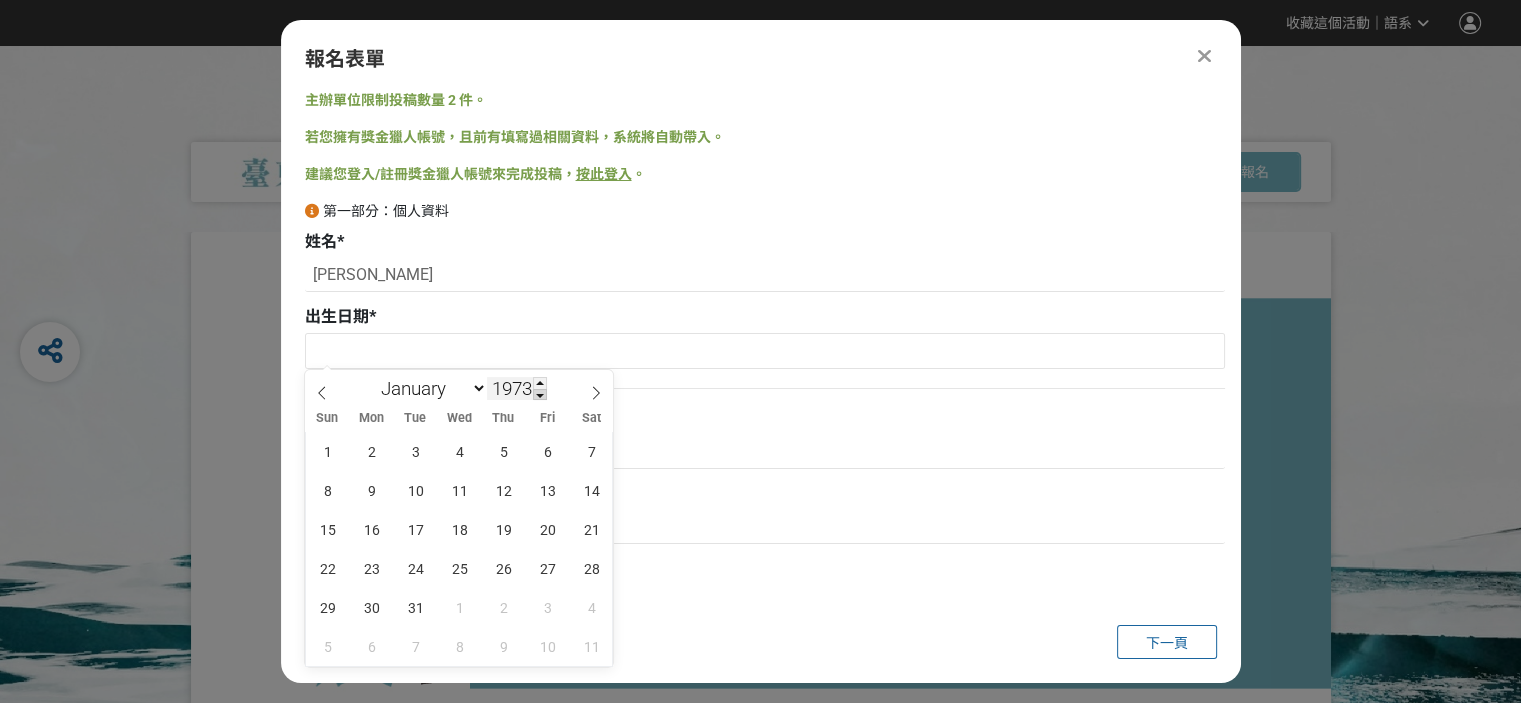 click at bounding box center (540, 395) 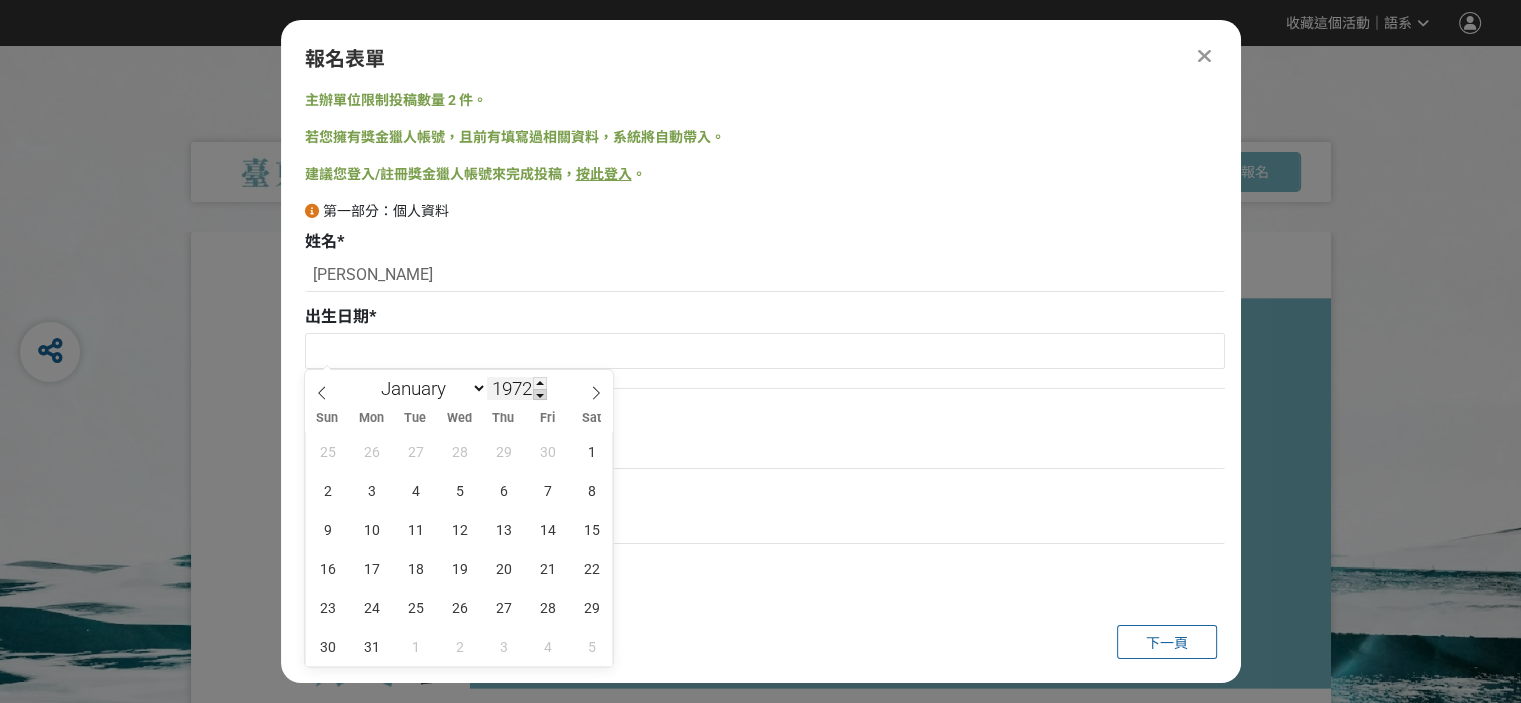 click at bounding box center (540, 395) 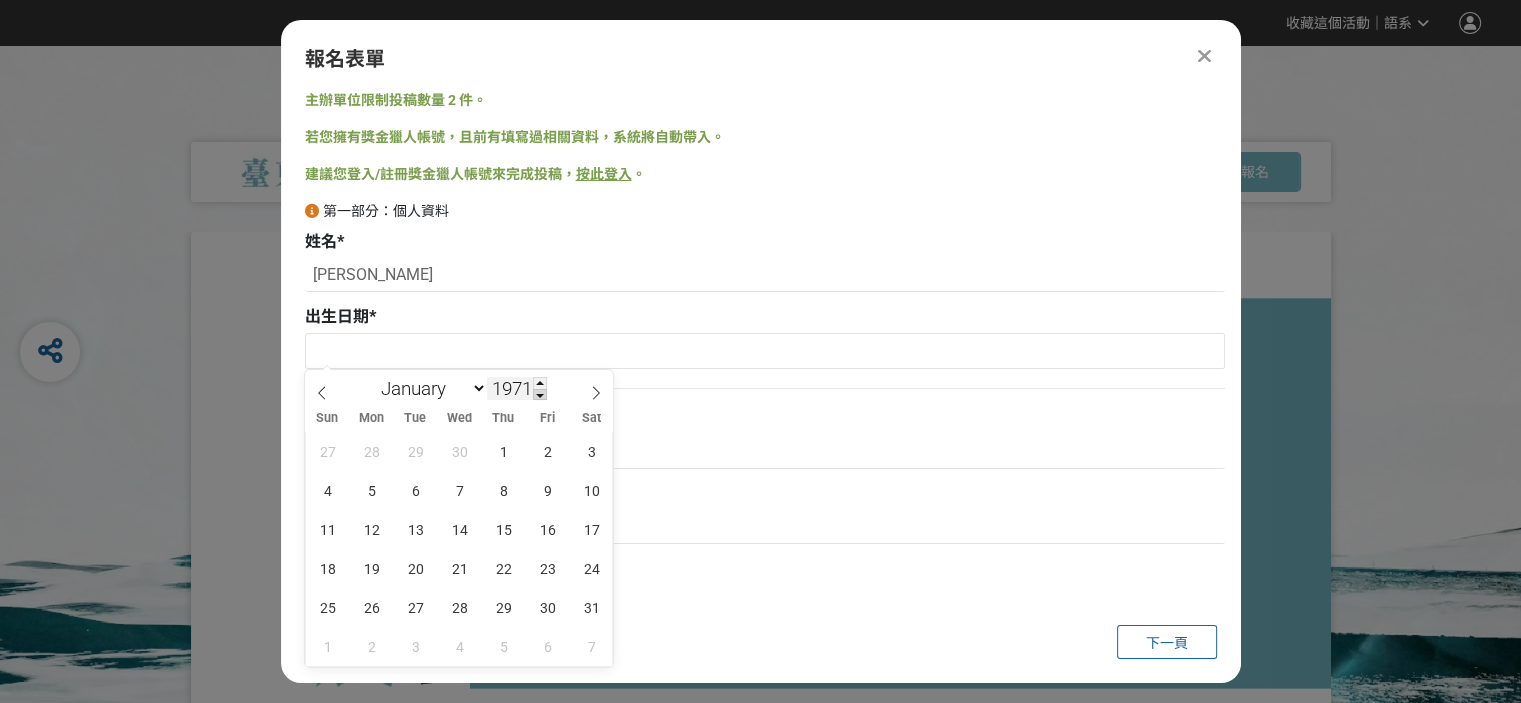 click at bounding box center (540, 395) 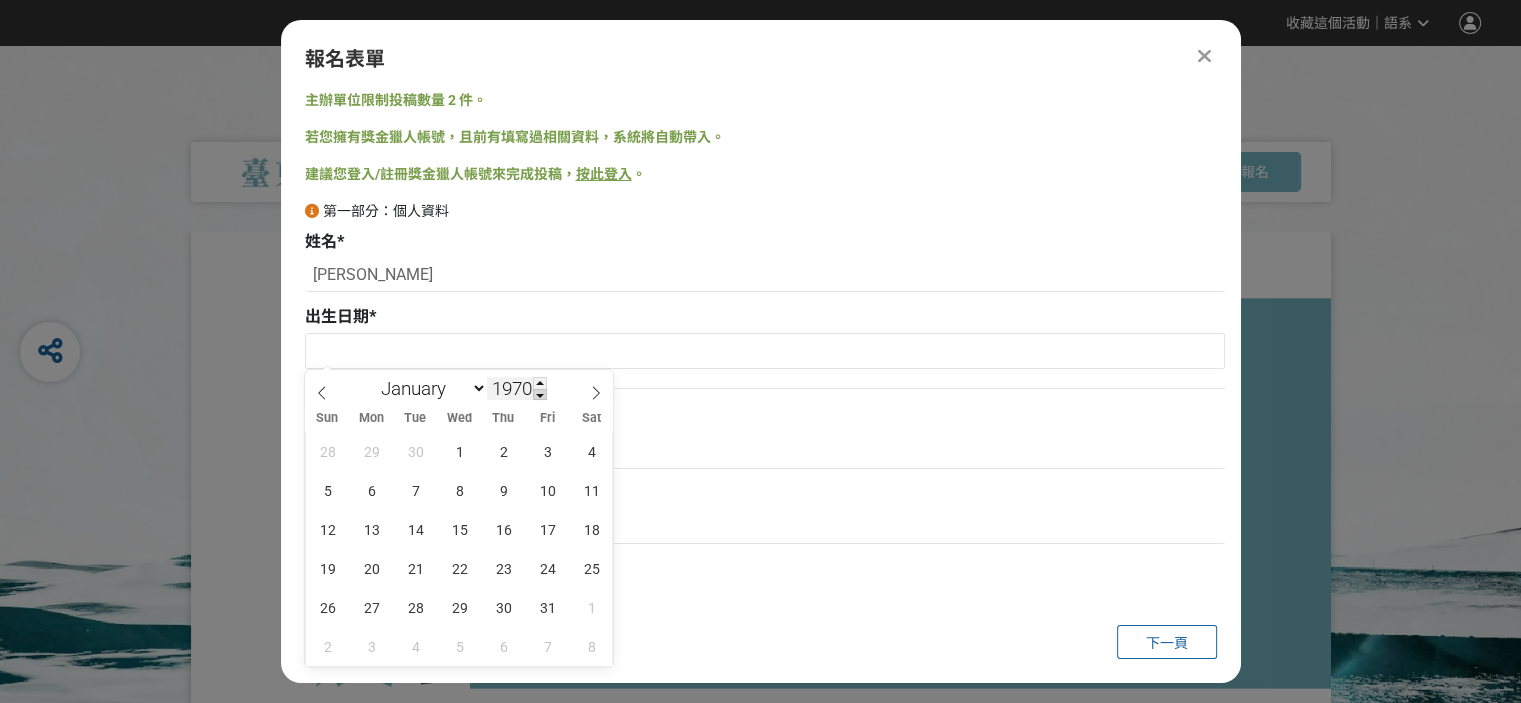 click at bounding box center (540, 395) 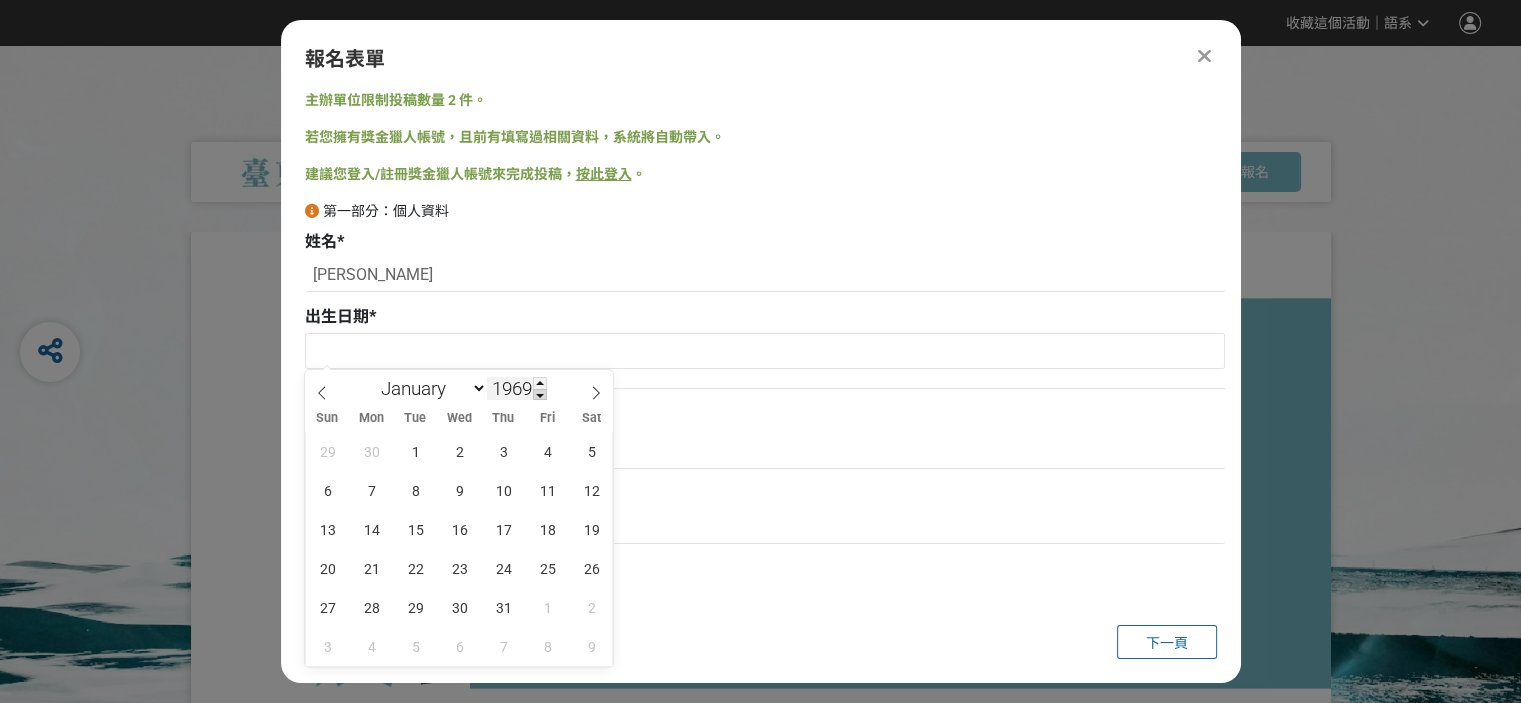 click at bounding box center [540, 395] 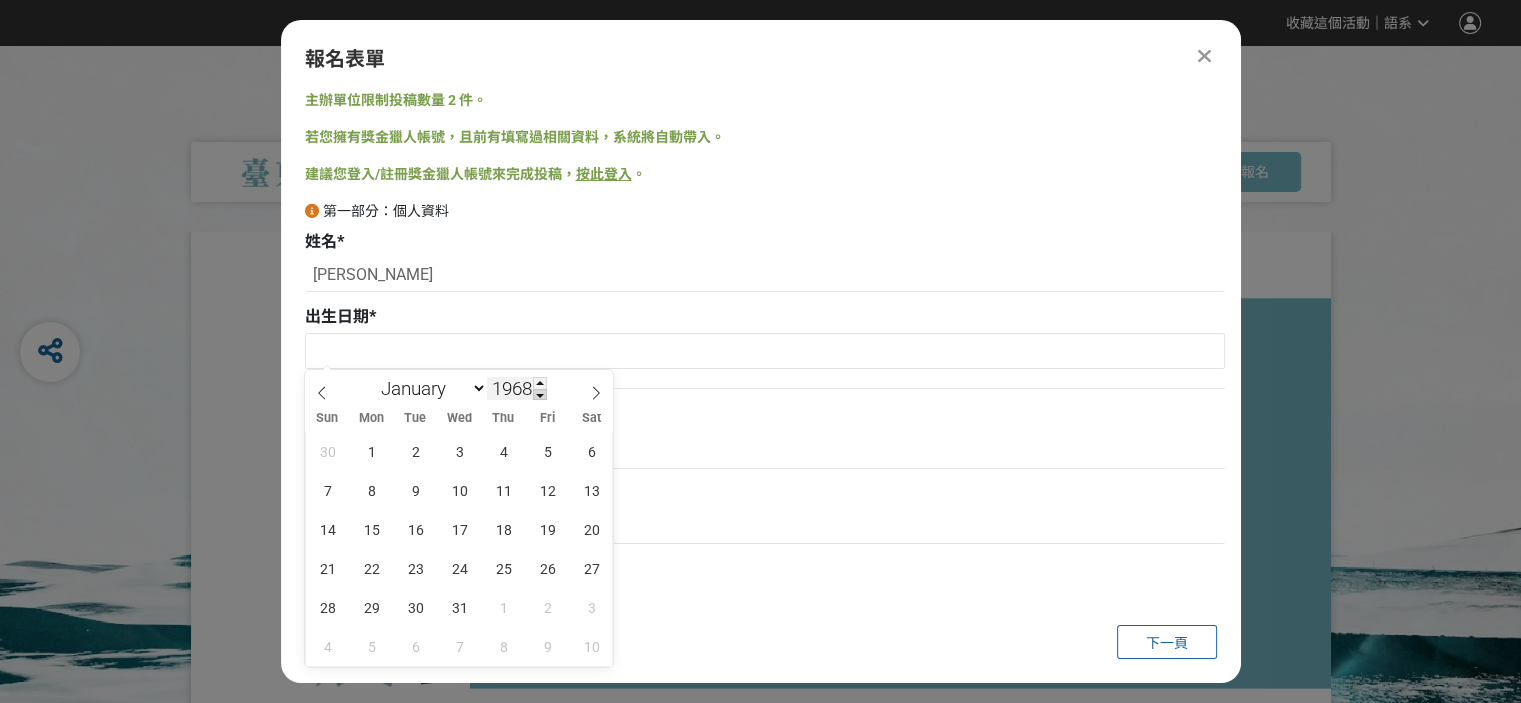click at bounding box center (540, 395) 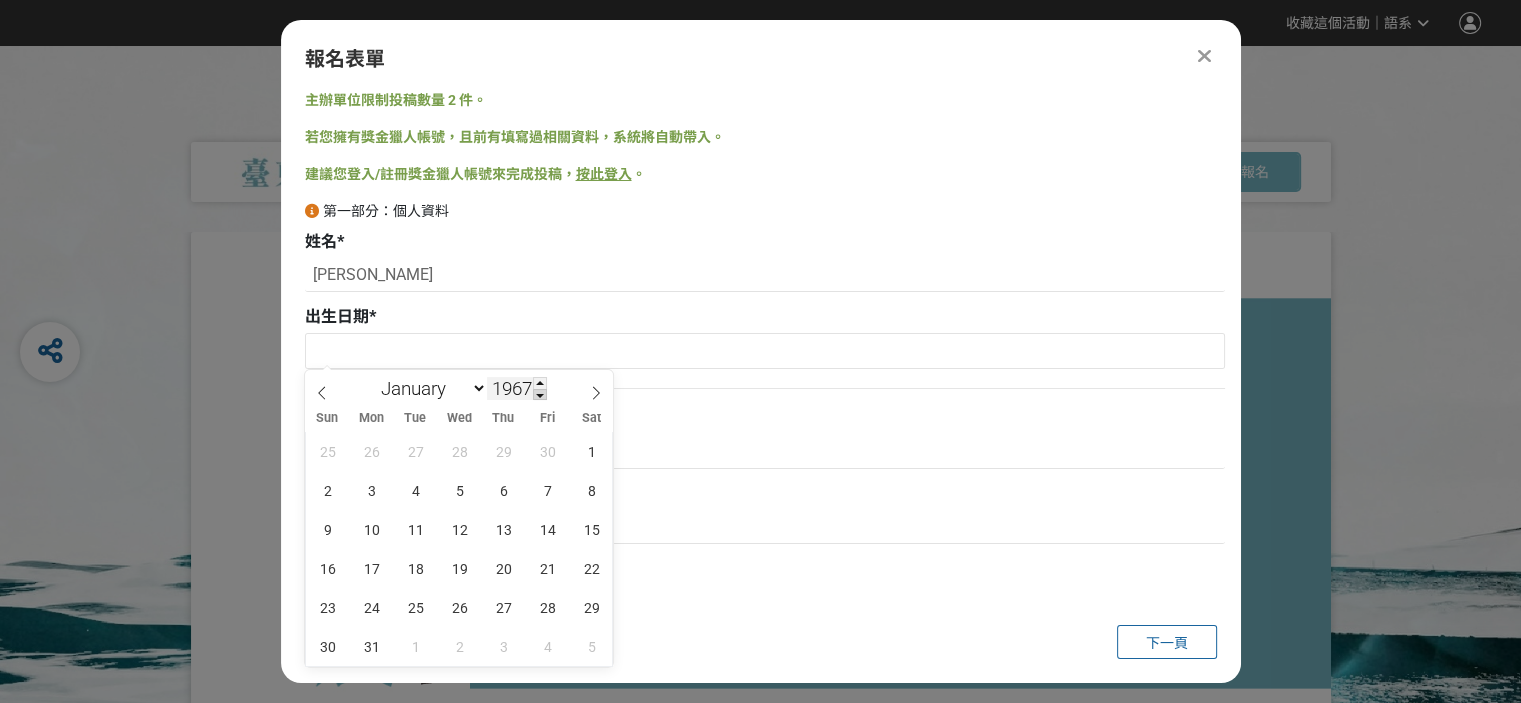 click at bounding box center [540, 395] 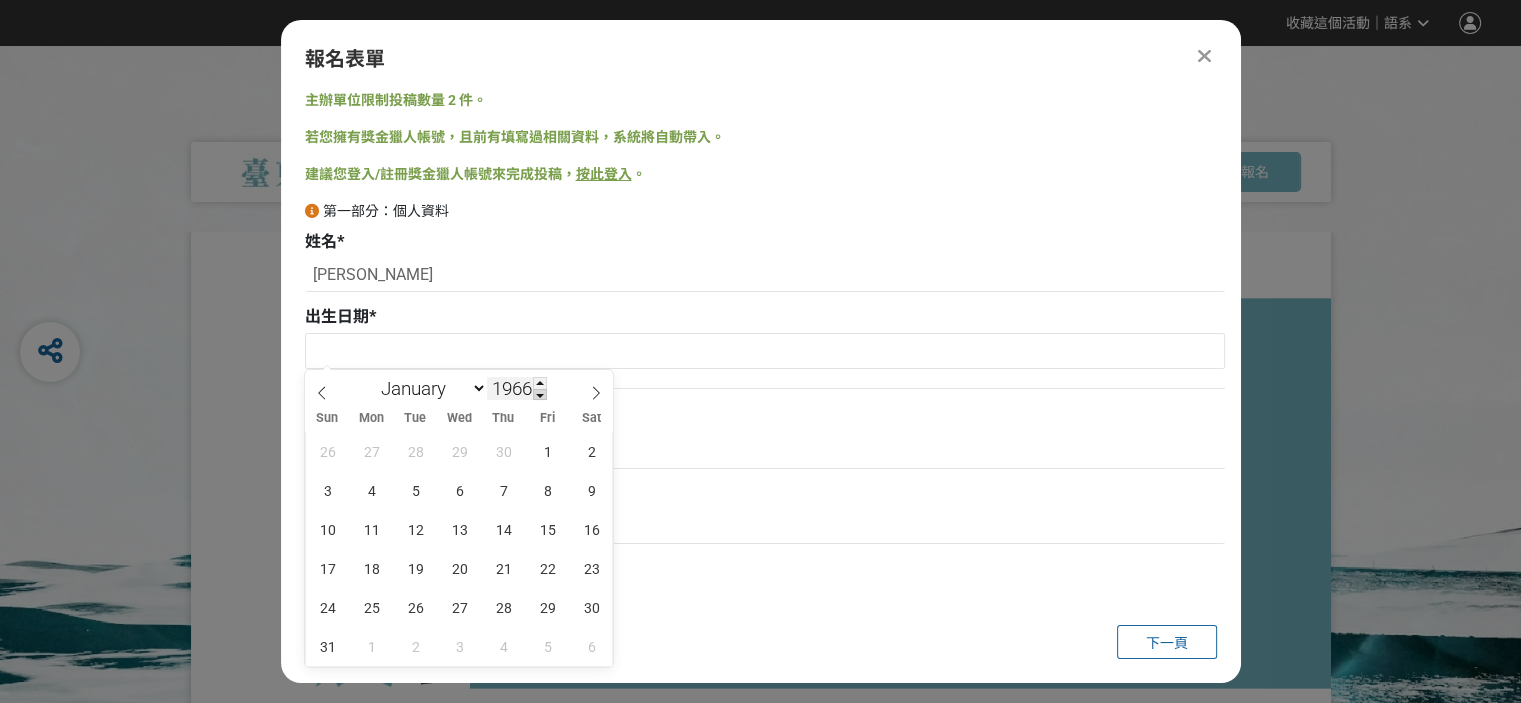 click at bounding box center (540, 395) 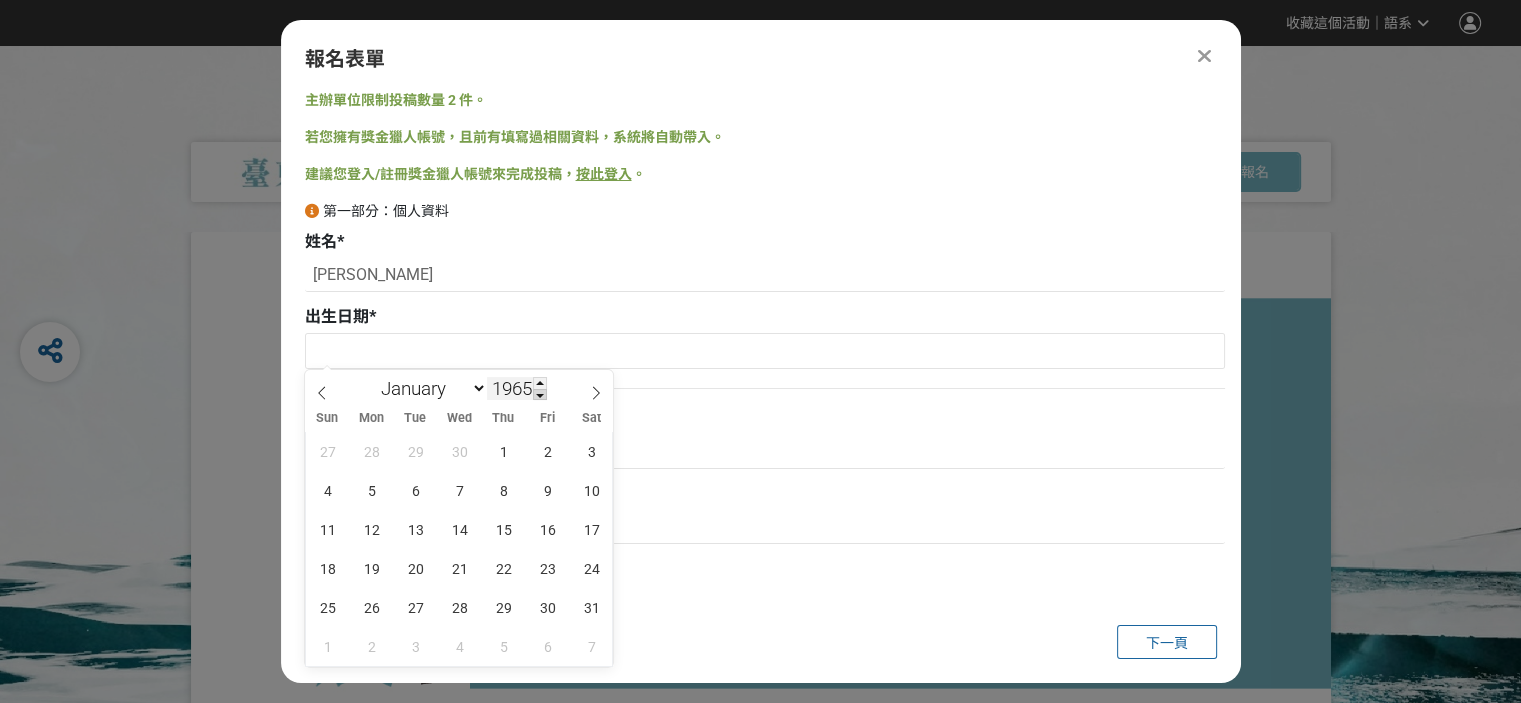 click at bounding box center (540, 395) 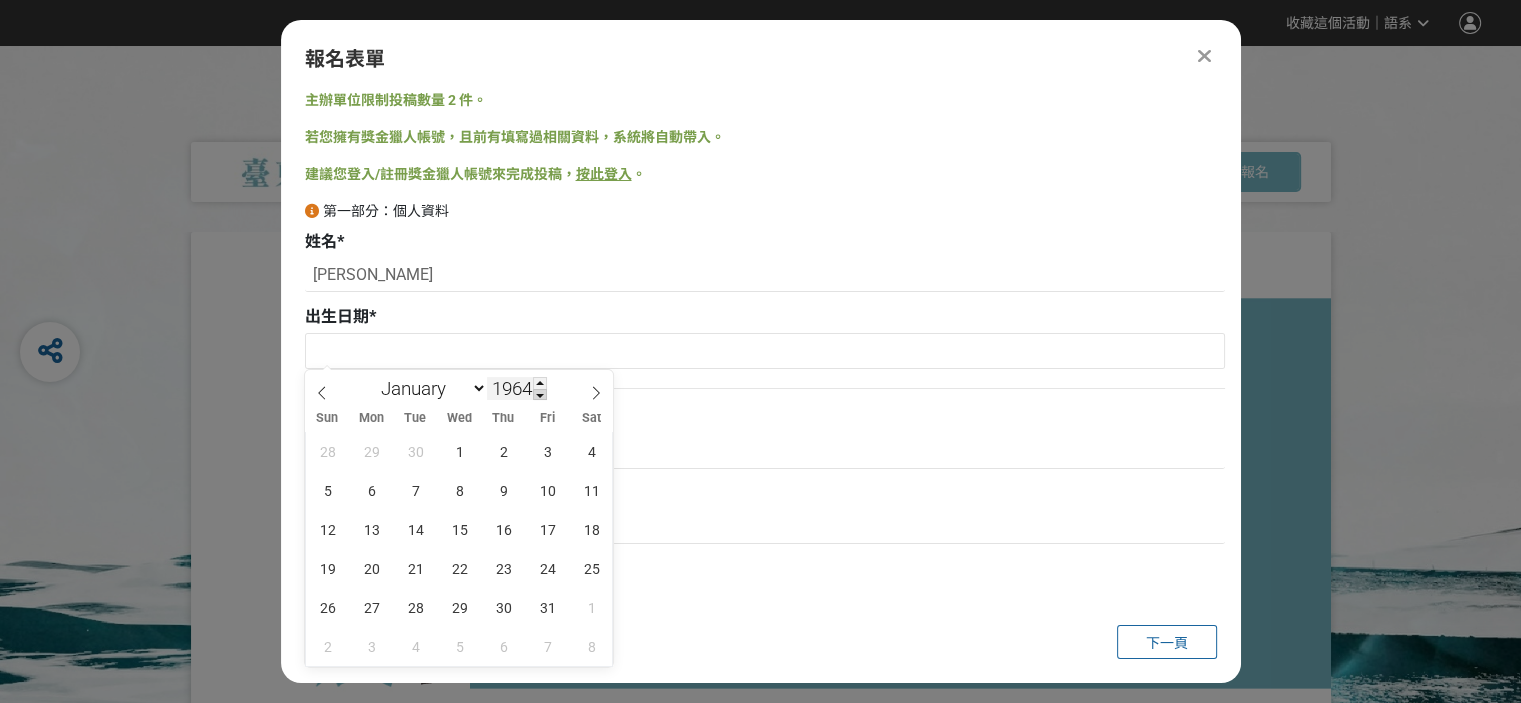 click at bounding box center [540, 395] 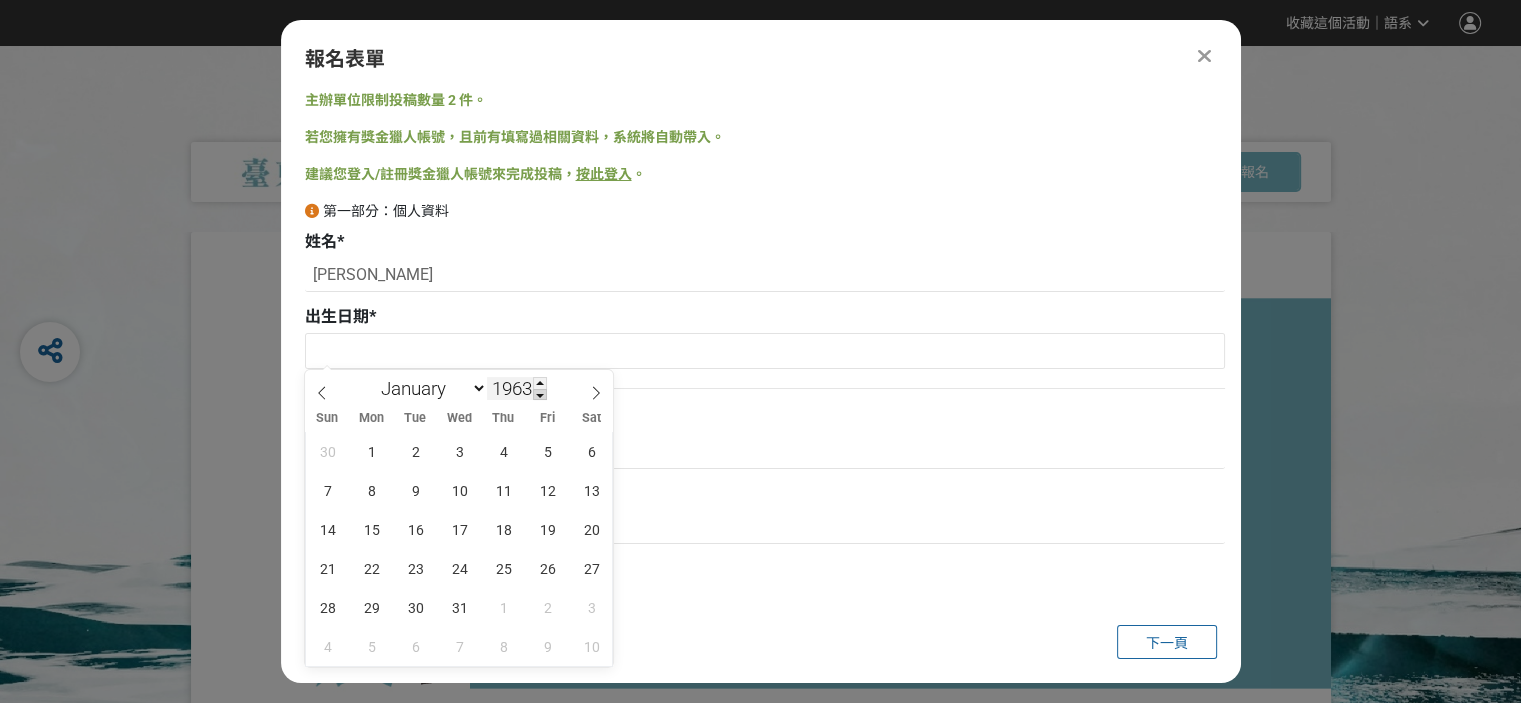 click at bounding box center (540, 395) 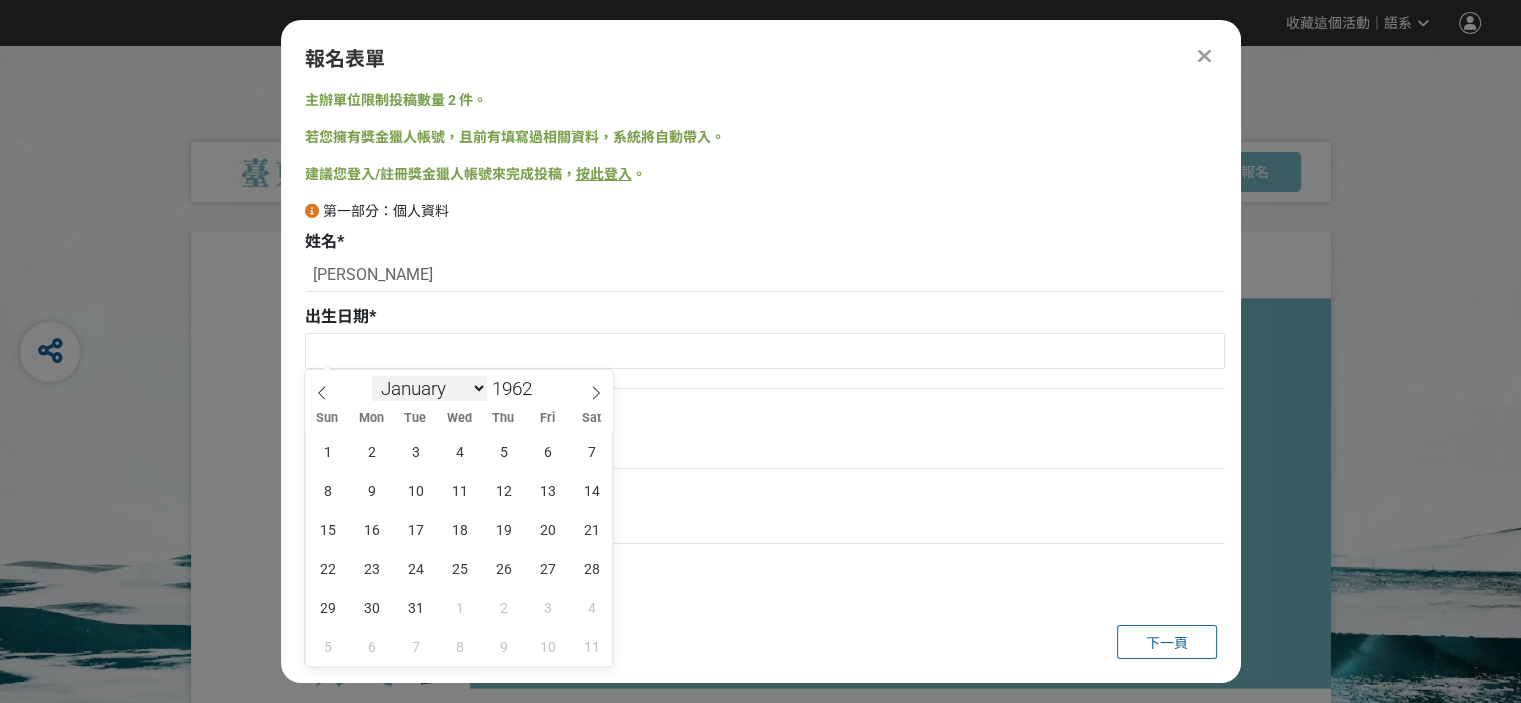 click on "January February March April May June July August September October November December" at bounding box center [429, 388] 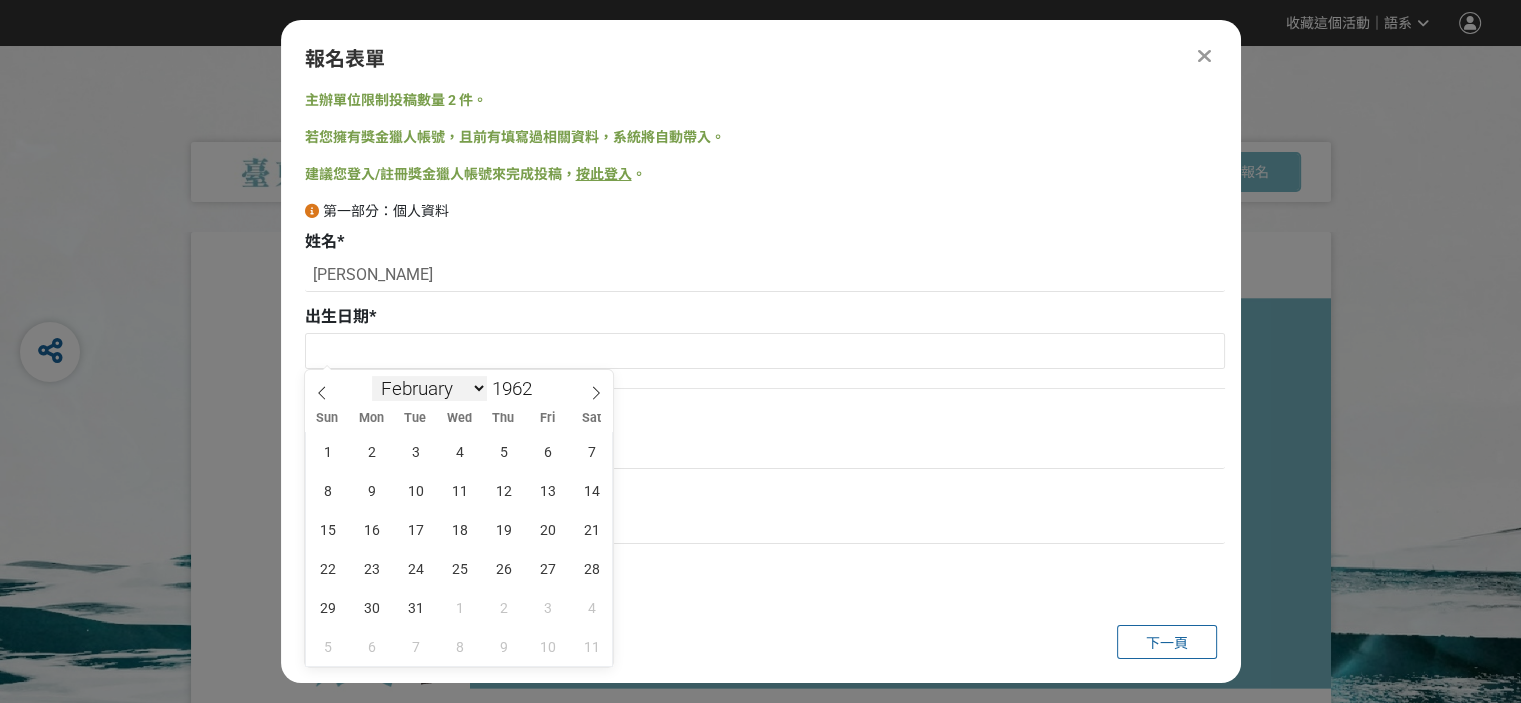 click on "January February March April May June July August September October November December" at bounding box center [429, 388] 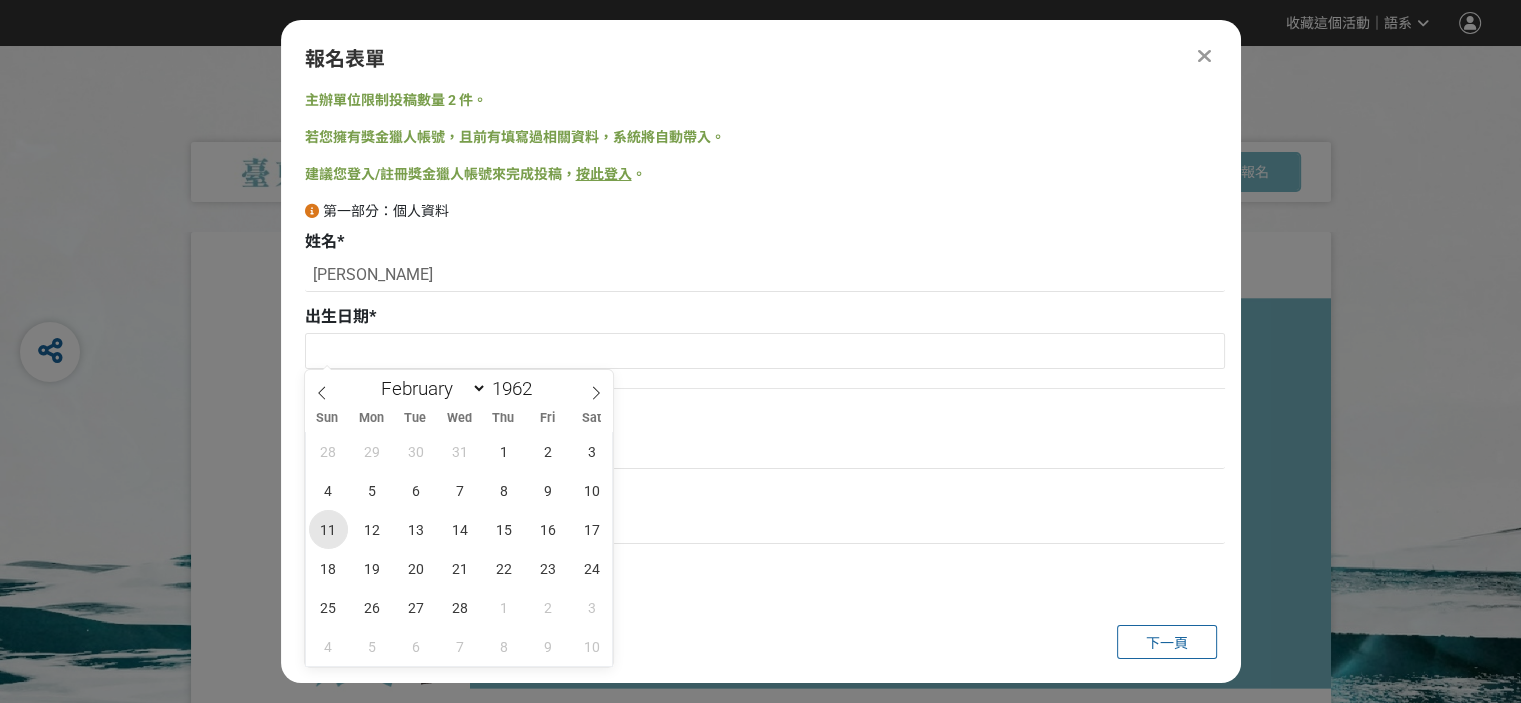 click on "11" at bounding box center (328, 529) 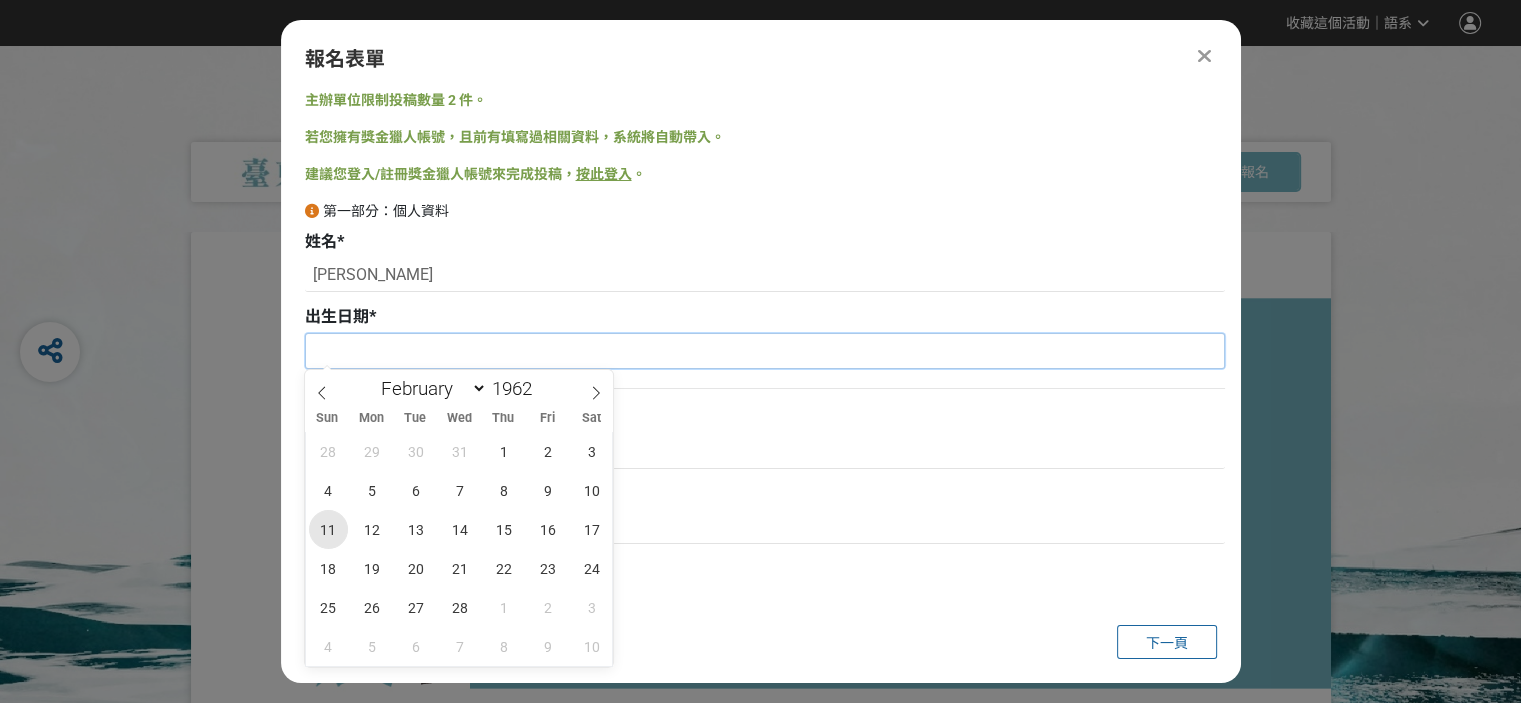 type on "[DATE]" 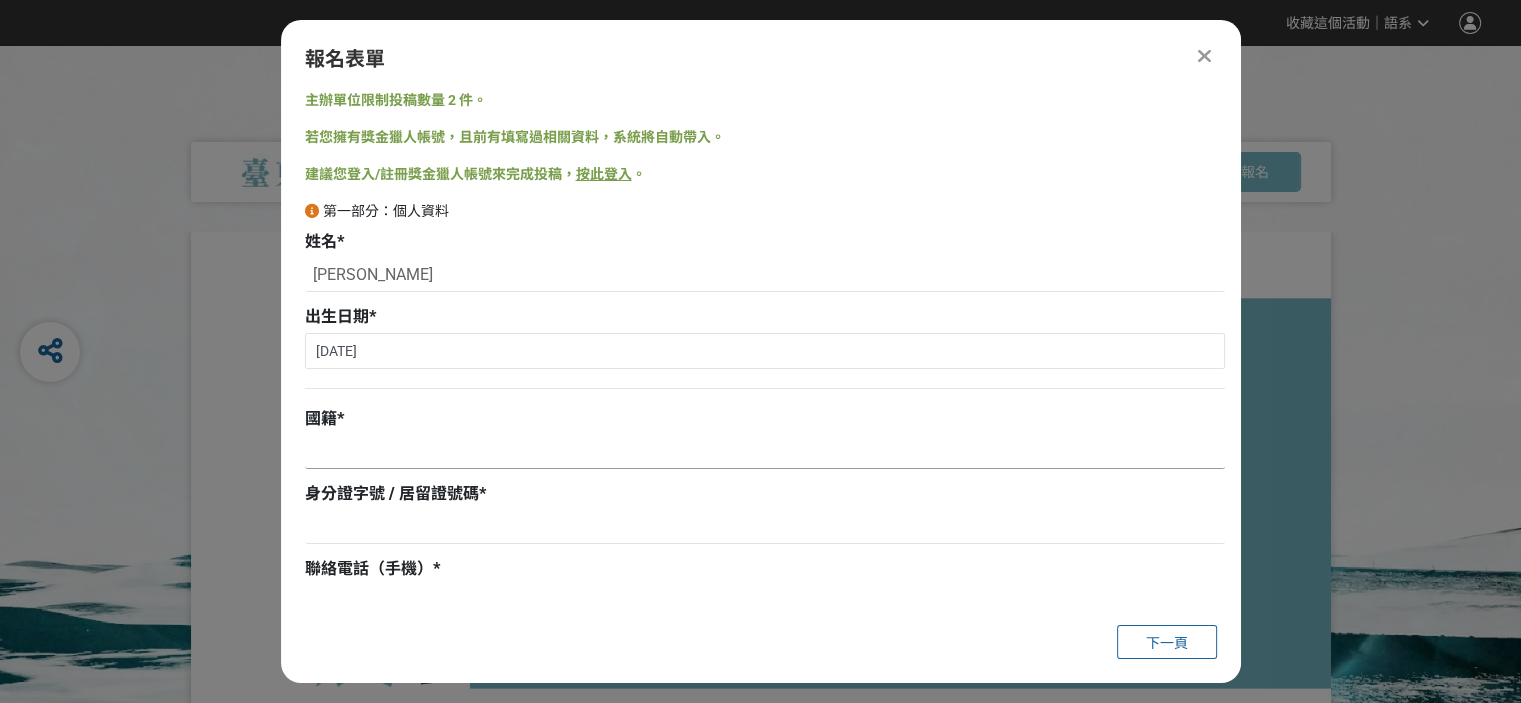 click at bounding box center (765, 452) 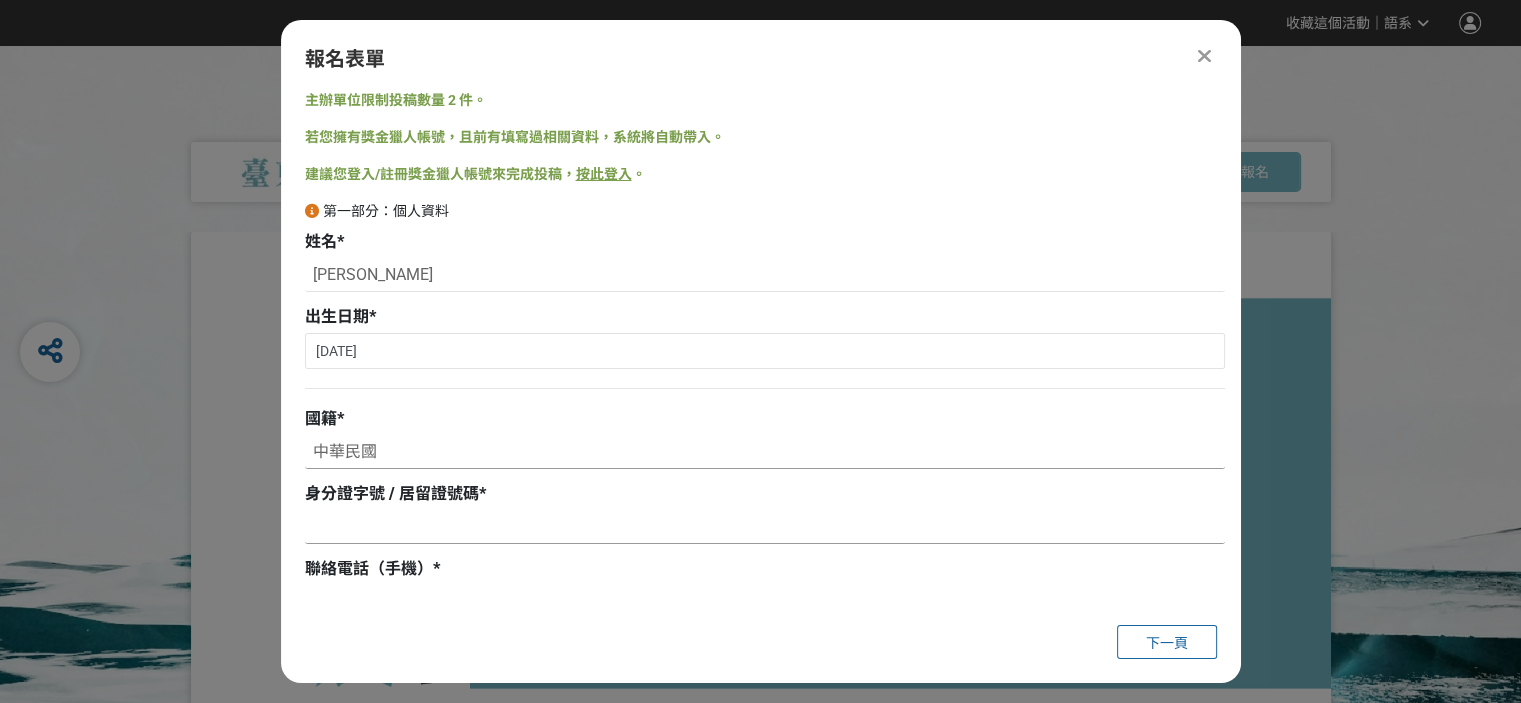 type on "中華民國" 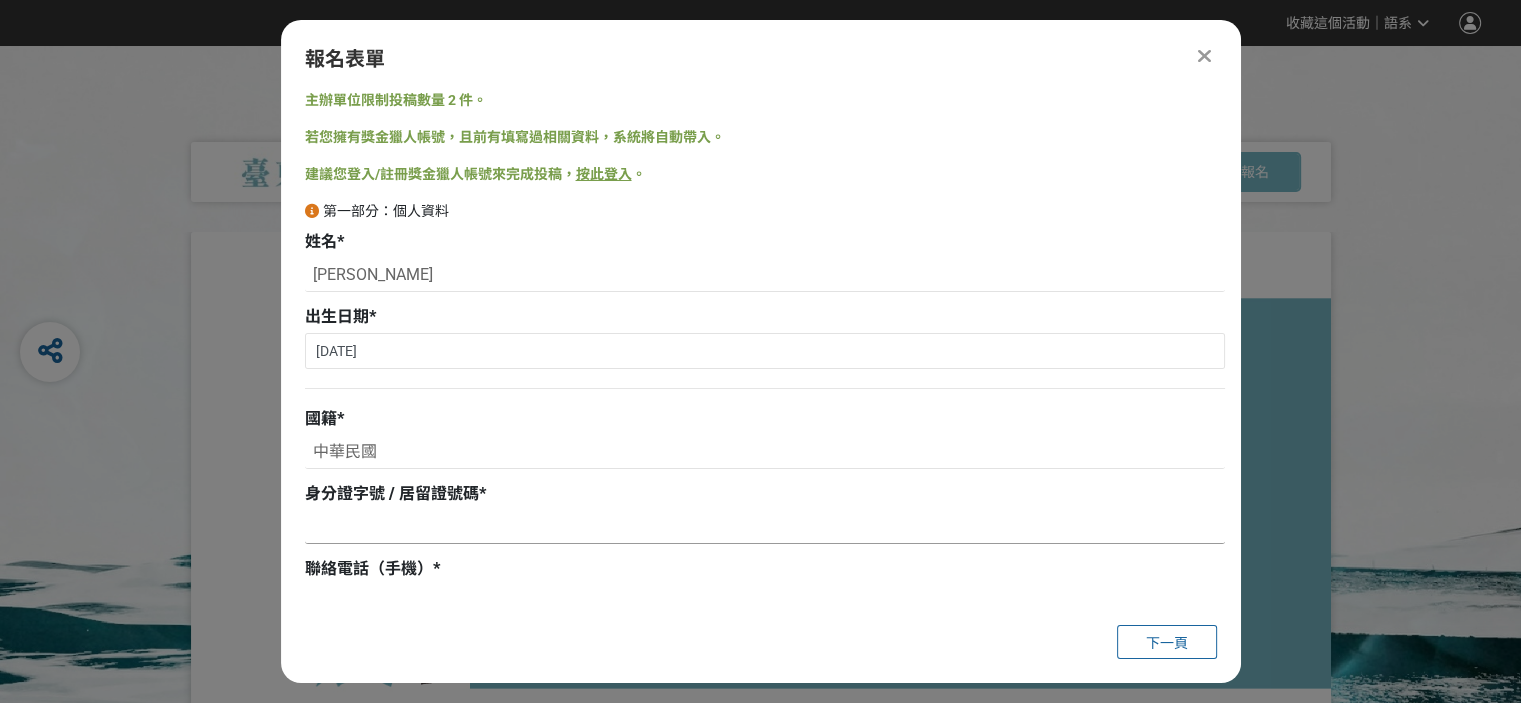 click at bounding box center [765, 527] 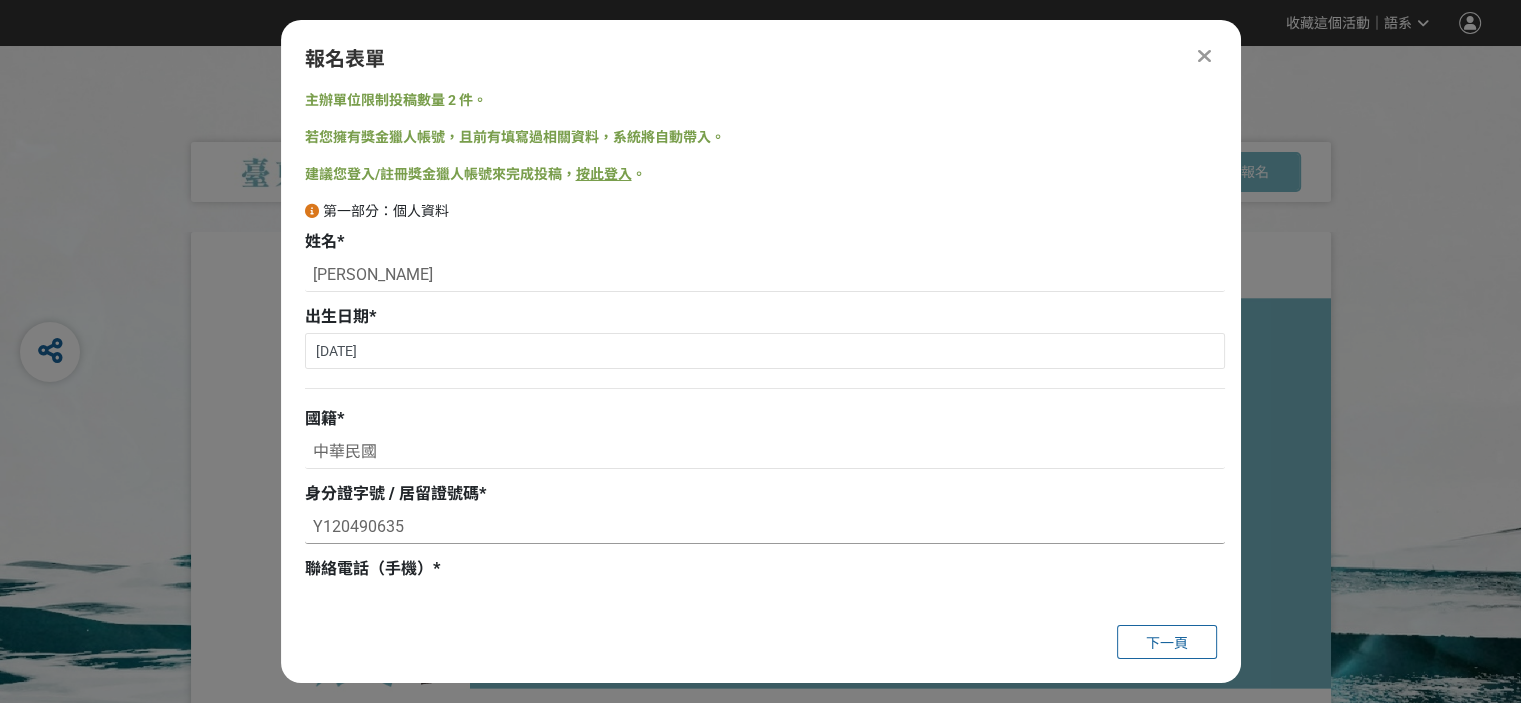 type on "Y120490635" 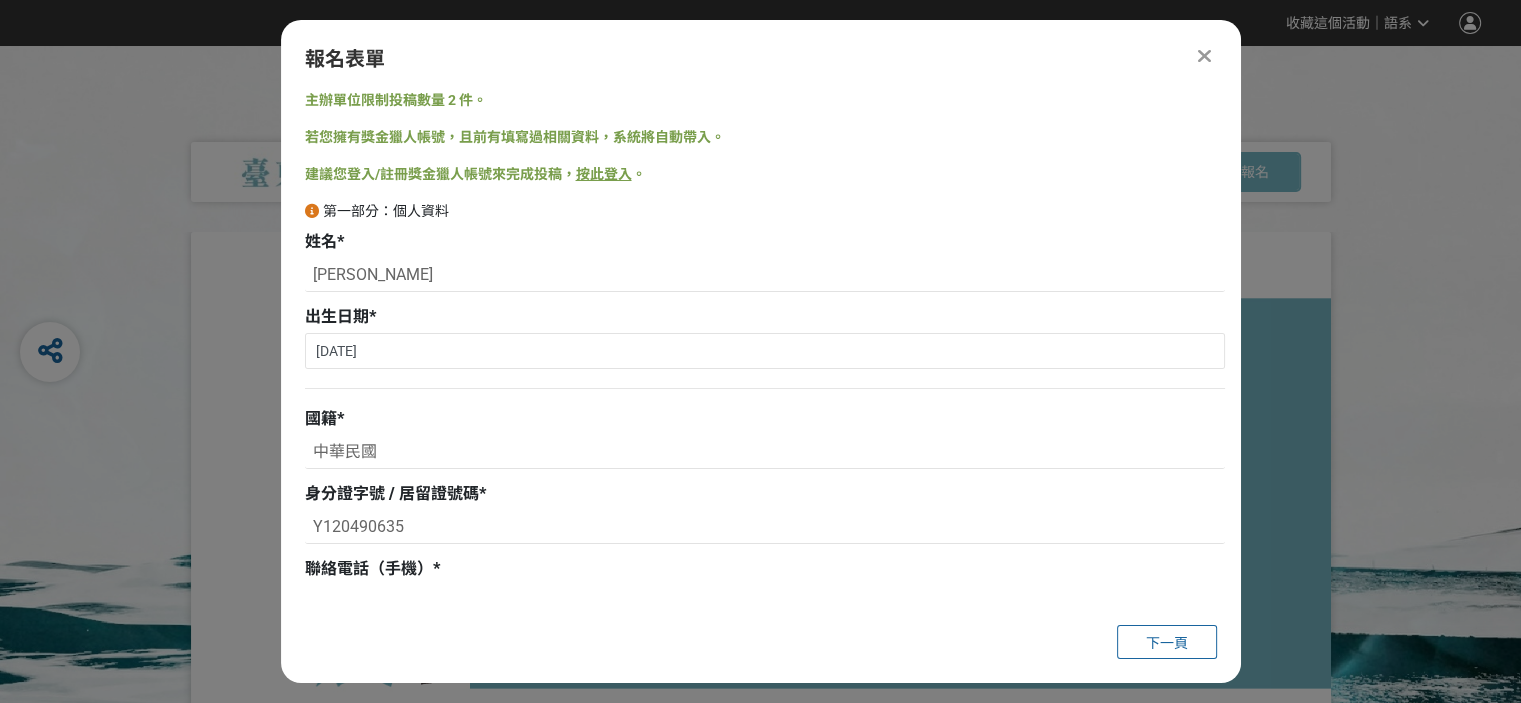click on "*" at bounding box center (436, 568) 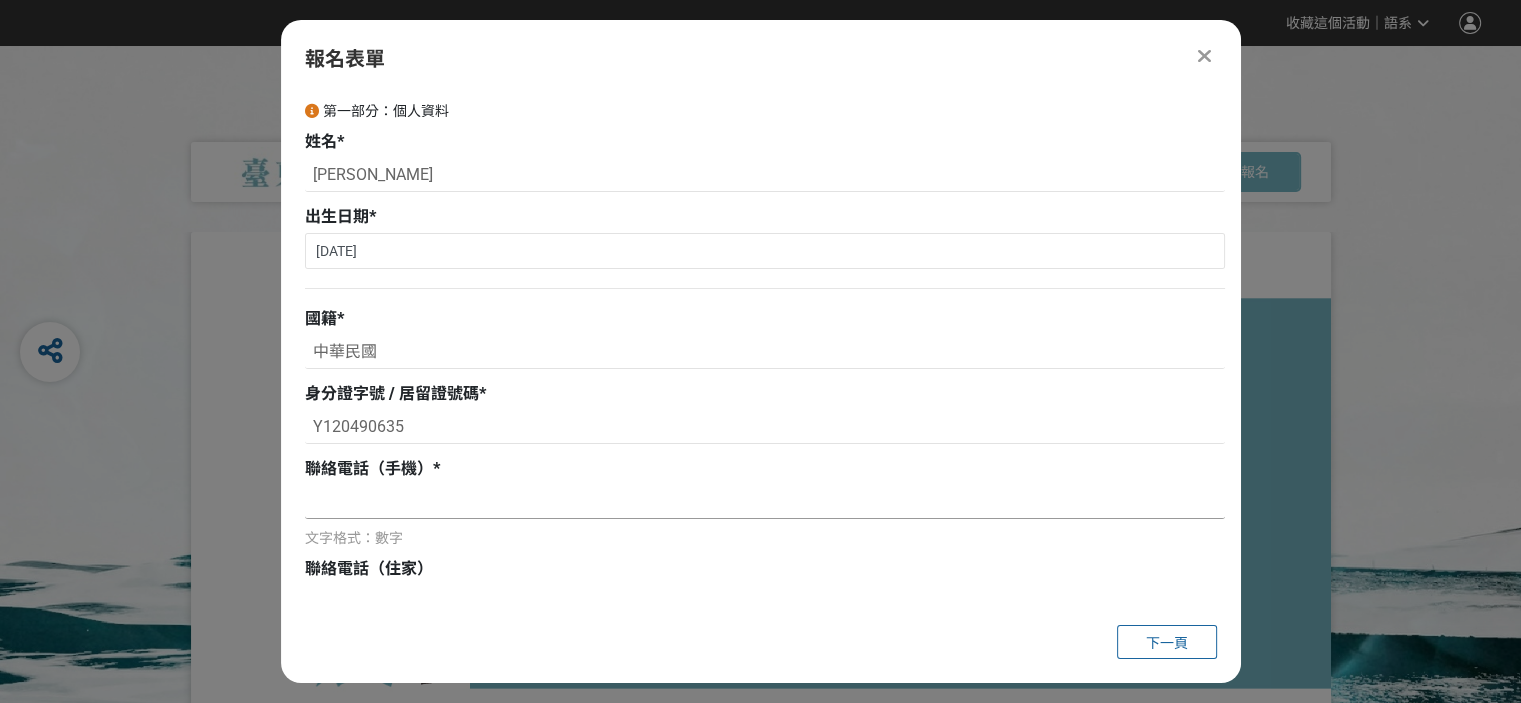 click at bounding box center [765, 502] 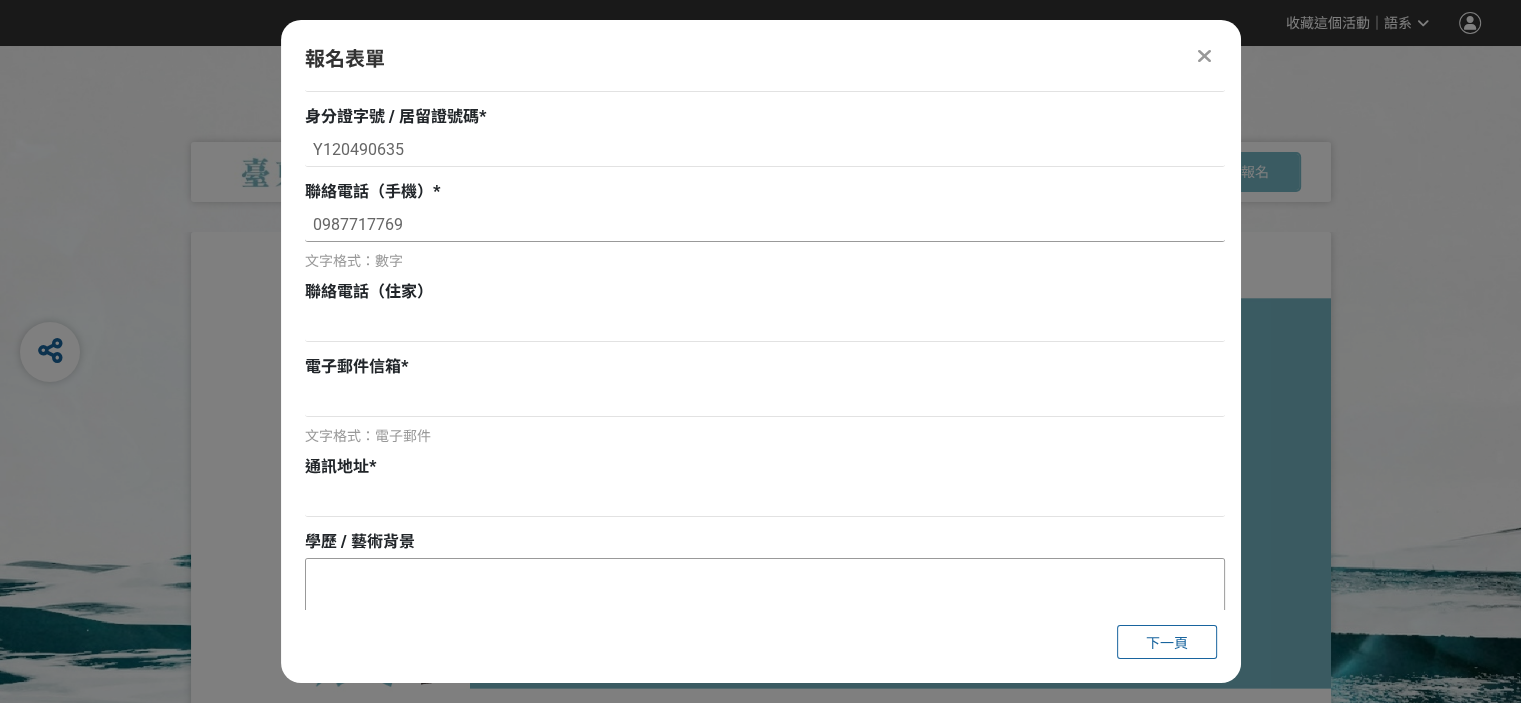 scroll, scrollTop: 400, scrollLeft: 0, axis: vertical 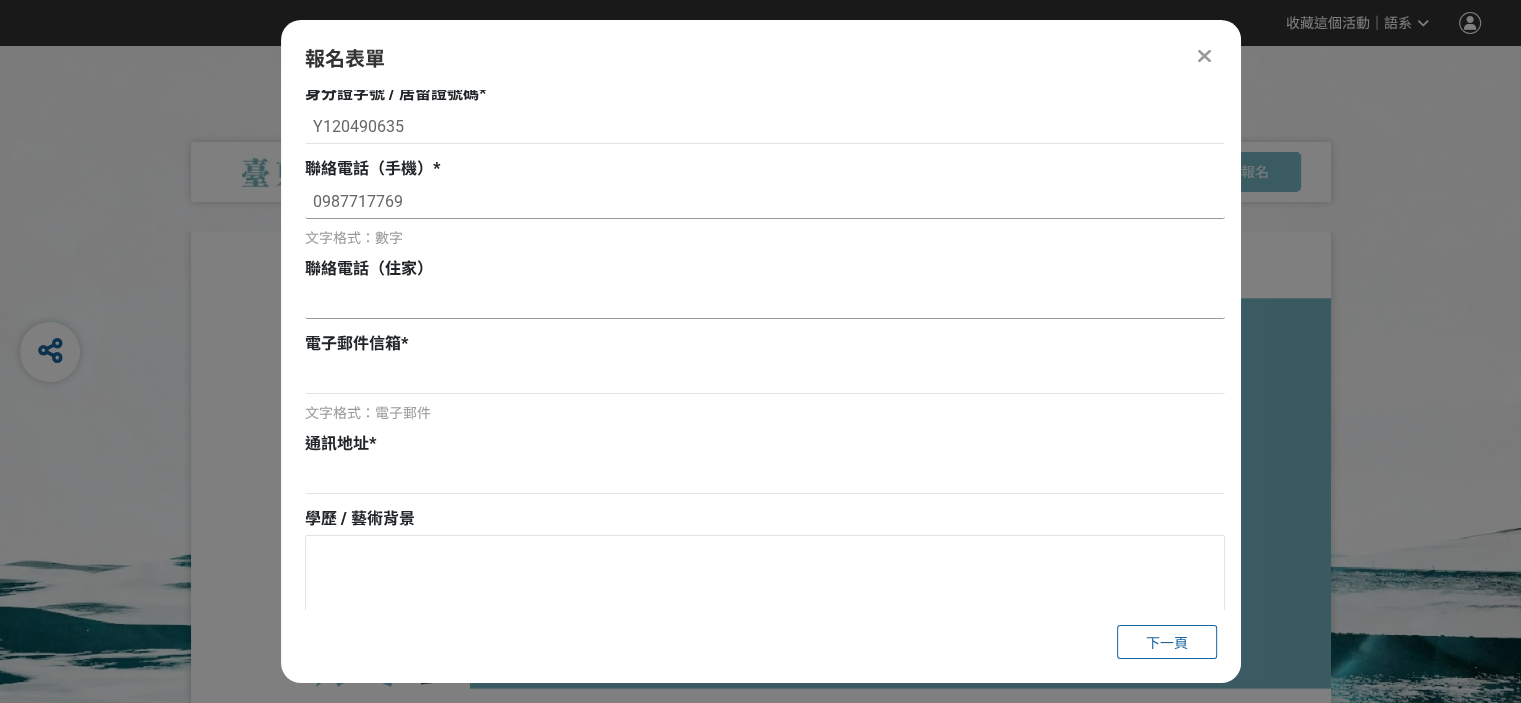 type on "0987717769" 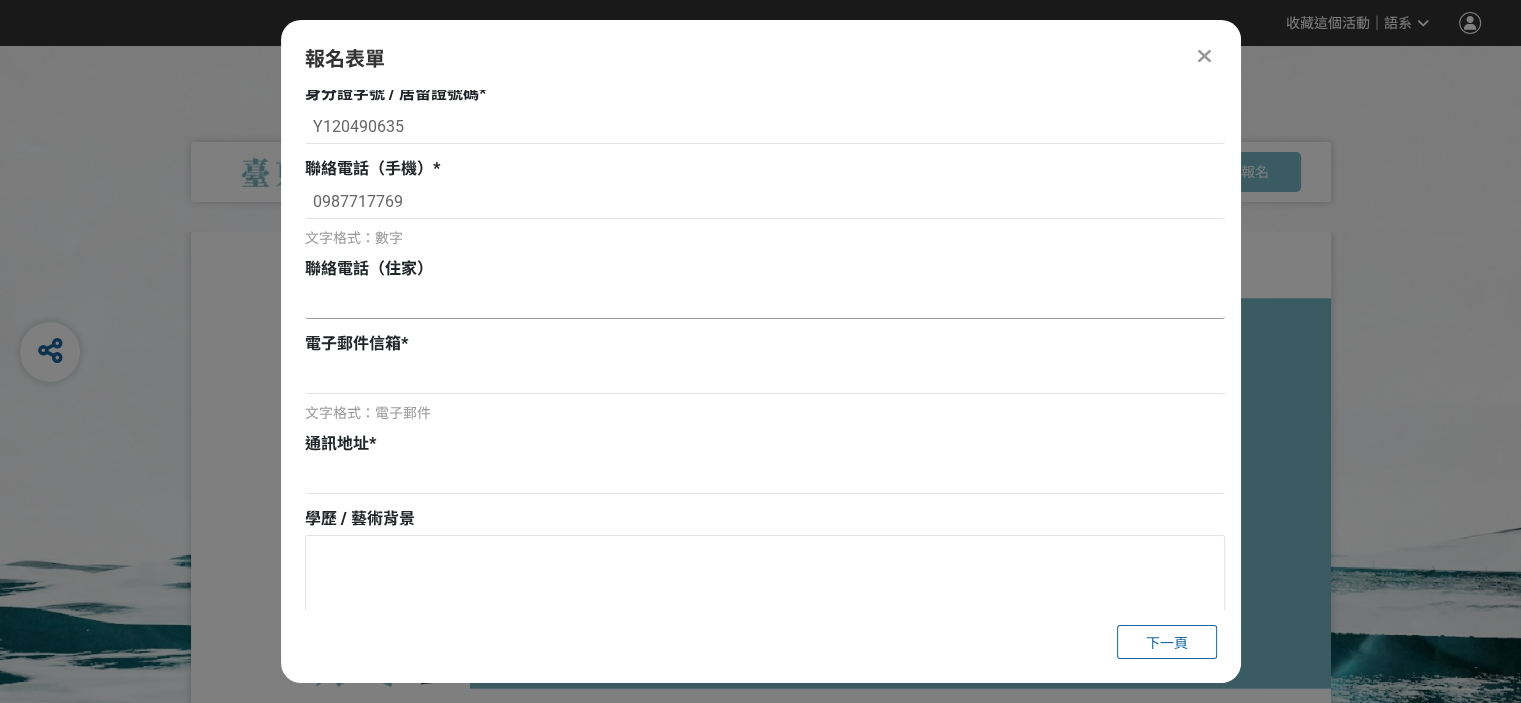 click at bounding box center [765, 302] 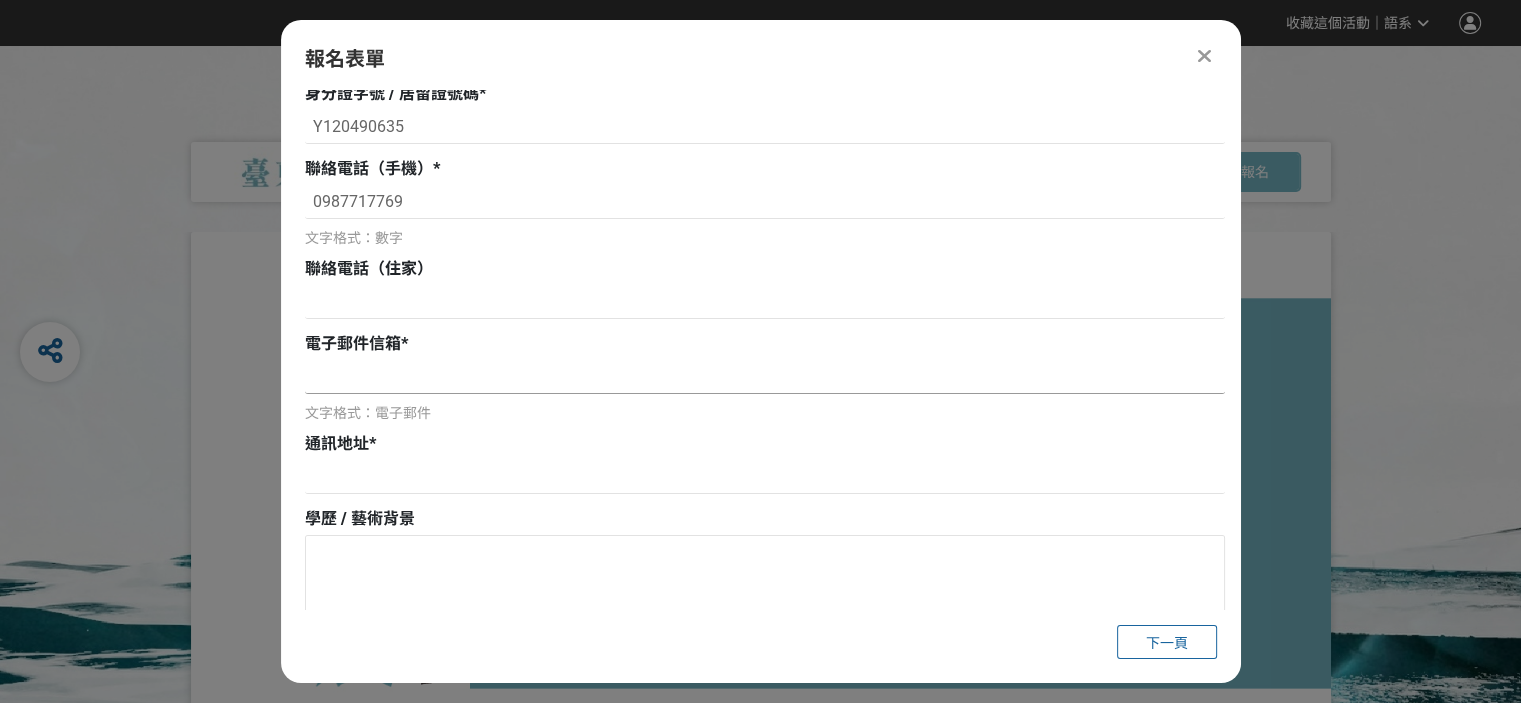 click at bounding box center [765, 377] 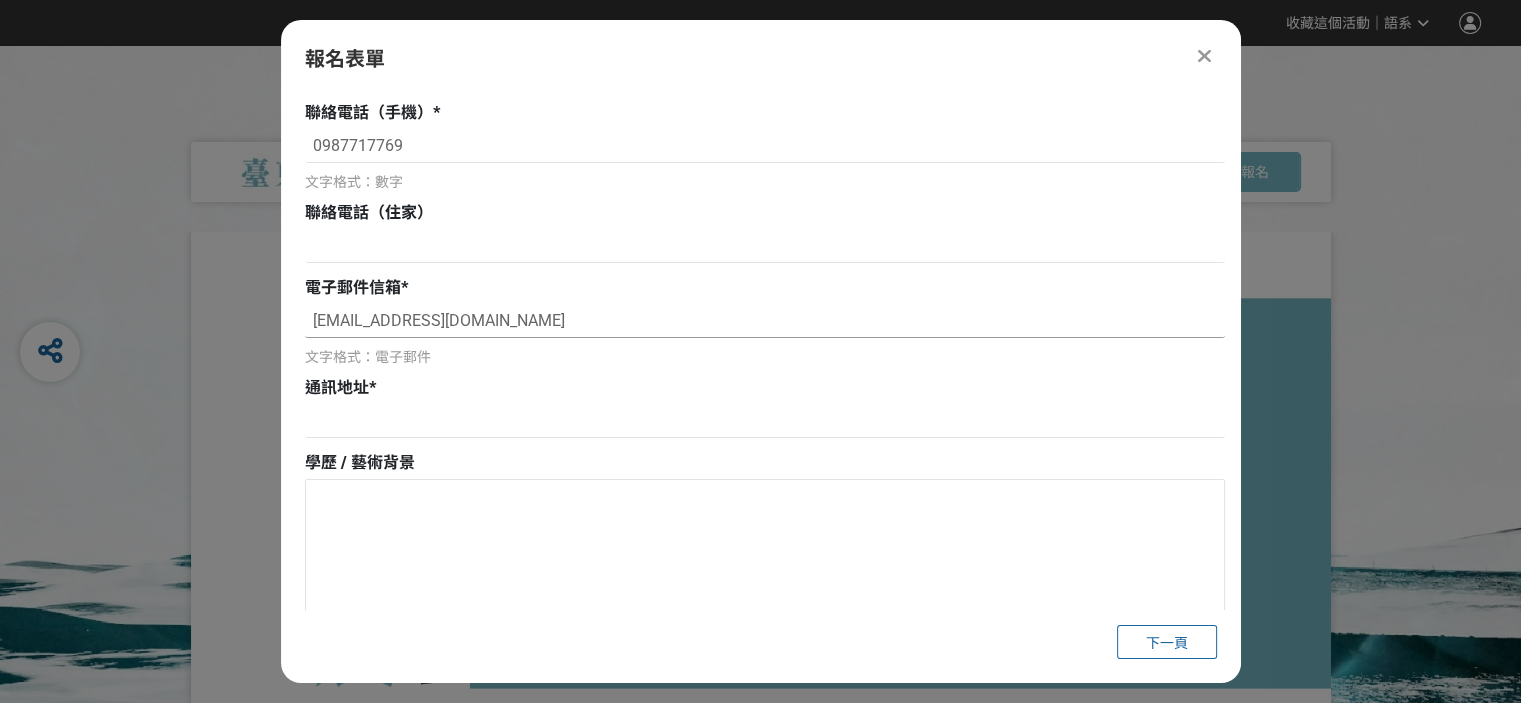 scroll, scrollTop: 600, scrollLeft: 0, axis: vertical 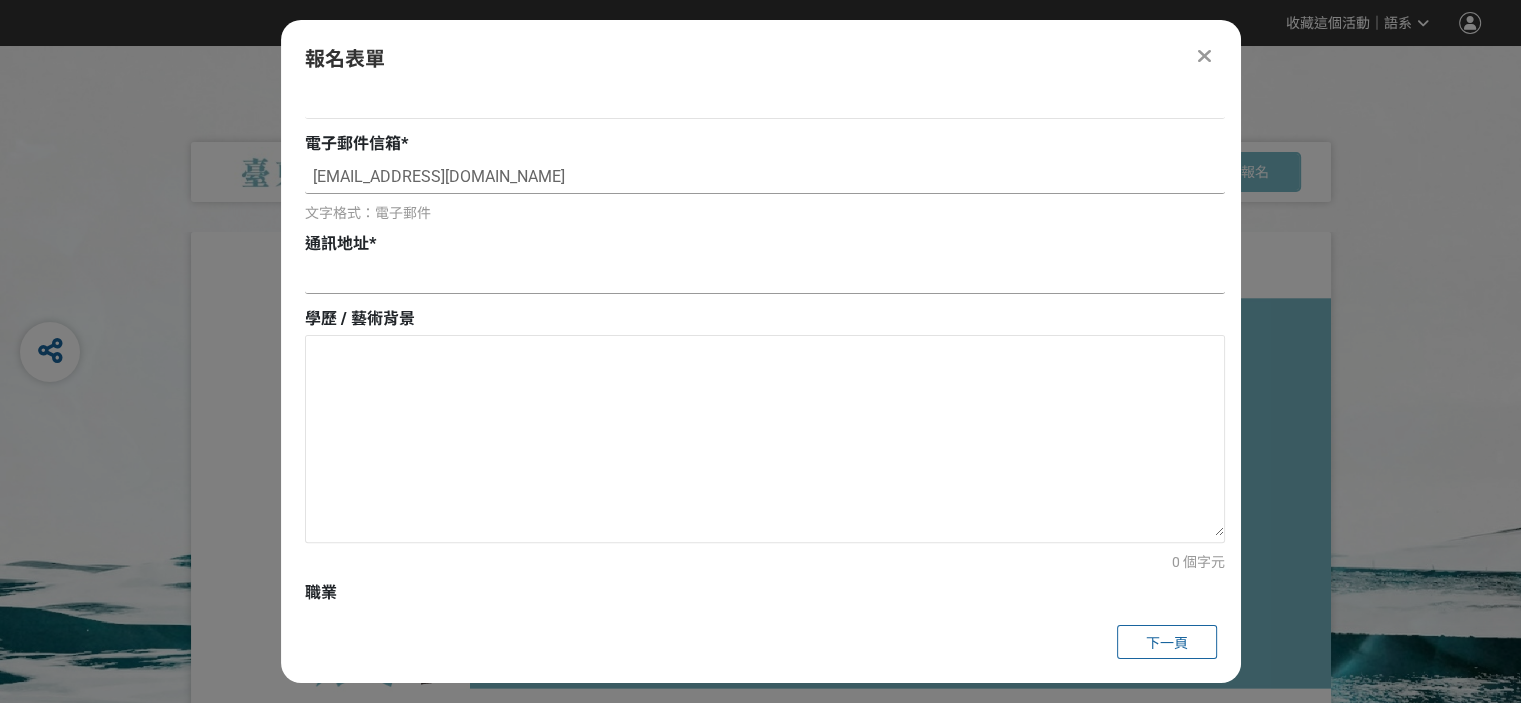 type on "[EMAIL_ADDRESS][DOMAIN_NAME]" 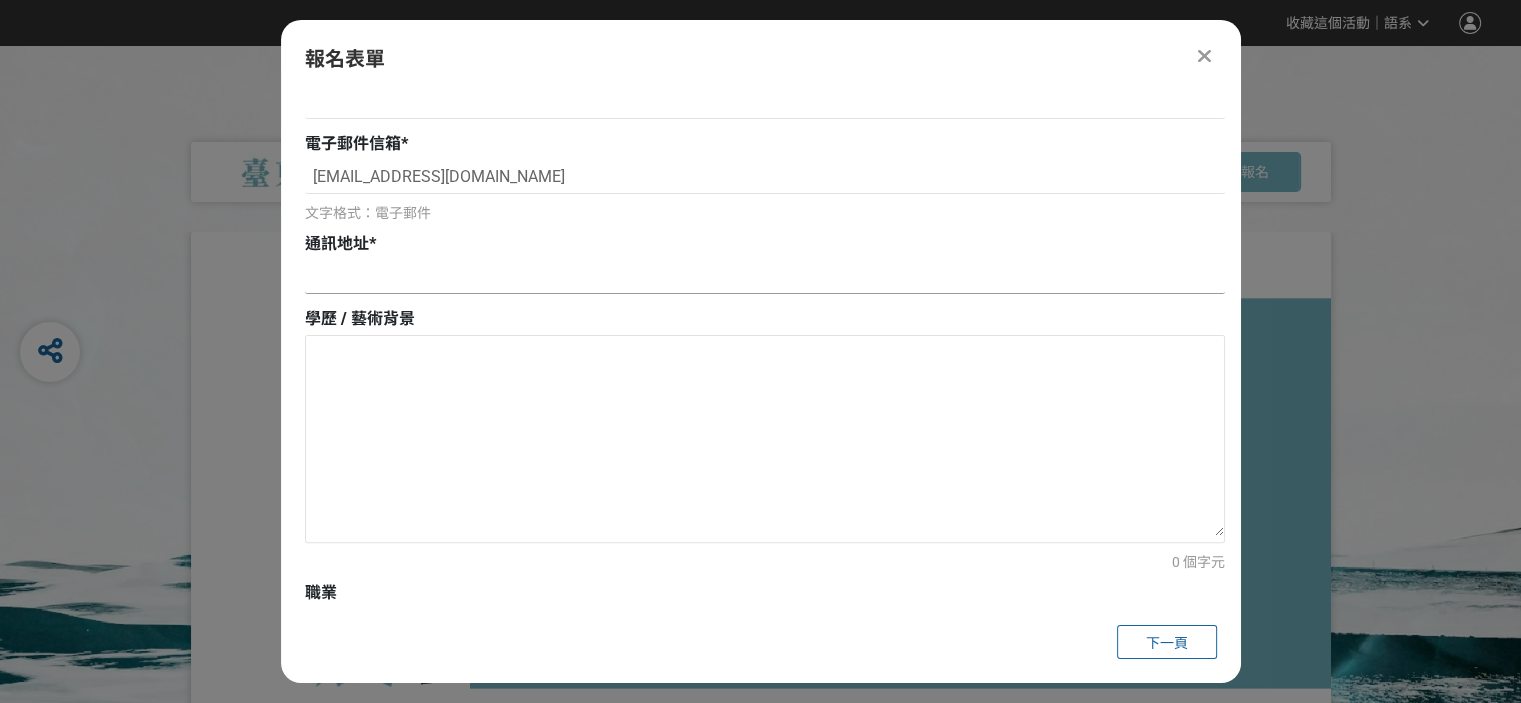 click at bounding box center (765, 277) 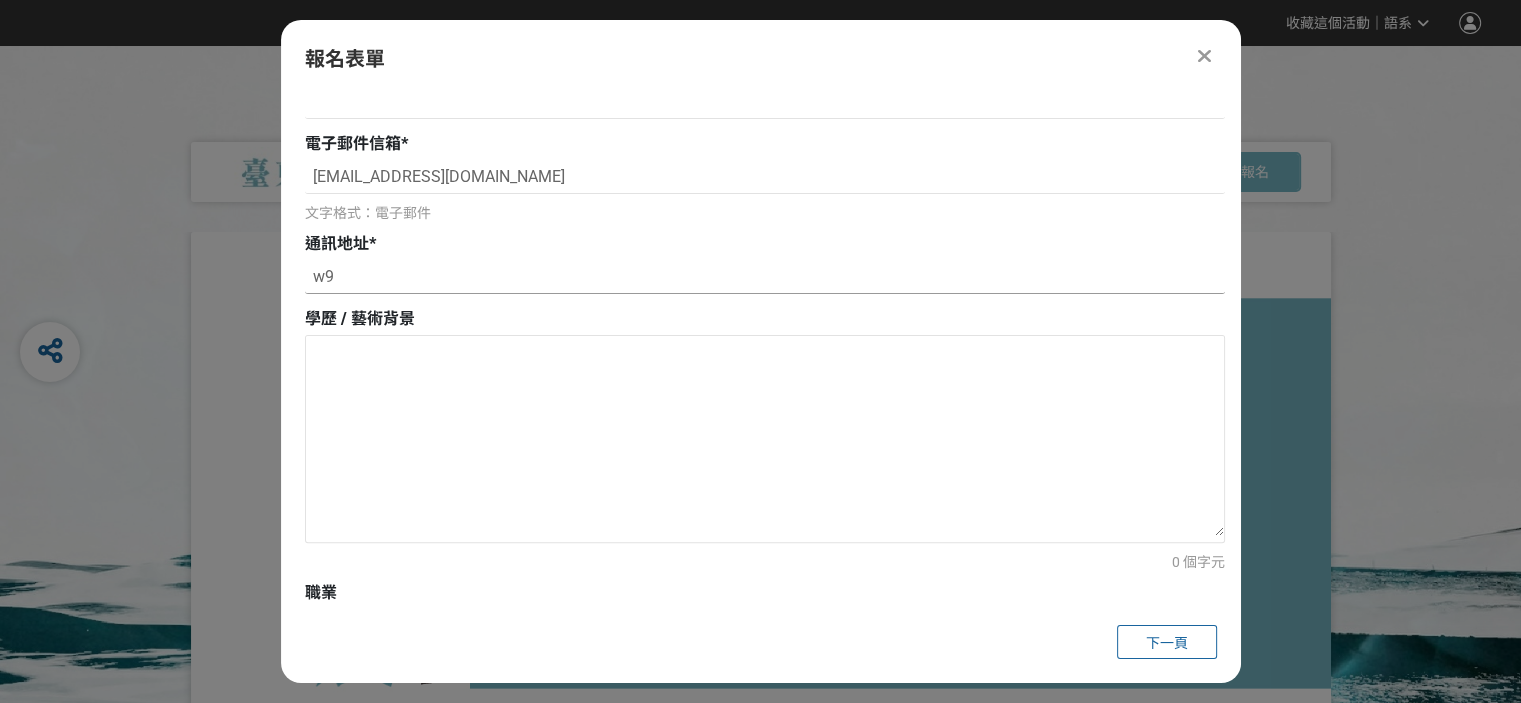 type on "w" 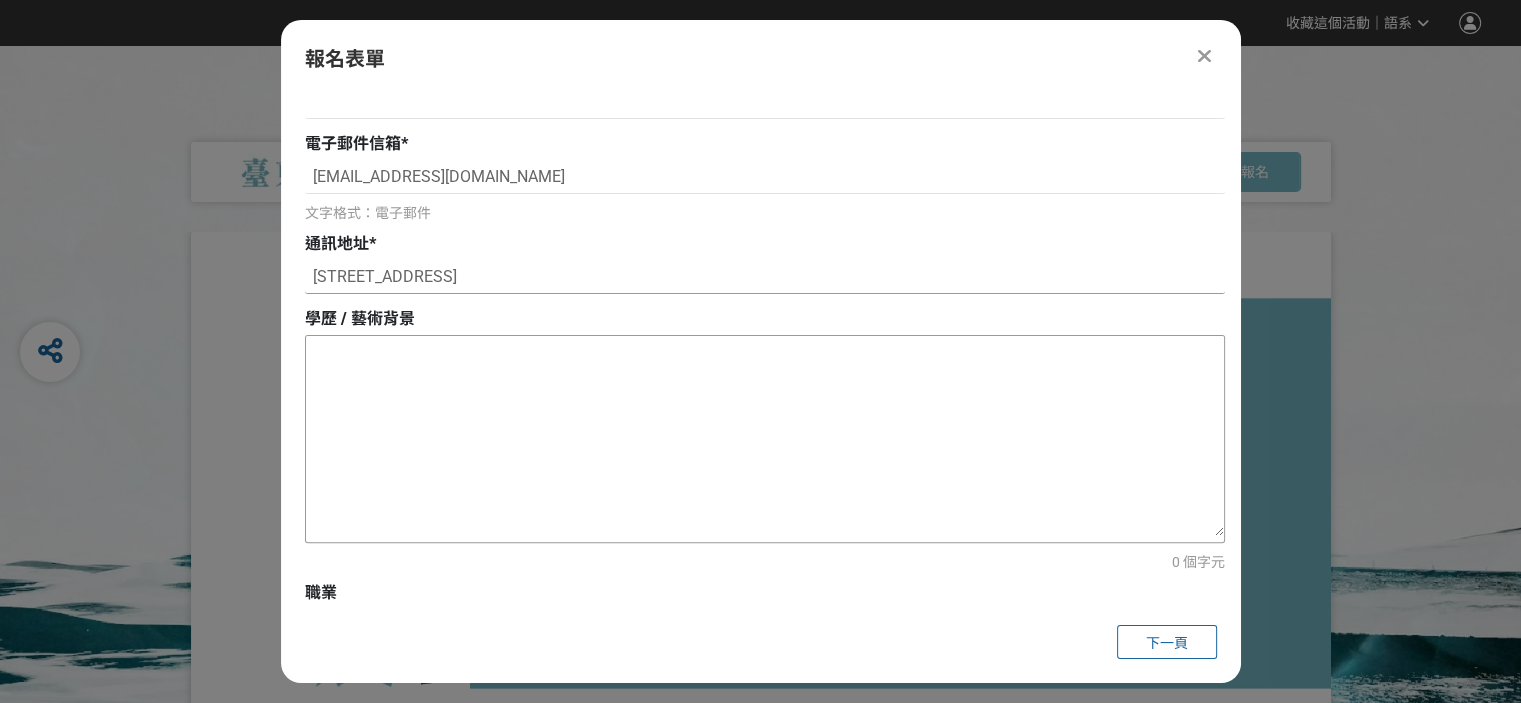 type on "[STREET_ADDRESS]" 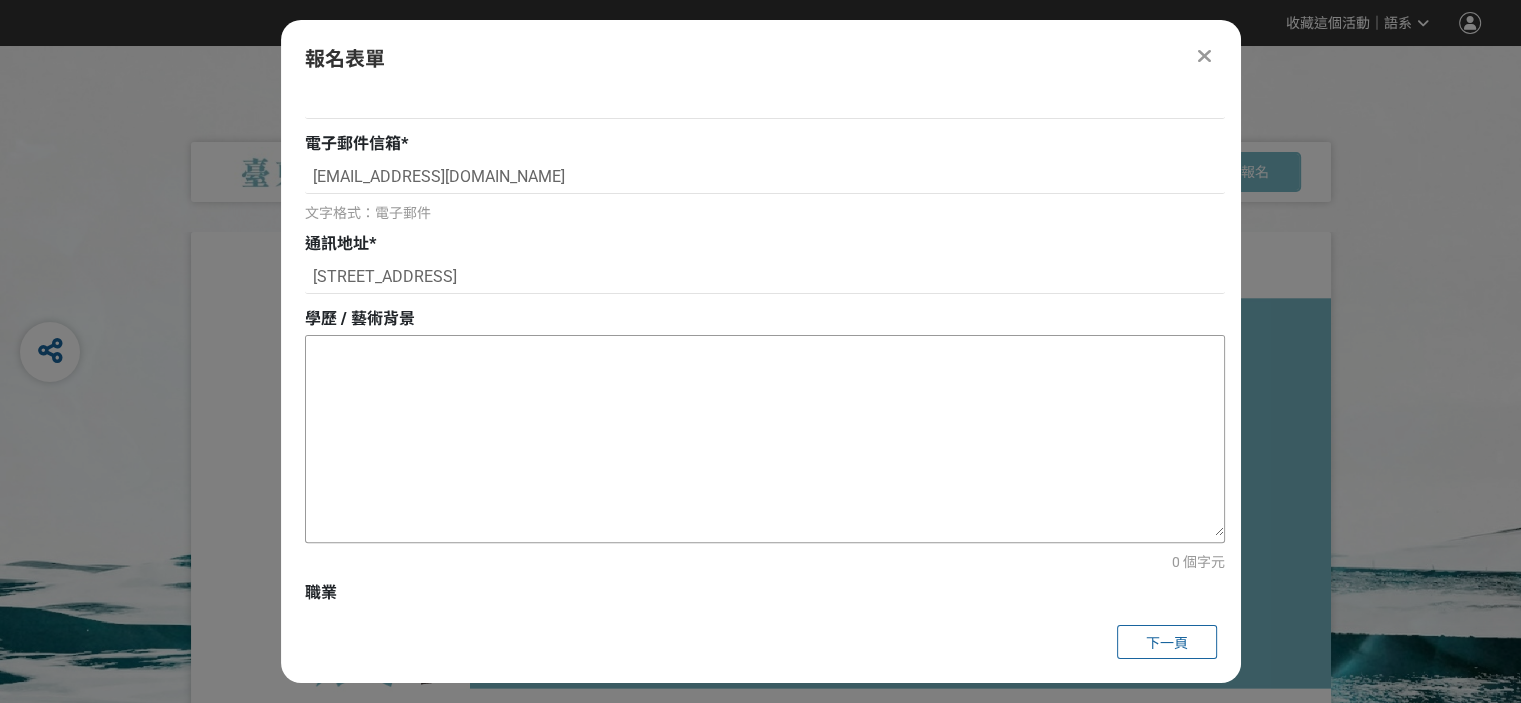 click at bounding box center (765, 436) 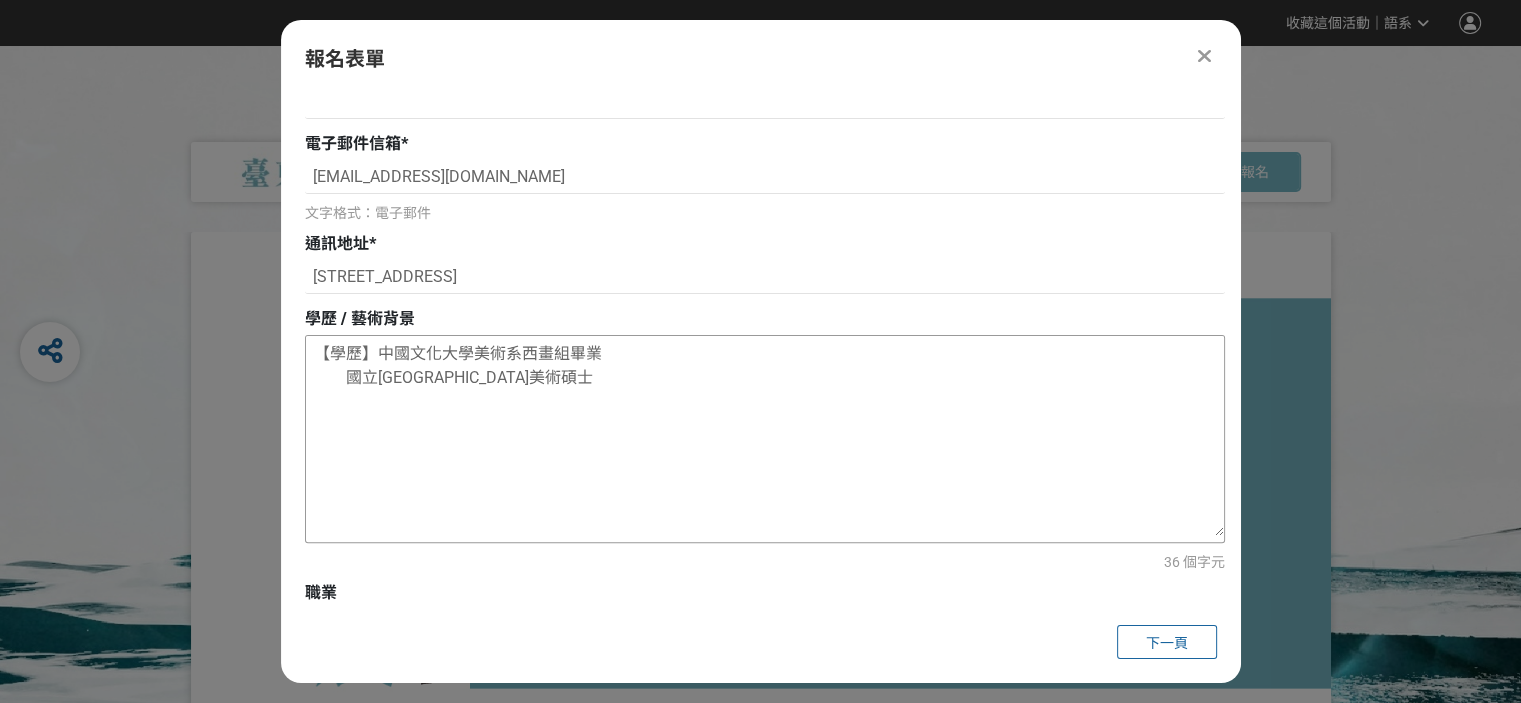 paste on "【展演】1984 蛻變的前夕-[GEOGRAPHIC_DATA]博物館個展
2019 埃及[GEOGRAPHIC_DATA]交流展
2019 藝遊新象-[GEOGRAPHIC_DATA] 2020
2020  Art [GEOGRAPHIC_DATA]實境
2021  Art [GEOGRAPHIC_DATA]
2021 光之蘊-新思惟人文空間藝廊個展
2022  Art Tainan台南藝術博覽會
2023  ONE ART Taipei 2023藝術台北
2023 [GEOGRAPHIC_DATA]現-[GEOGRAPHIC_DATA]個展
2024 台灣畫壇菁英30人展-[GEOGRAPHIC_DATA]紀念館
2024 日本九州國際藝術交流展-[GEOGRAPHIC_DATA]" 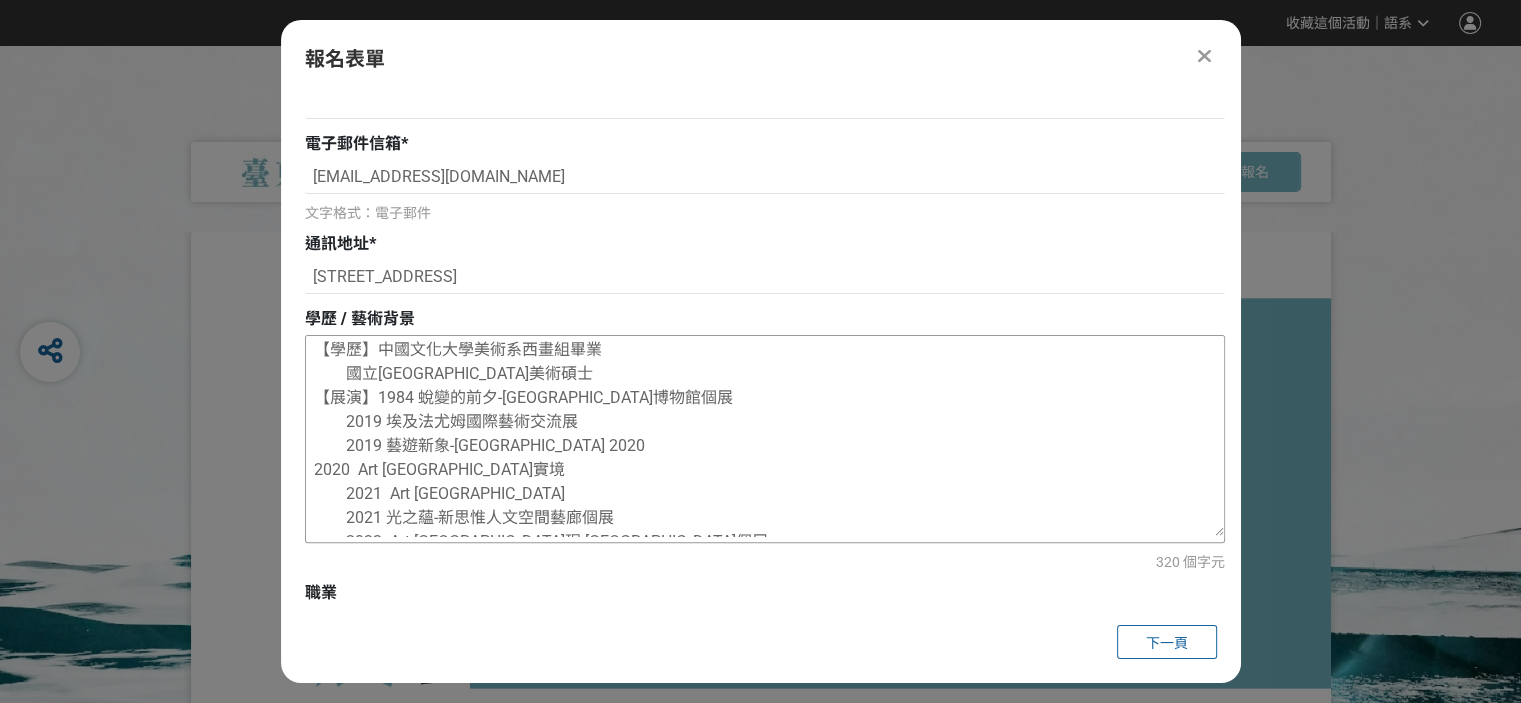 scroll, scrollTop: 0, scrollLeft: 0, axis: both 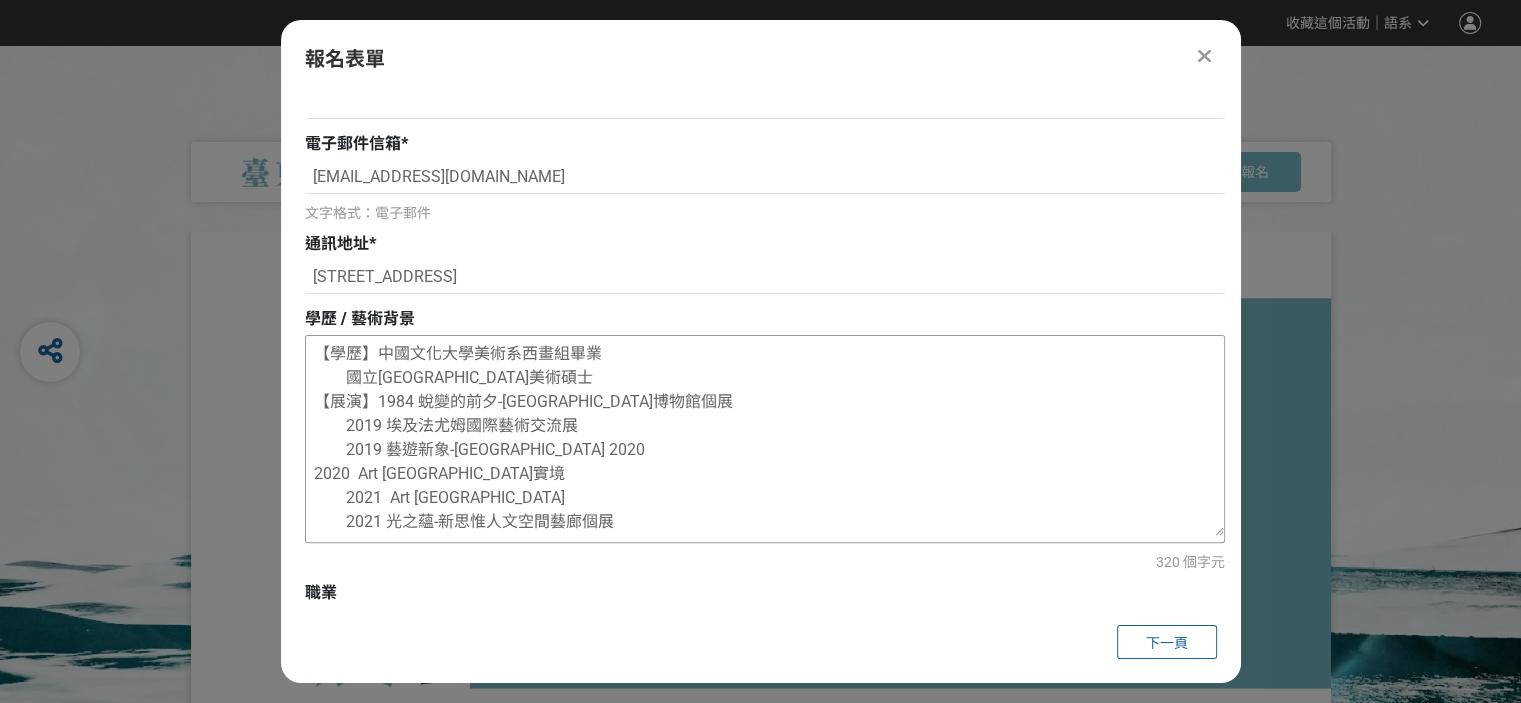 click on "【學歷】中國文化大學美術系西畫組畢業
國立[GEOGRAPHIC_DATA]美術碩士
【展演】1984 蛻變的前夕-[GEOGRAPHIC_DATA]博物館個展
2019 埃及法尤姆國際藝術交流展
2019 藝遊新象-[GEOGRAPHIC_DATA] 2020
2020  Art [GEOGRAPHIC_DATA]實境
2021  Art [GEOGRAPHIC_DATA]
2021 光之蘊-新思惟人文空間藝廊個展
2022  Art [GEOGRAPHIC_DATA]現-[GEOGRAPHIC_DATA]個展
2024 台灣畫壇菁英30人展-台北國父紀念館
2024 日本九州國際藝術交流展-長崎美術館" at bounding box center (765, 436) 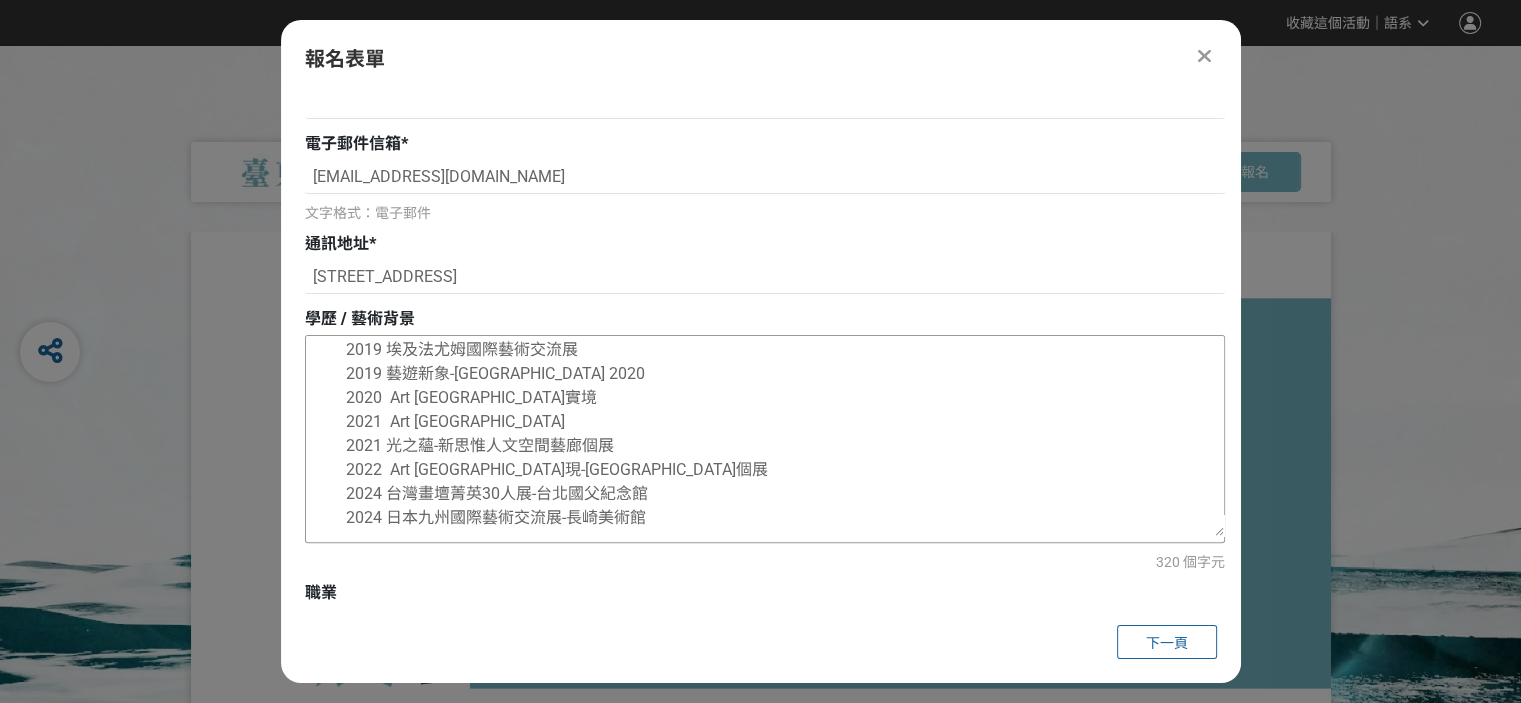 scroll, scrollTop: 172, scrollLeft: 0, axis: vertical 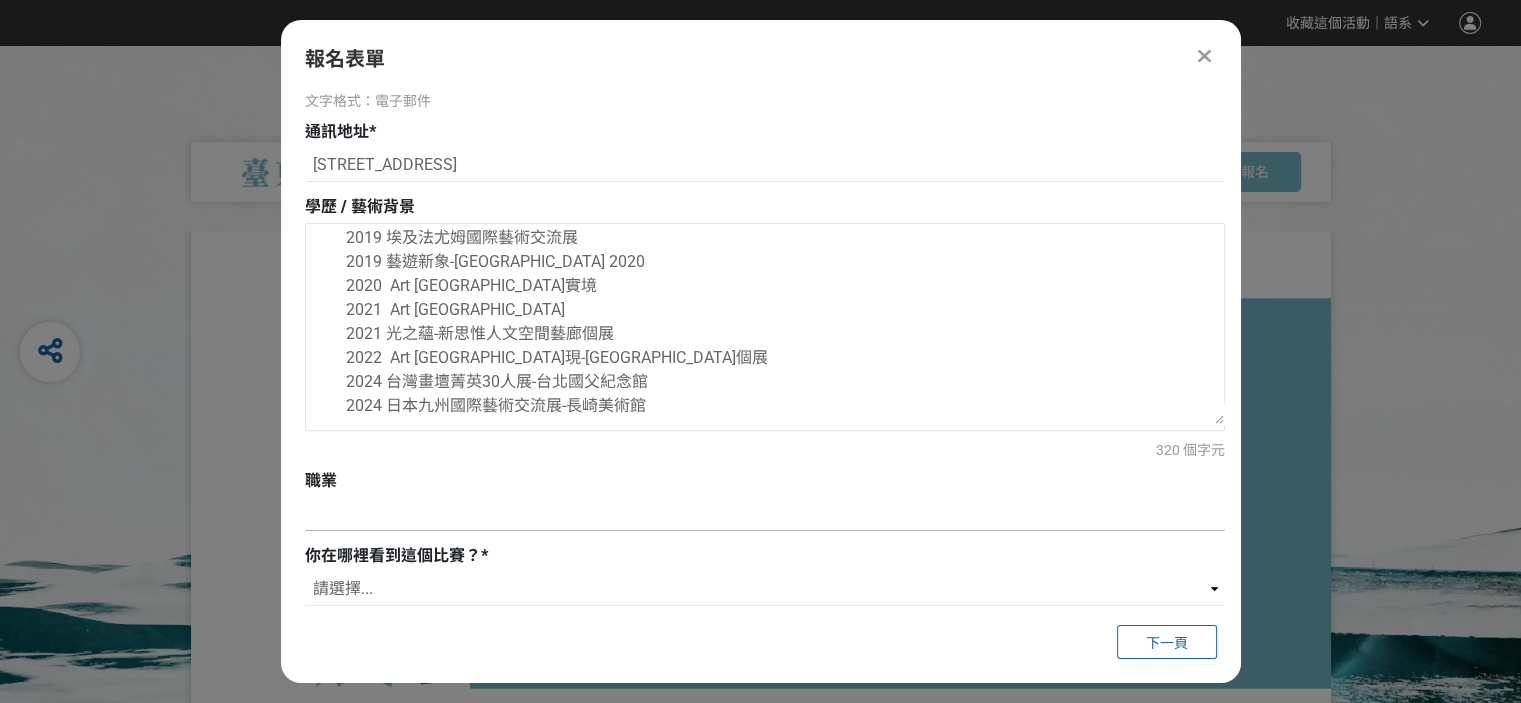 type on "【學歷】中國文化大學美術系西畫組畢業
國立[GEOGRAPHIC_DATA]美術碩士
【展演】1984 蛻變的前夕-[GEOGRAPHIC_DATA]博物館個展
2019 埃及法尤姆國際藝術交流展
2019 藝遊新象-[GEOGRAPHIC_DATA] 2020
2020  Art [GEOGRAPHIC_DATA]實境
2021  Art [GEOGRAPHIC_DATA]
2021 光之蘊-新思惟人文空間藝廊個展
2022  Art [GEOGRAPHIC_DATA]現-[GEOGRAPHIC_DATA]個展
2024 台灣畫壇菁英30人展-台北國父紀念館
2024 日本九州國際藝術交流展-長崎美術館" 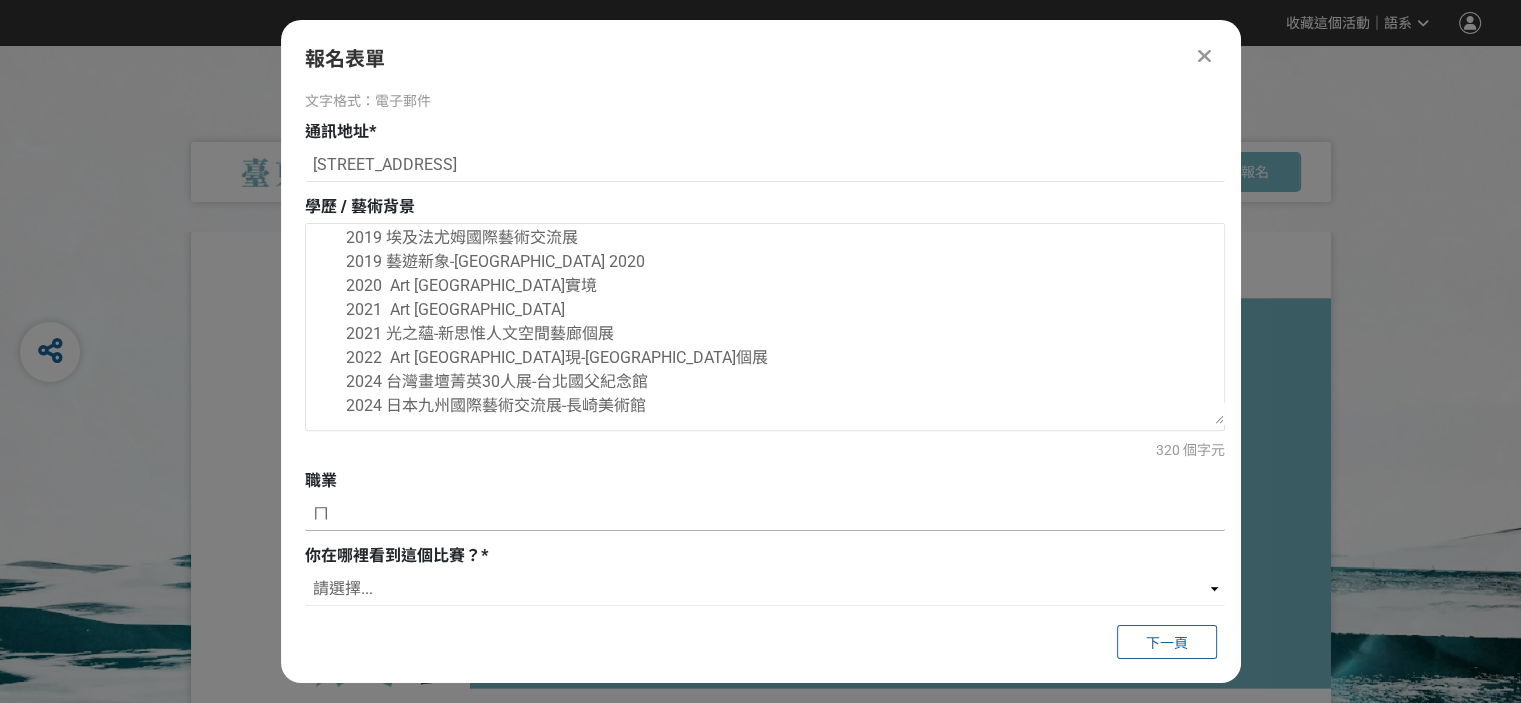 type 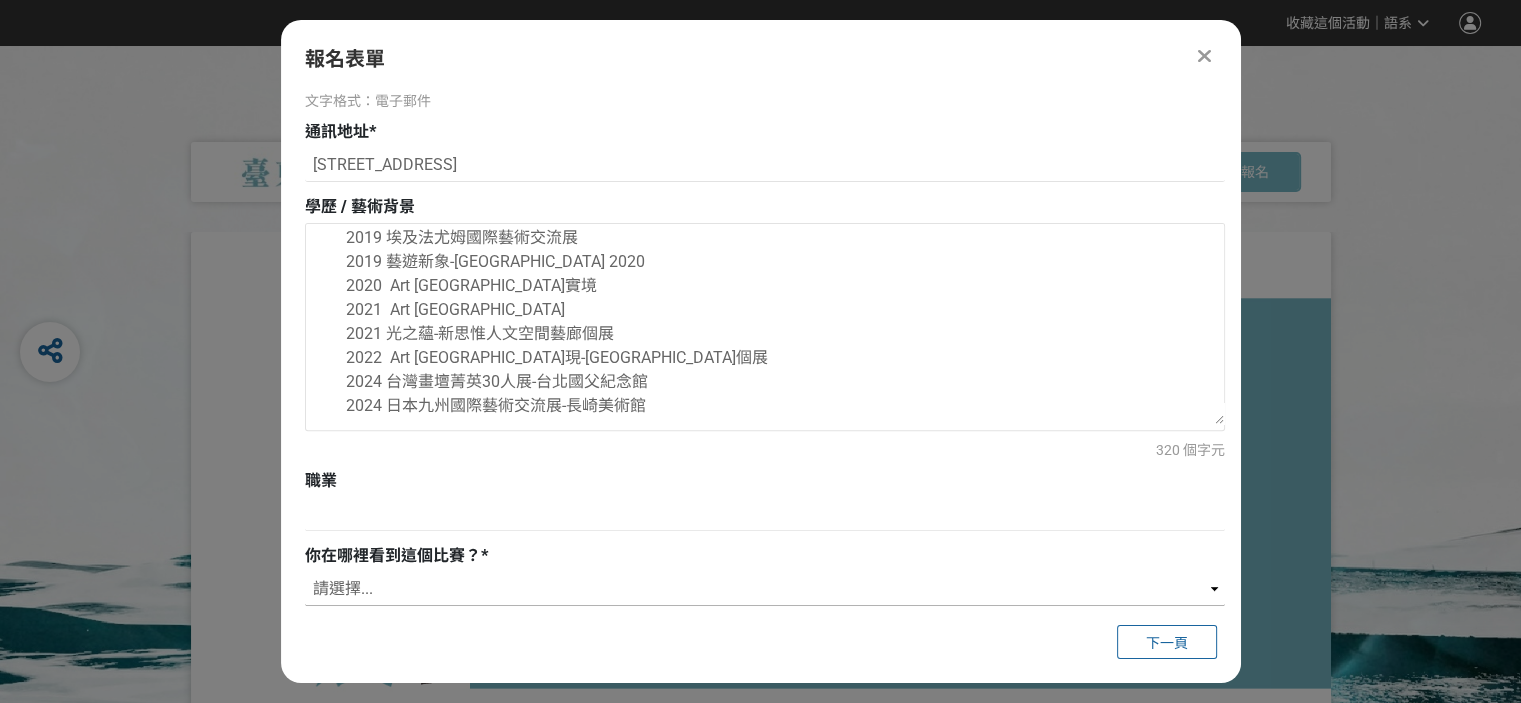 click on "請選擇... 獎金獵人網站 Facebook / Instagram 校園講座 / 老師系上推薦 電子郵件 海報 其他" at bounding box center [765, 589] 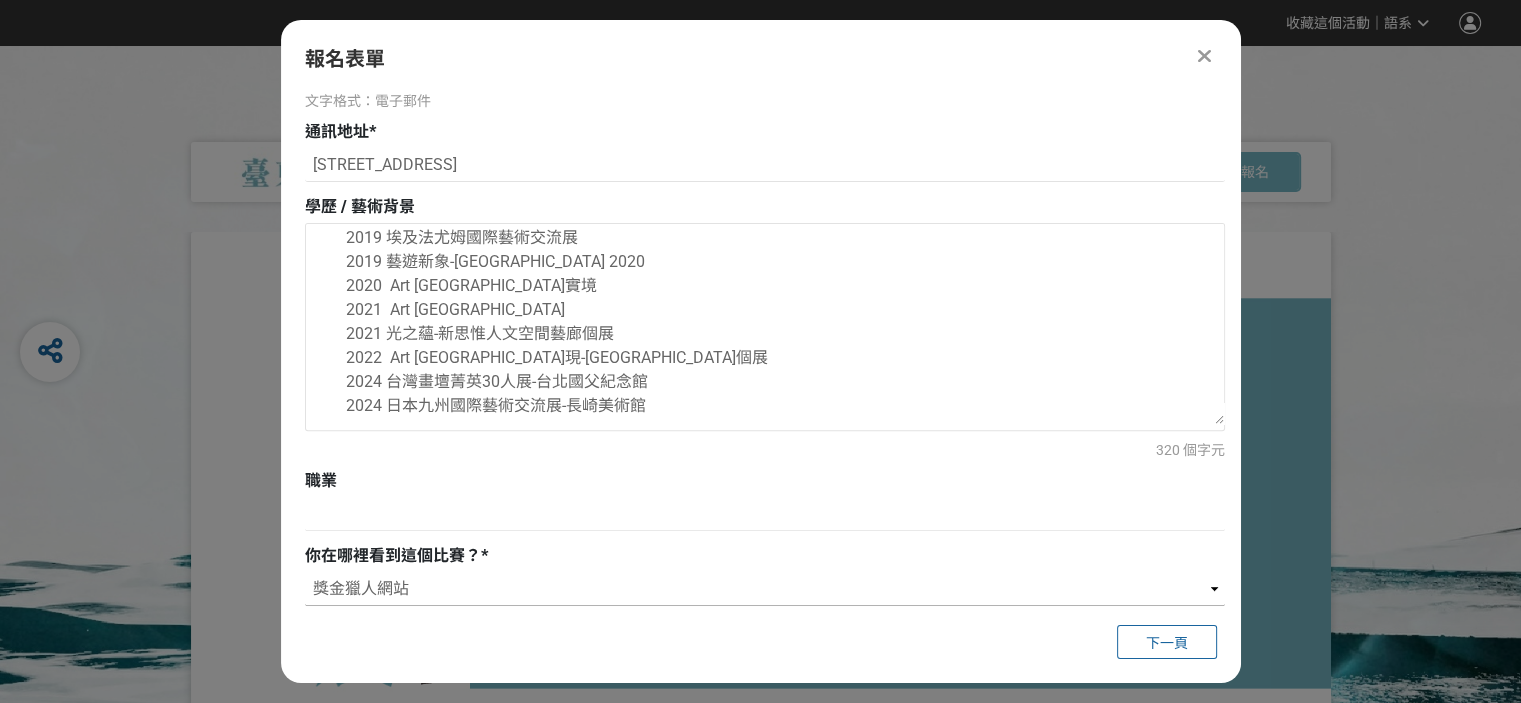 click on "請選擇... 獎金獵人網站 Facebook / Instagram 校園講座 / 老師系上推薦 電子郵件 海報 其他" at bounding box center [765, 589] 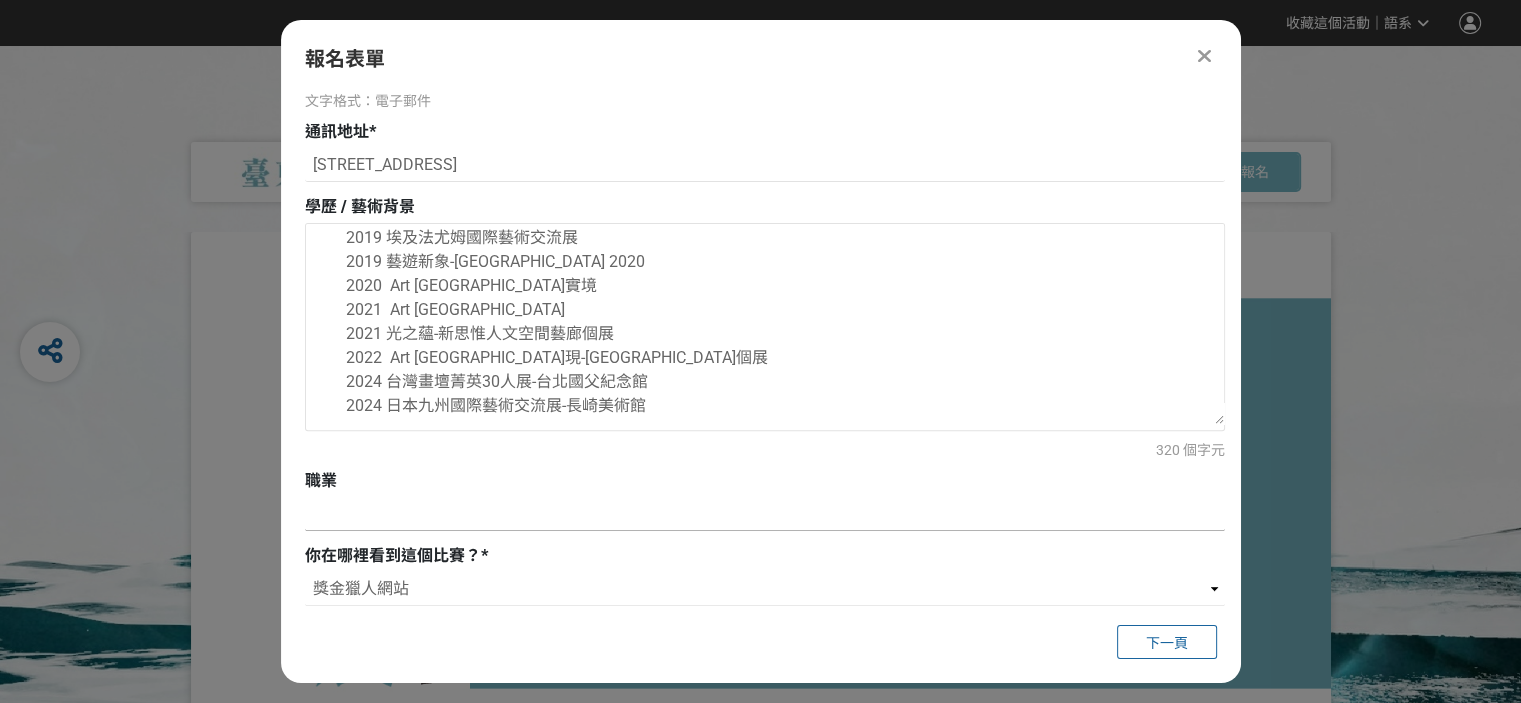 click at bounding box center [765, 514] 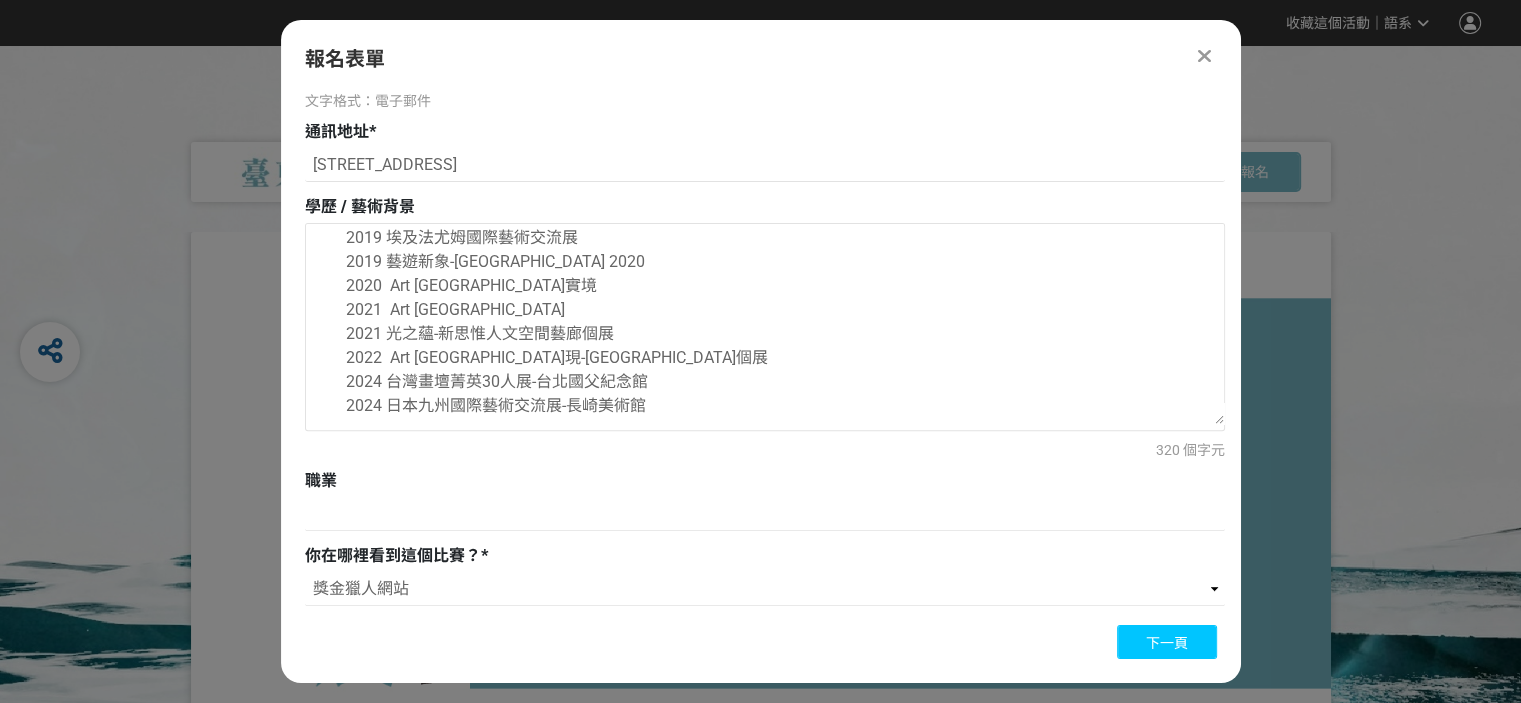 click on "下一頁" at bounding box center [1167, 643] 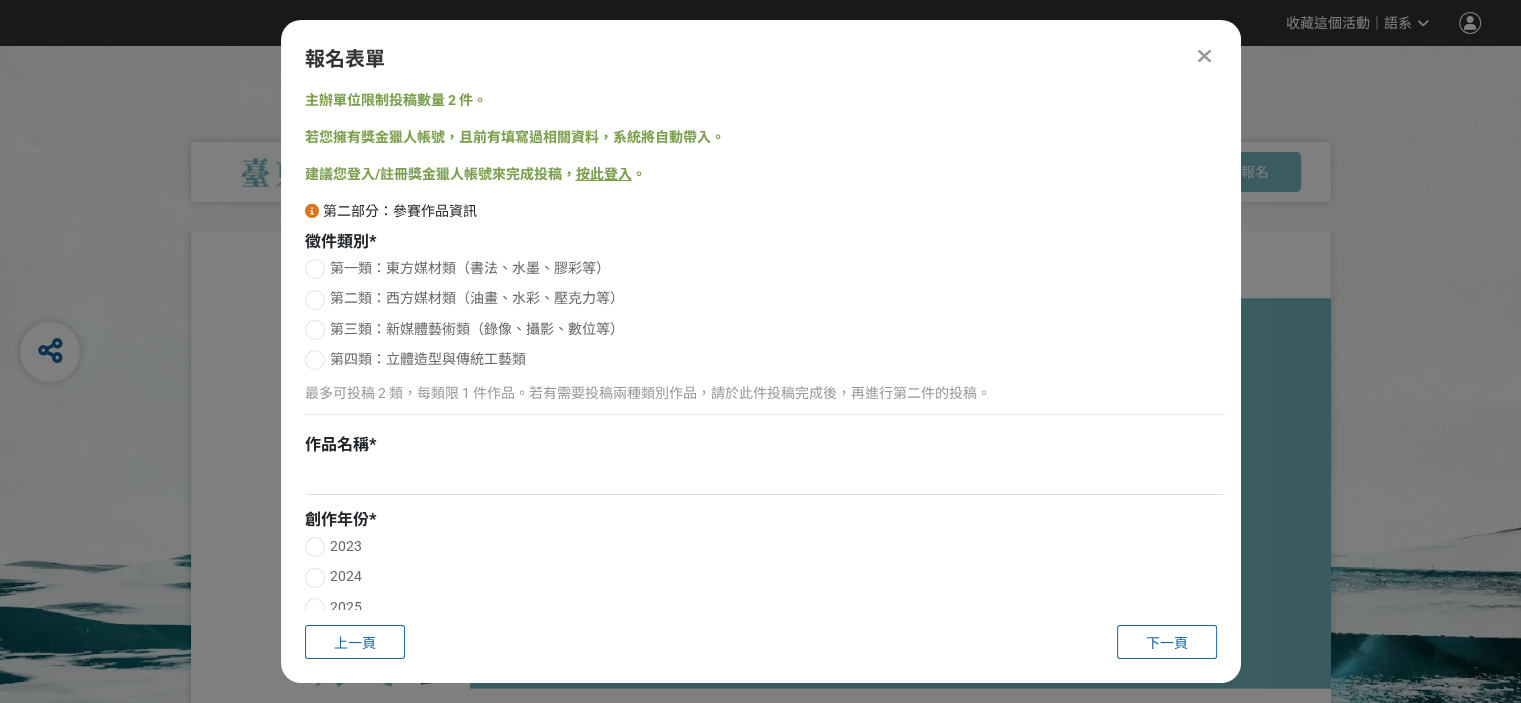 scroll, scrollTop: 100, scrollLeft: 0, axis: vertical 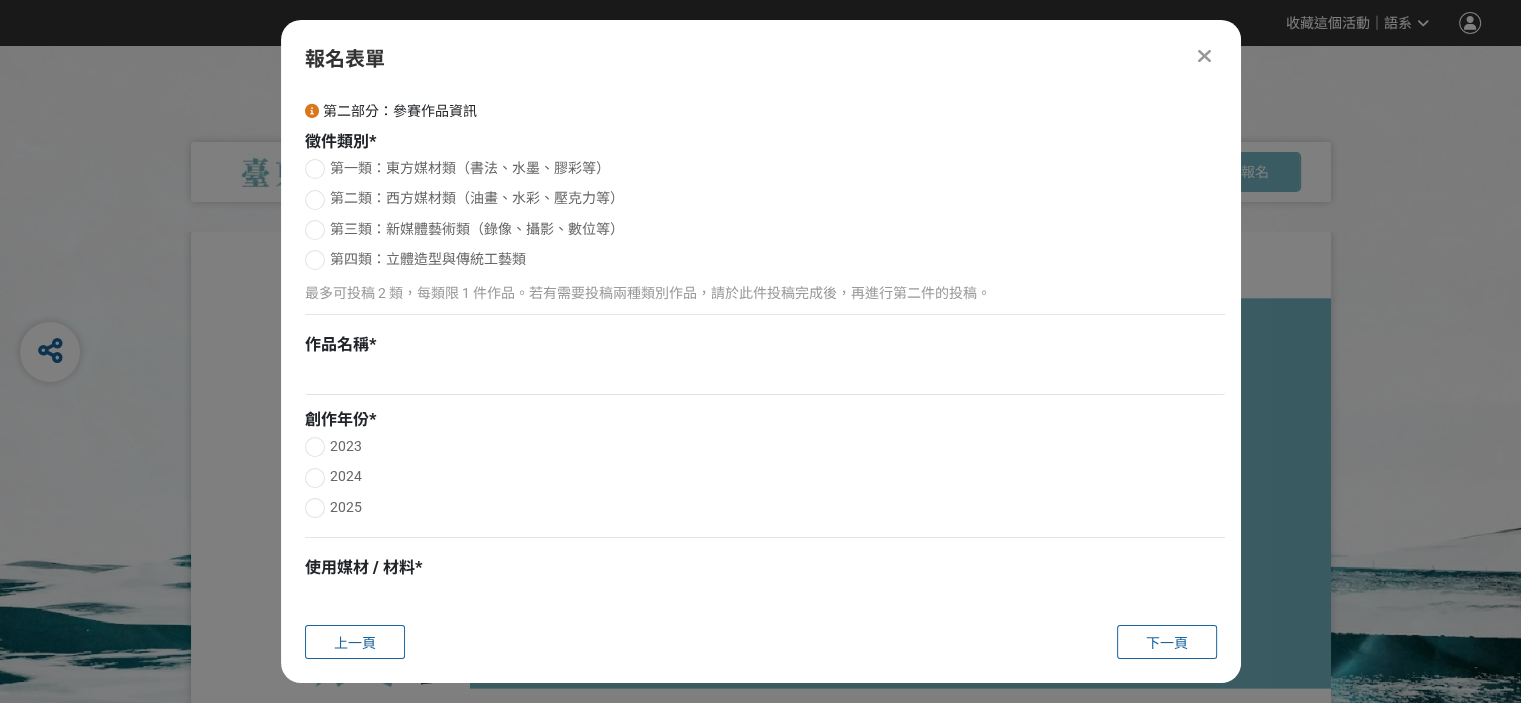 click at bounding box center [315, 200] 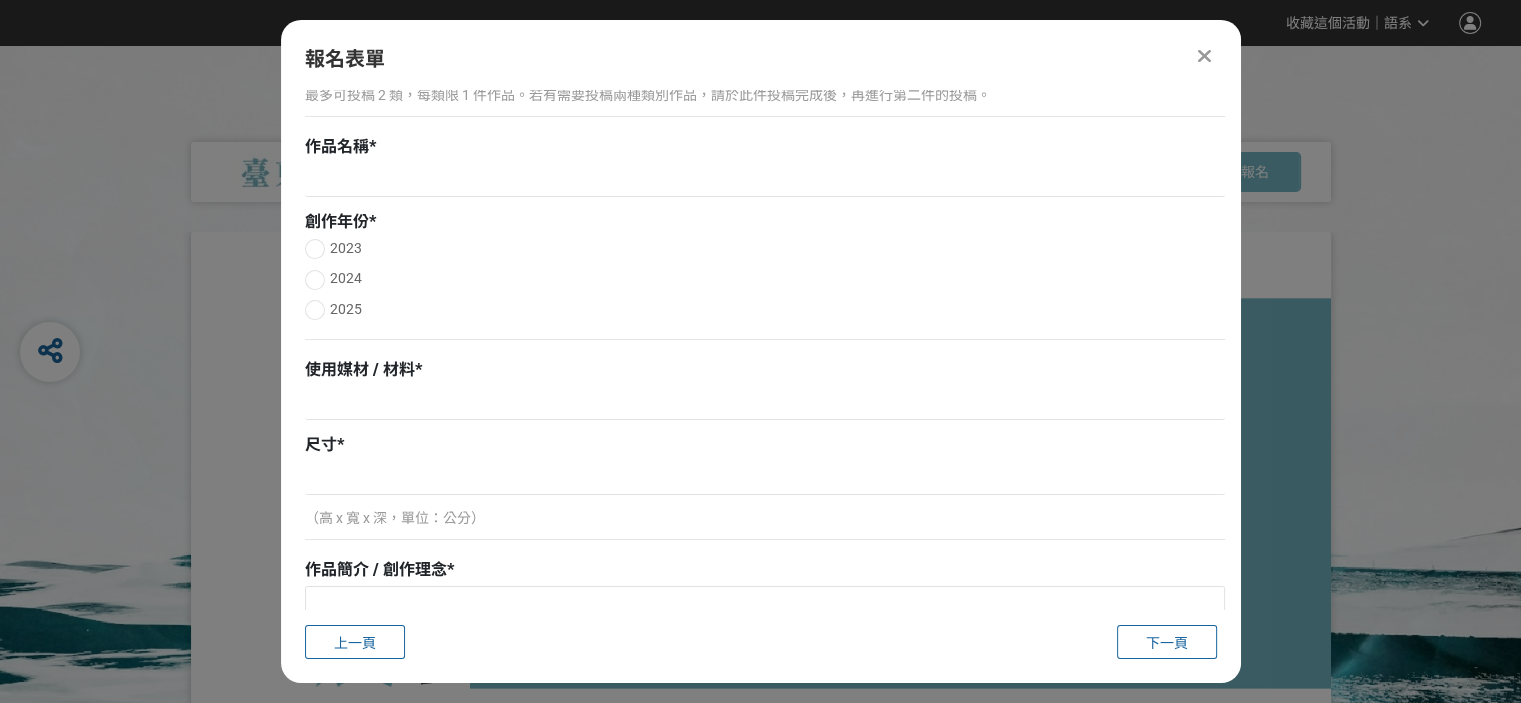 scroll, scrollTop: 300, scrollLeft: 0, axis: vertical 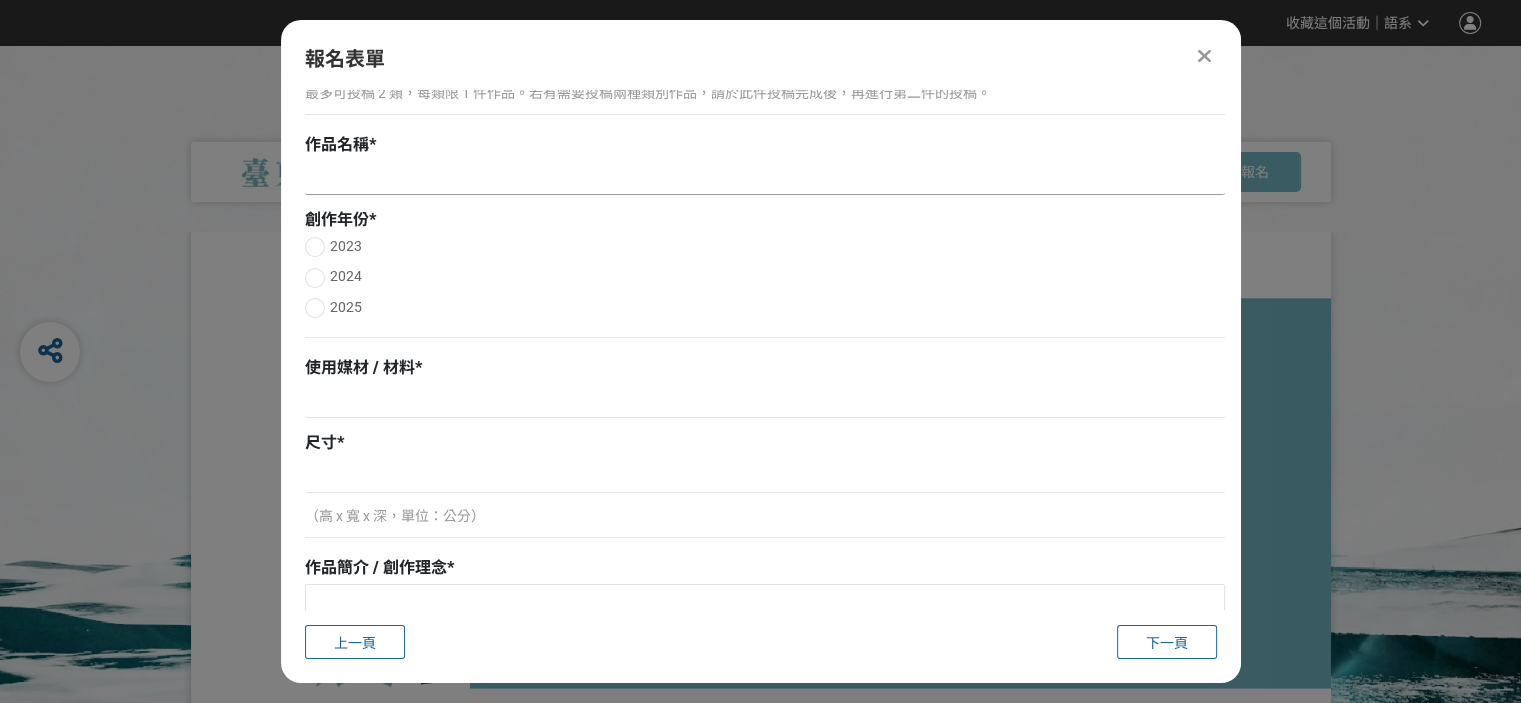 click at bounding box center (765, 178) 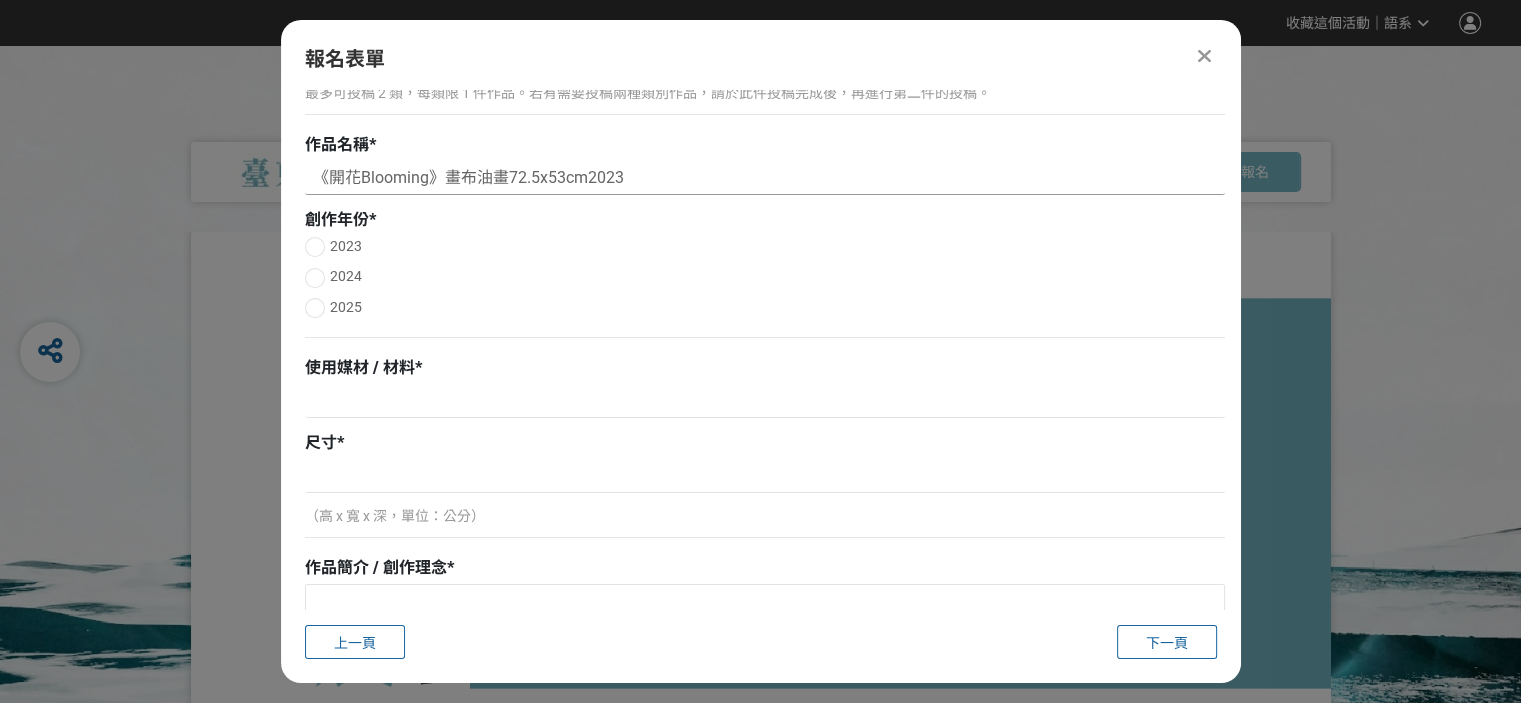 type on "《開花Blooming》畫布油畫72.5x53cm2023" 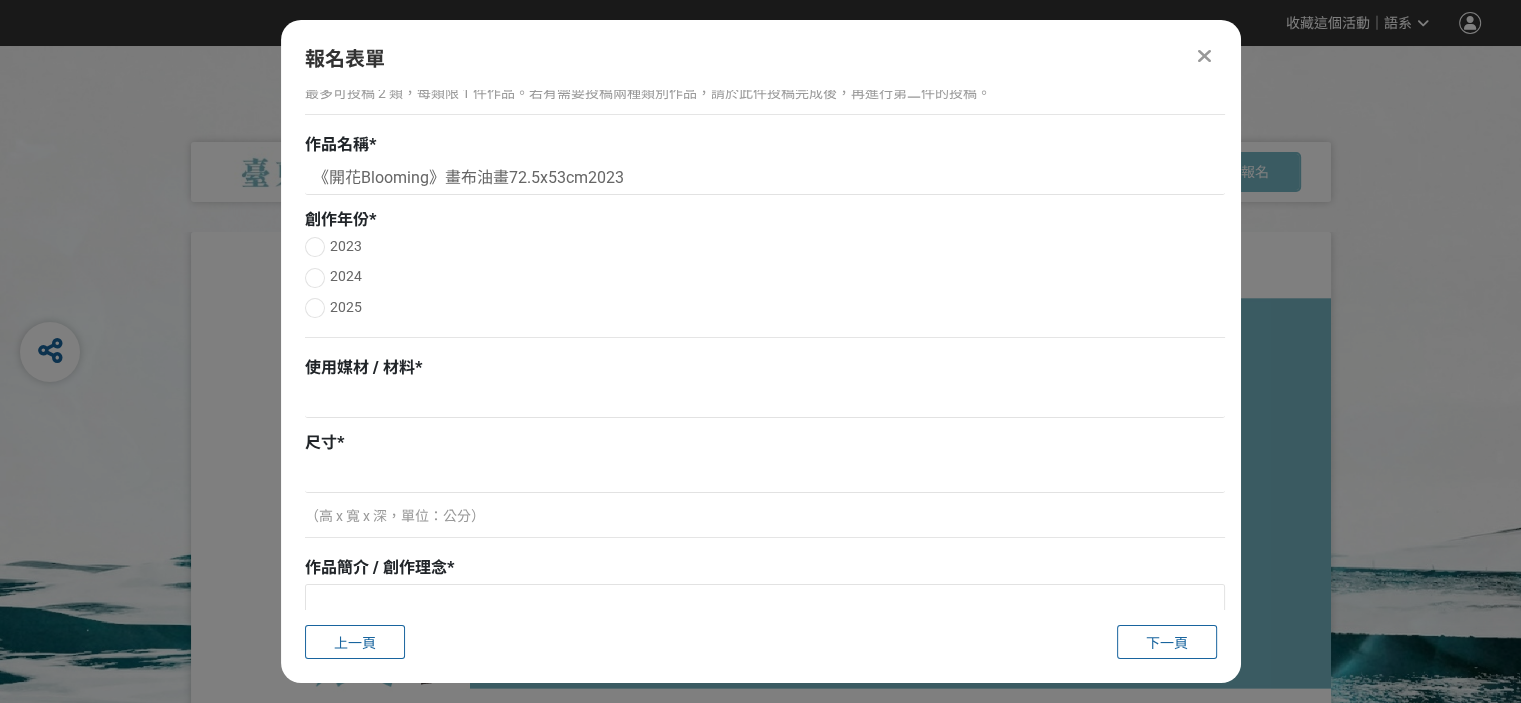 click at bounding box center [315, 247] 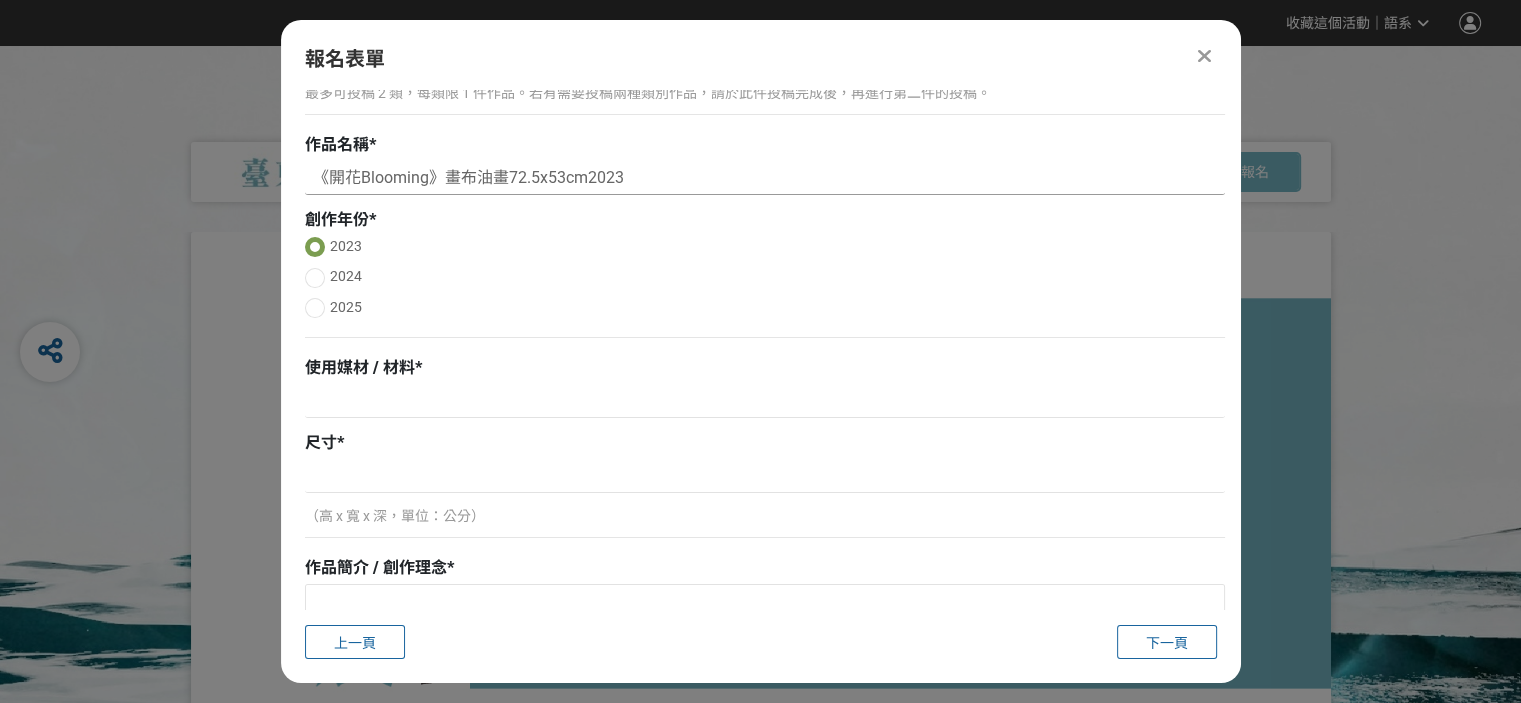 drag, startPoint x: 509, startPoint y: 185, endPoint x: 455, endPoint y: 176, distance: 54.74486 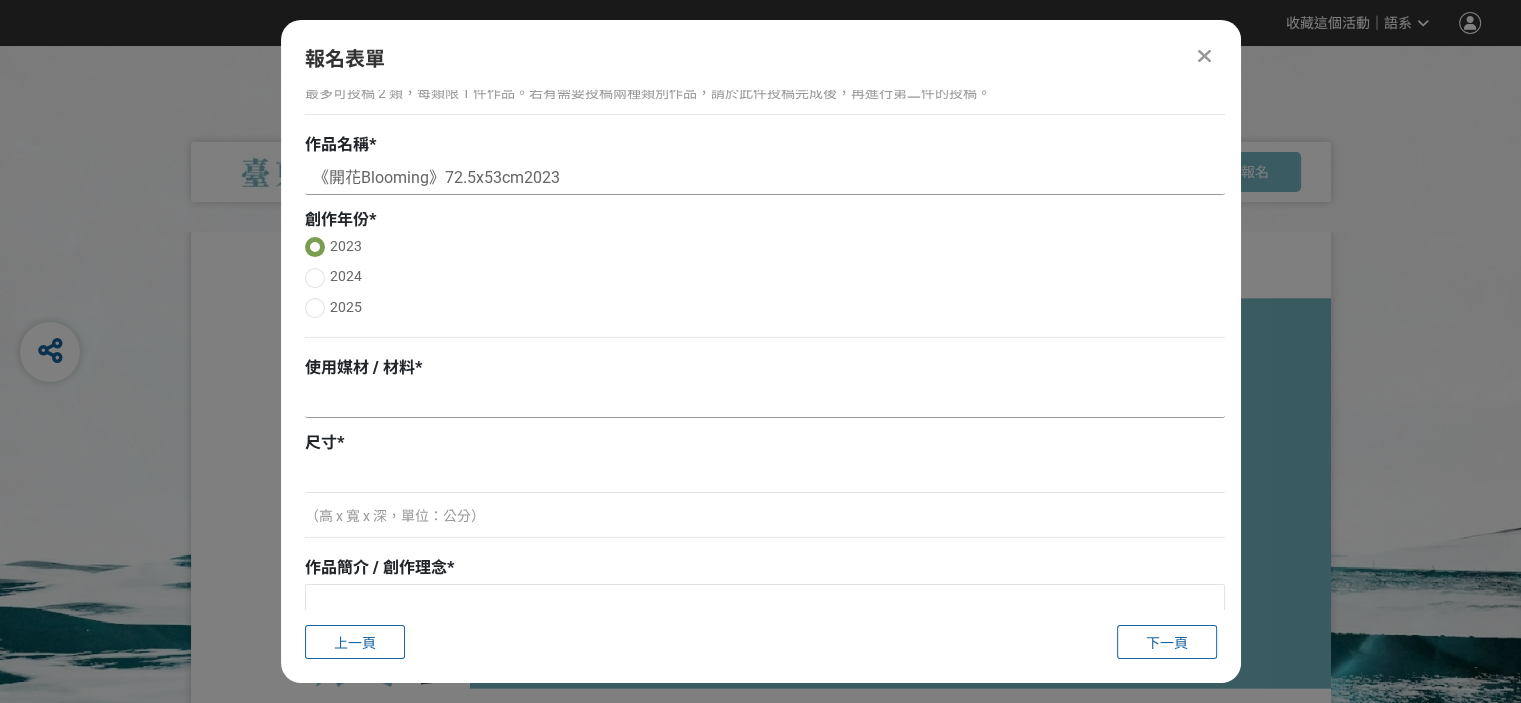 type on "《開花Blooming》72.5x53cm2023" 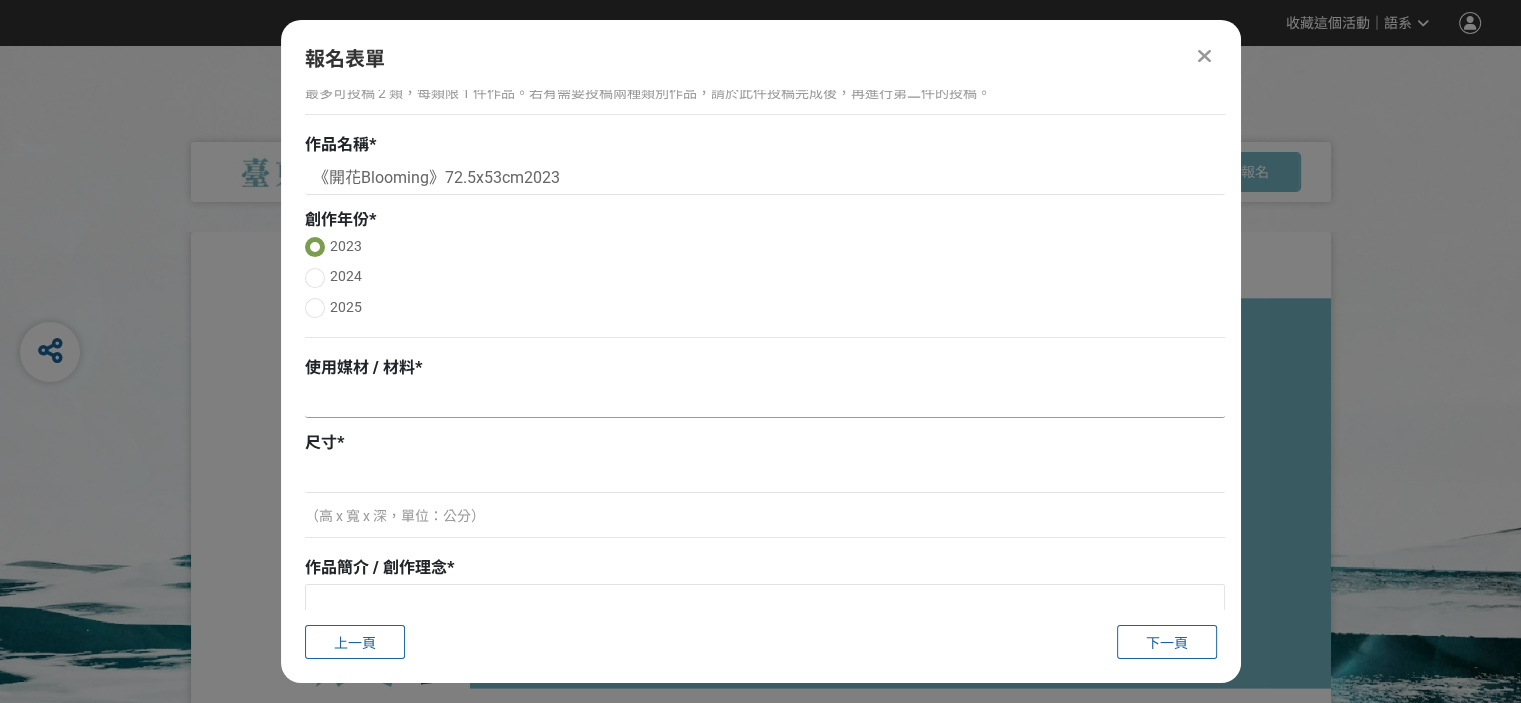 click at bounding box center [765, 401] 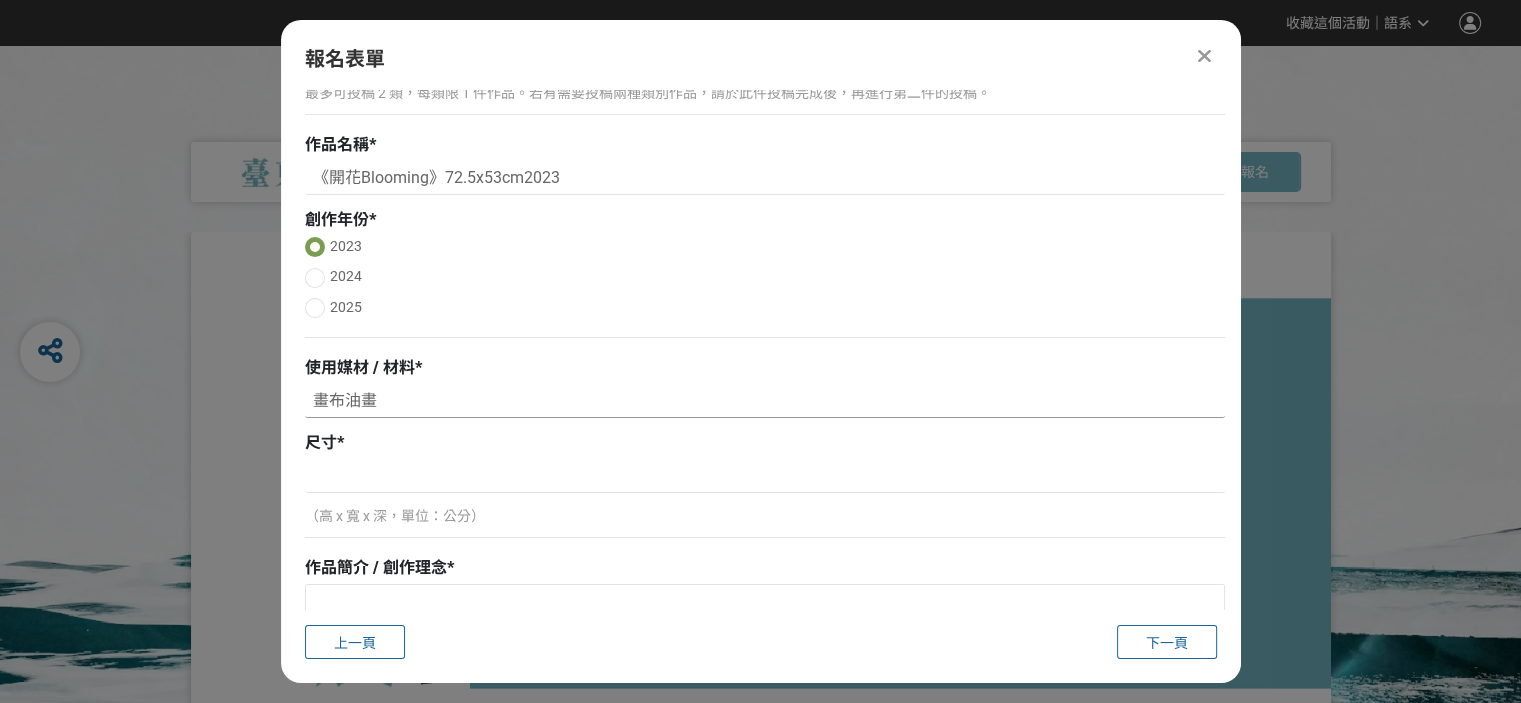 click on "畫布油畫" at bounding box center (765, 401) 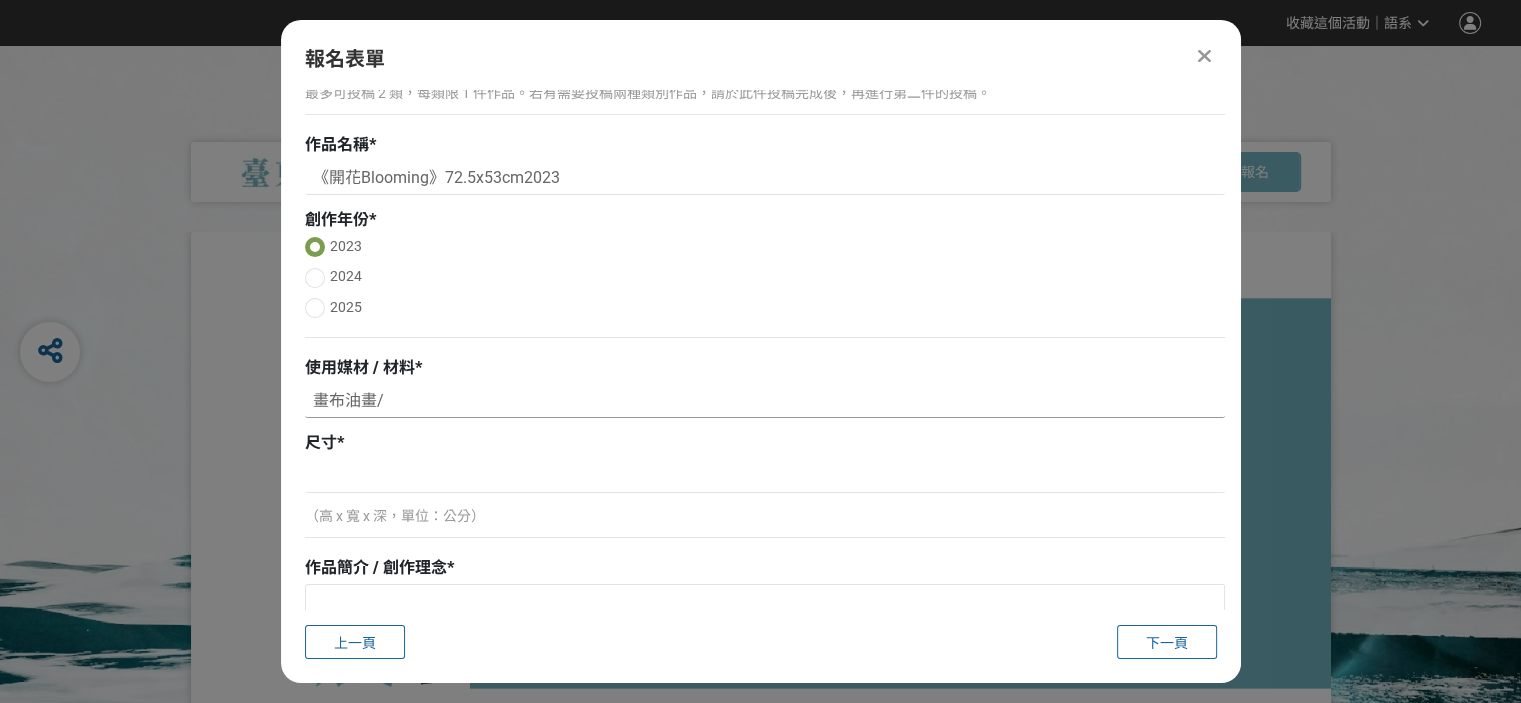 drag, startPoint x: 344, startPoint y: 402, endPoint x: 305, endPoint y: 406, distance: 39.20459 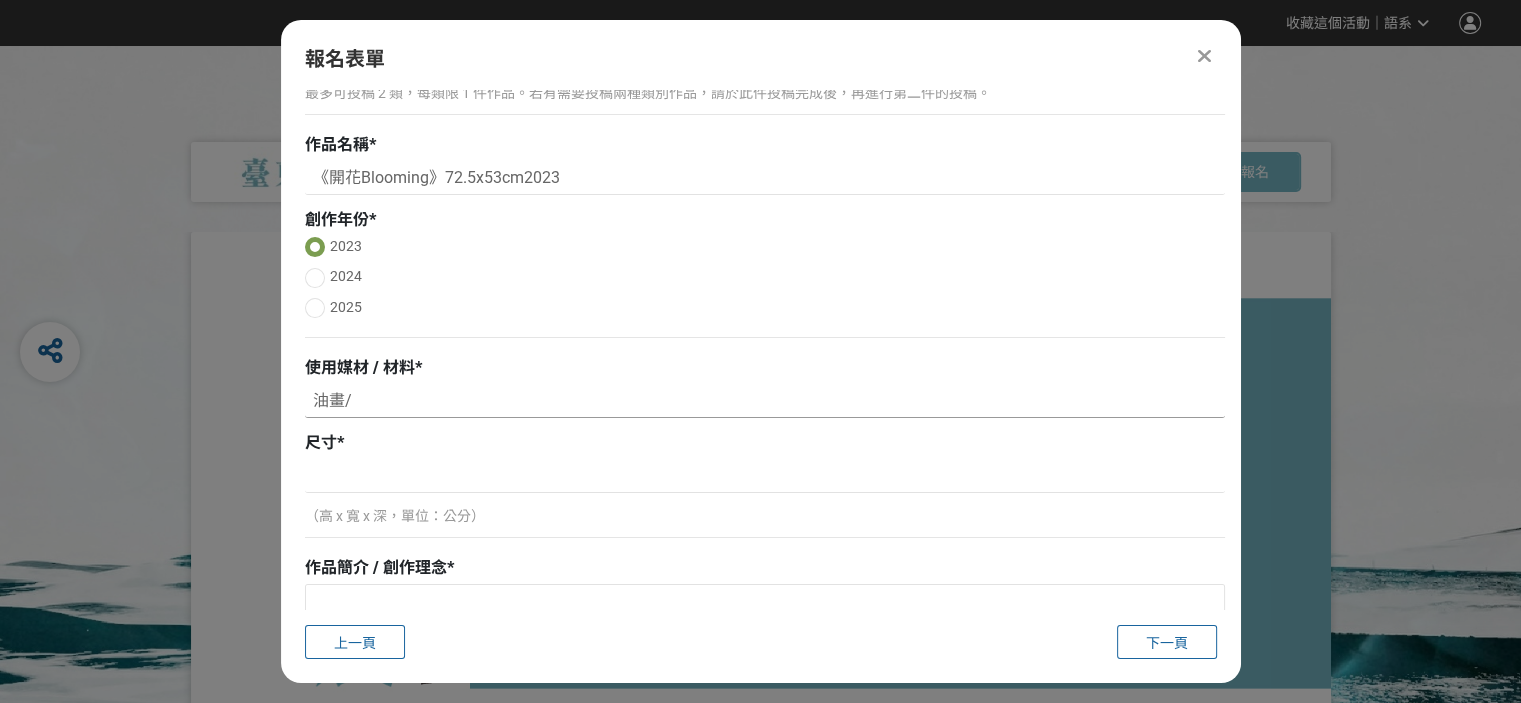 click on "油畫/" at bounding box center (765, 401) 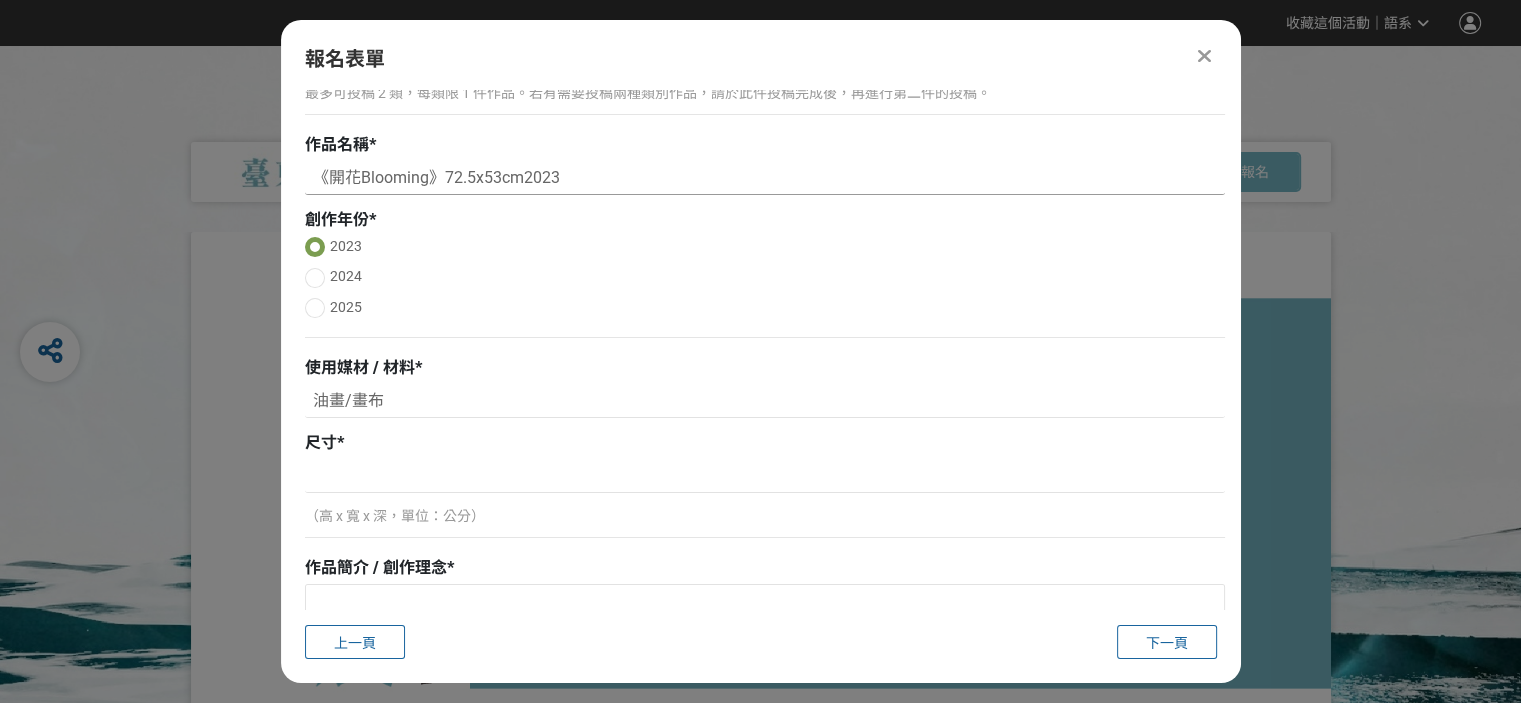 drag, startPoint x: 444, startPoint y: 181, endPoint x: 578, endPoint y: 195, distance: 134.72935 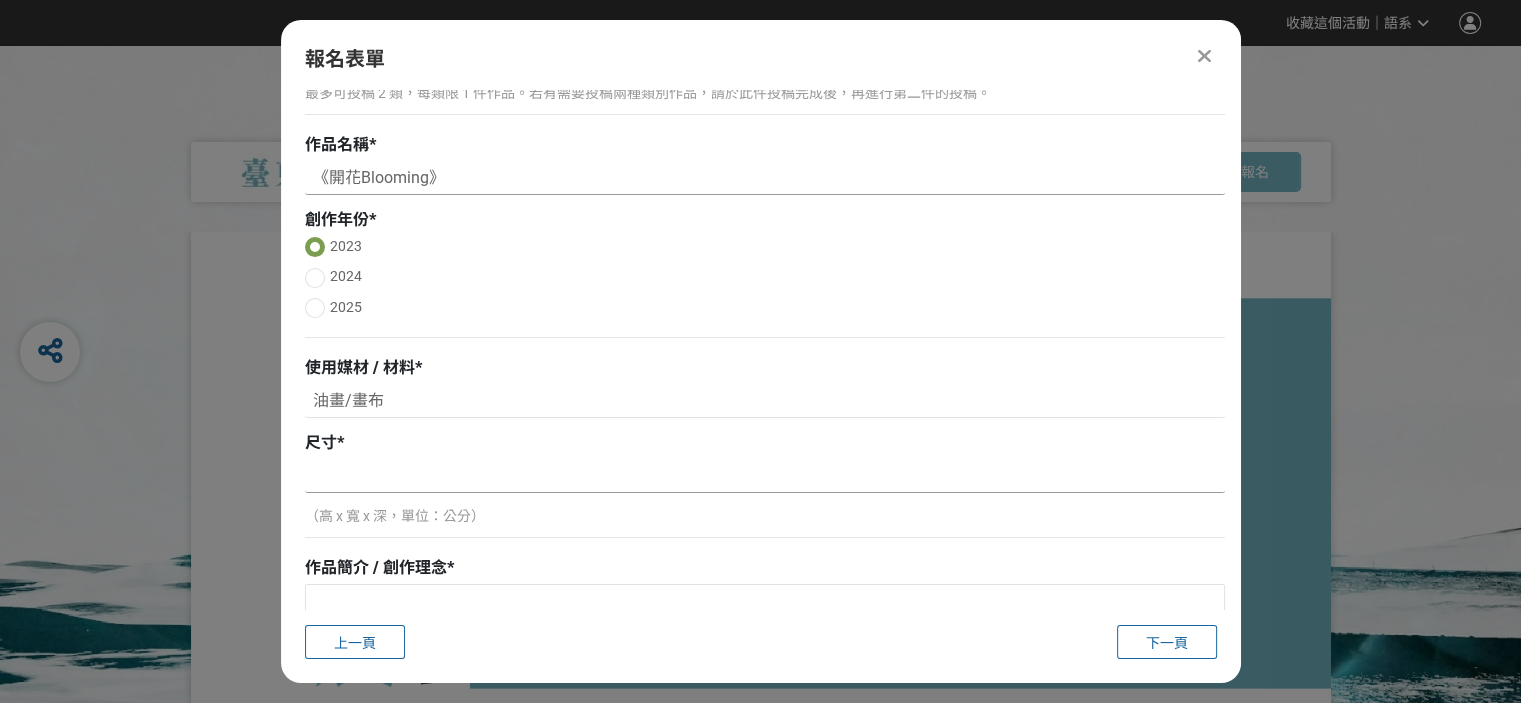 type on "《開花Blooming》" 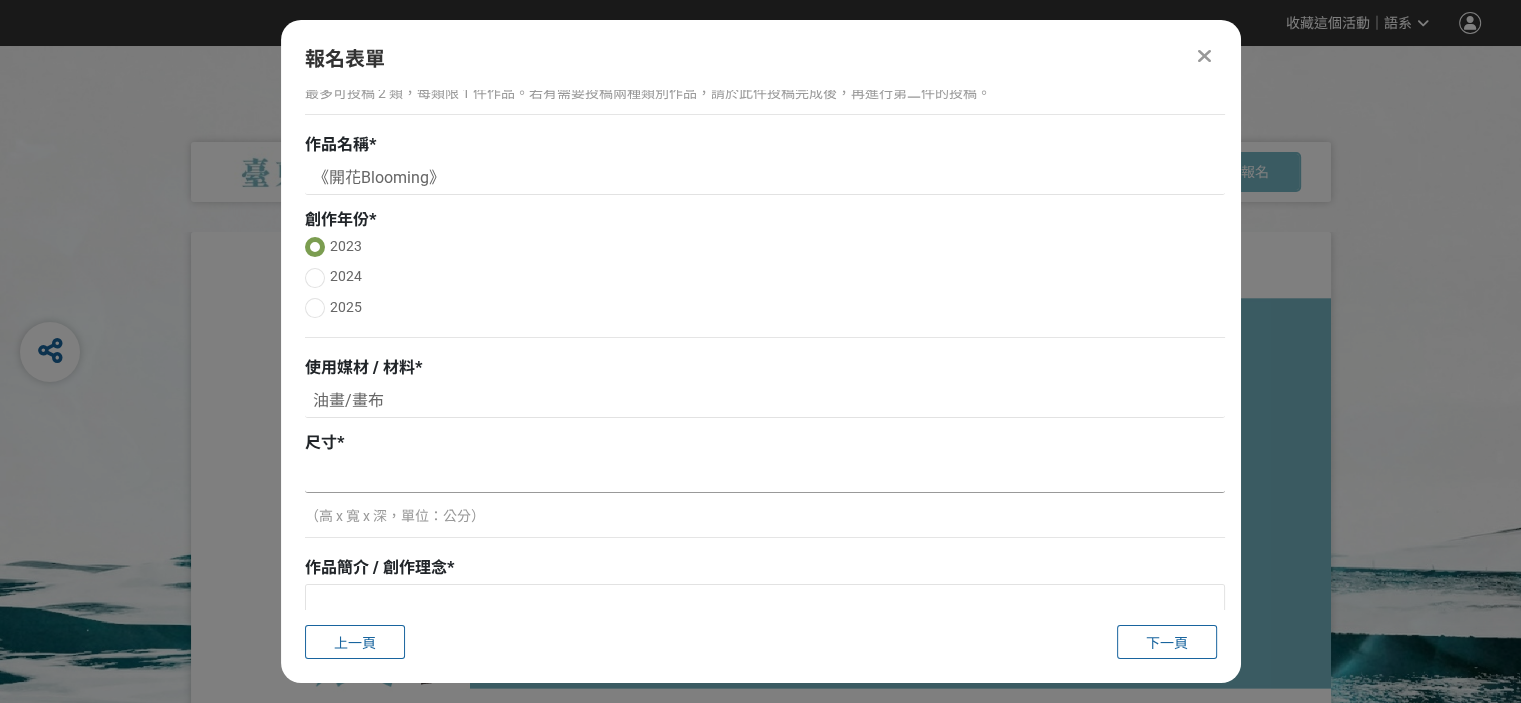 click at bounding box center (765, 476) 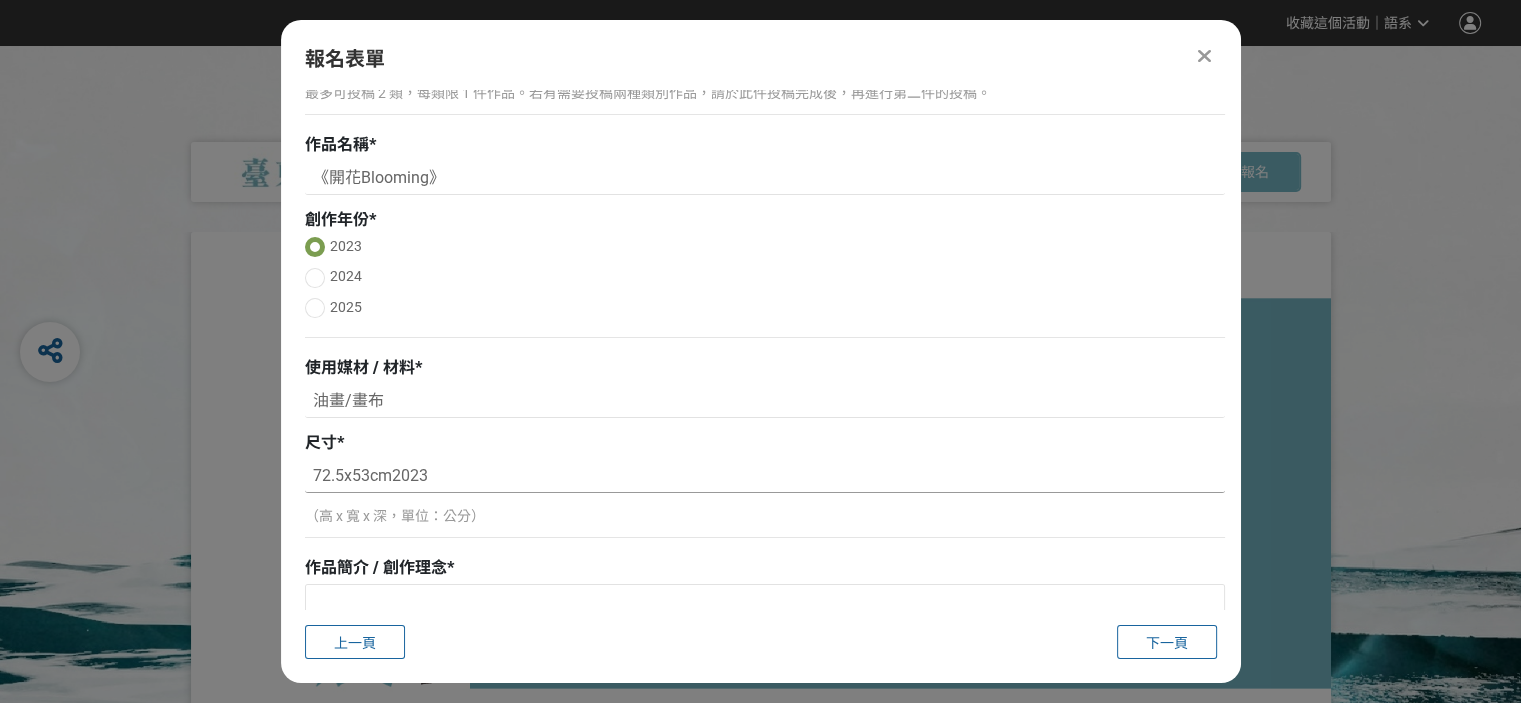 click on "72.5x53cm2023" at bounding box center (765, 476) 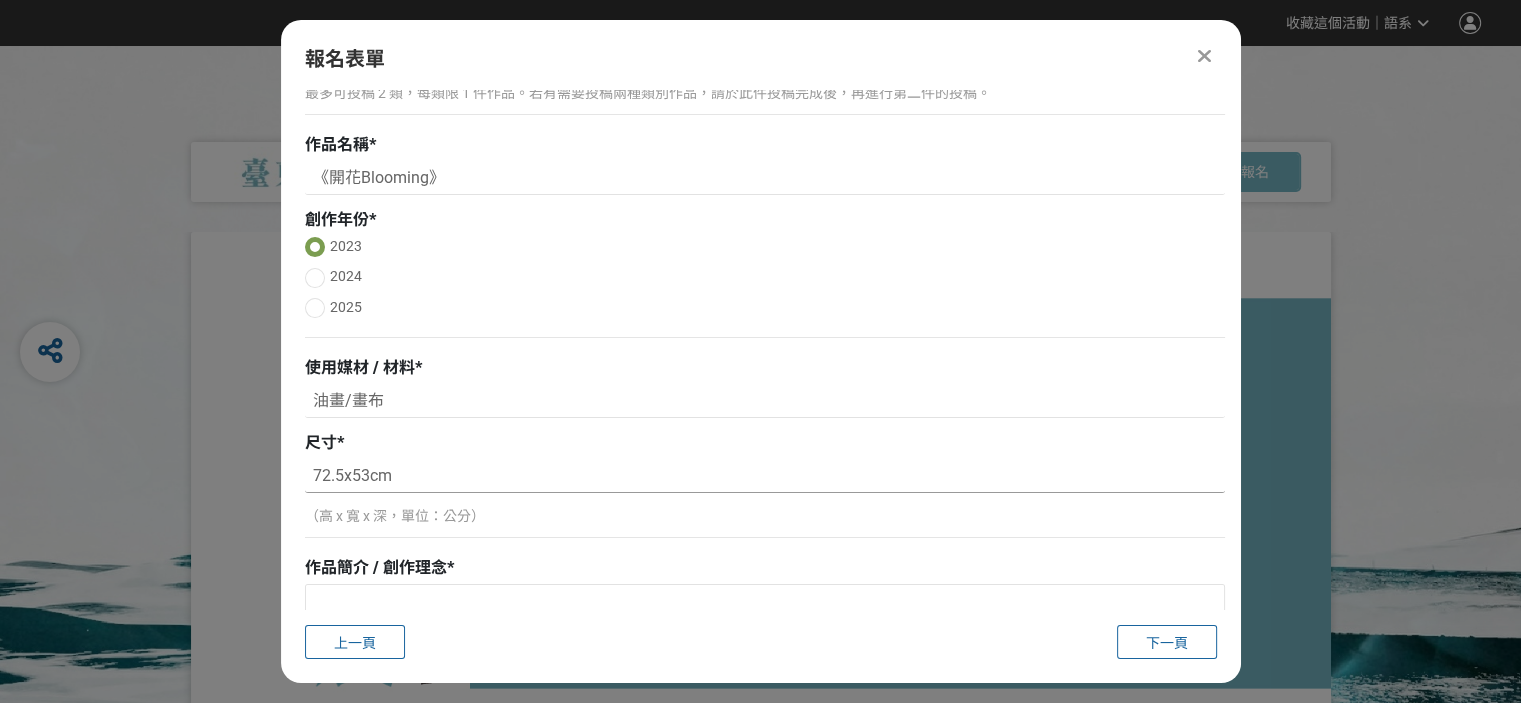 click on "72.5x53cm" at bounding box center [765, 476] 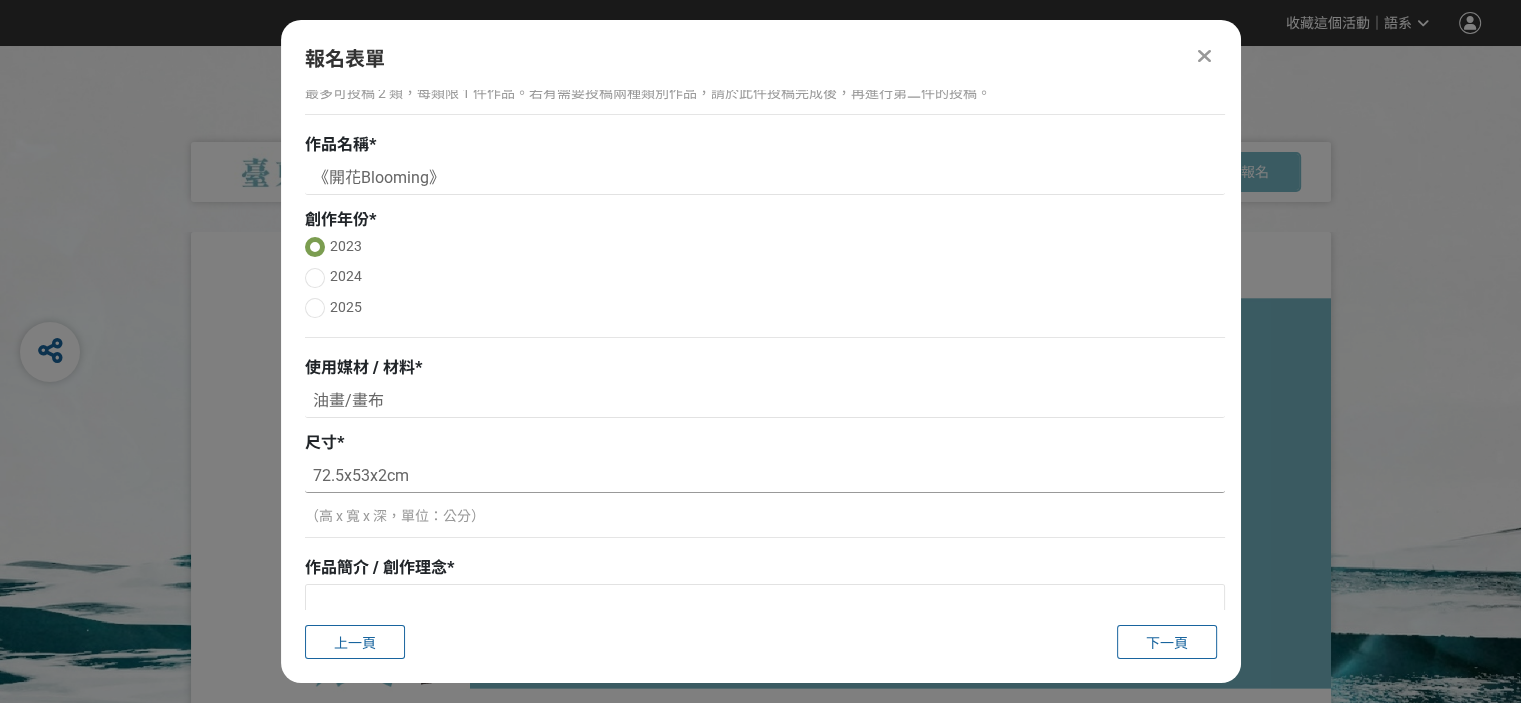 click on "72.5x53x2cm" at bounding box center (765, 476) 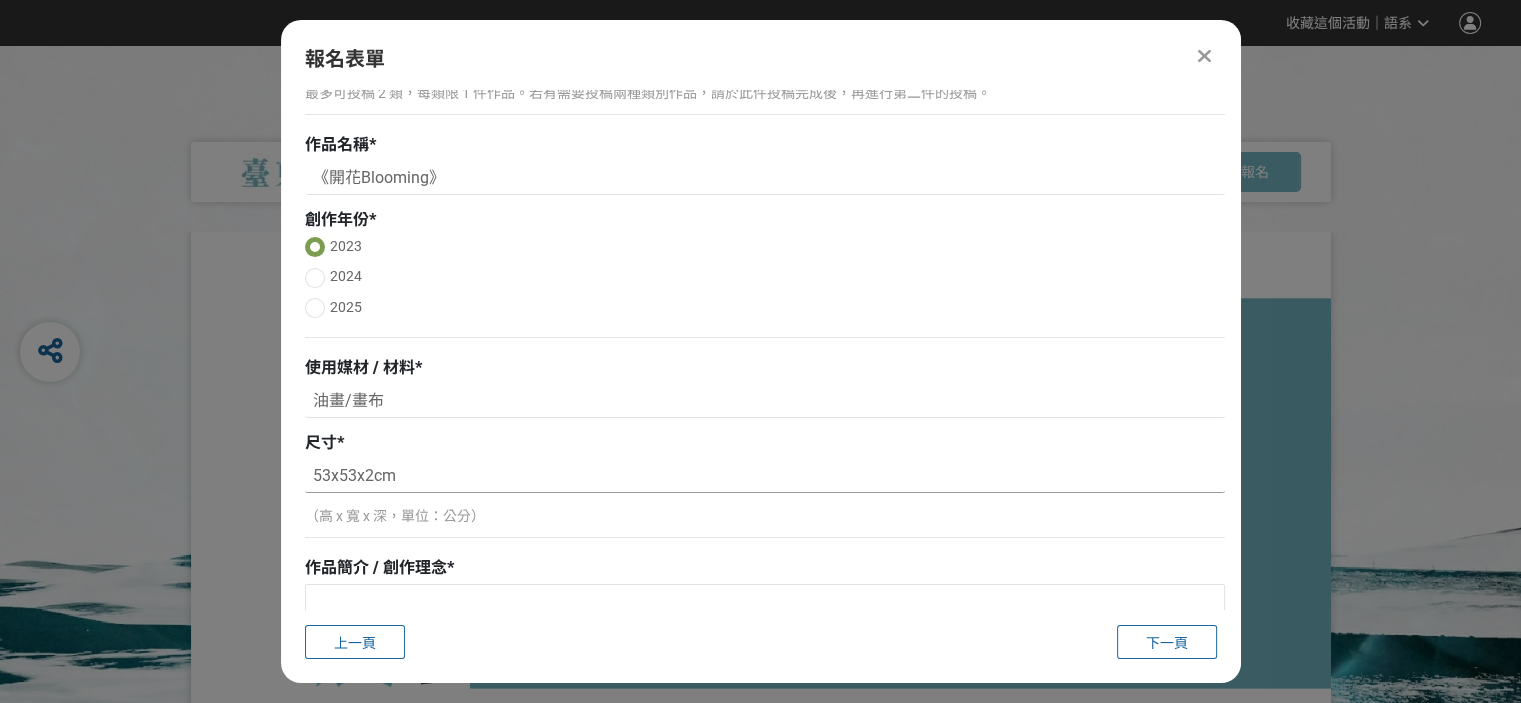 click on "53x53x2cm" at bounding box center [765, 476] 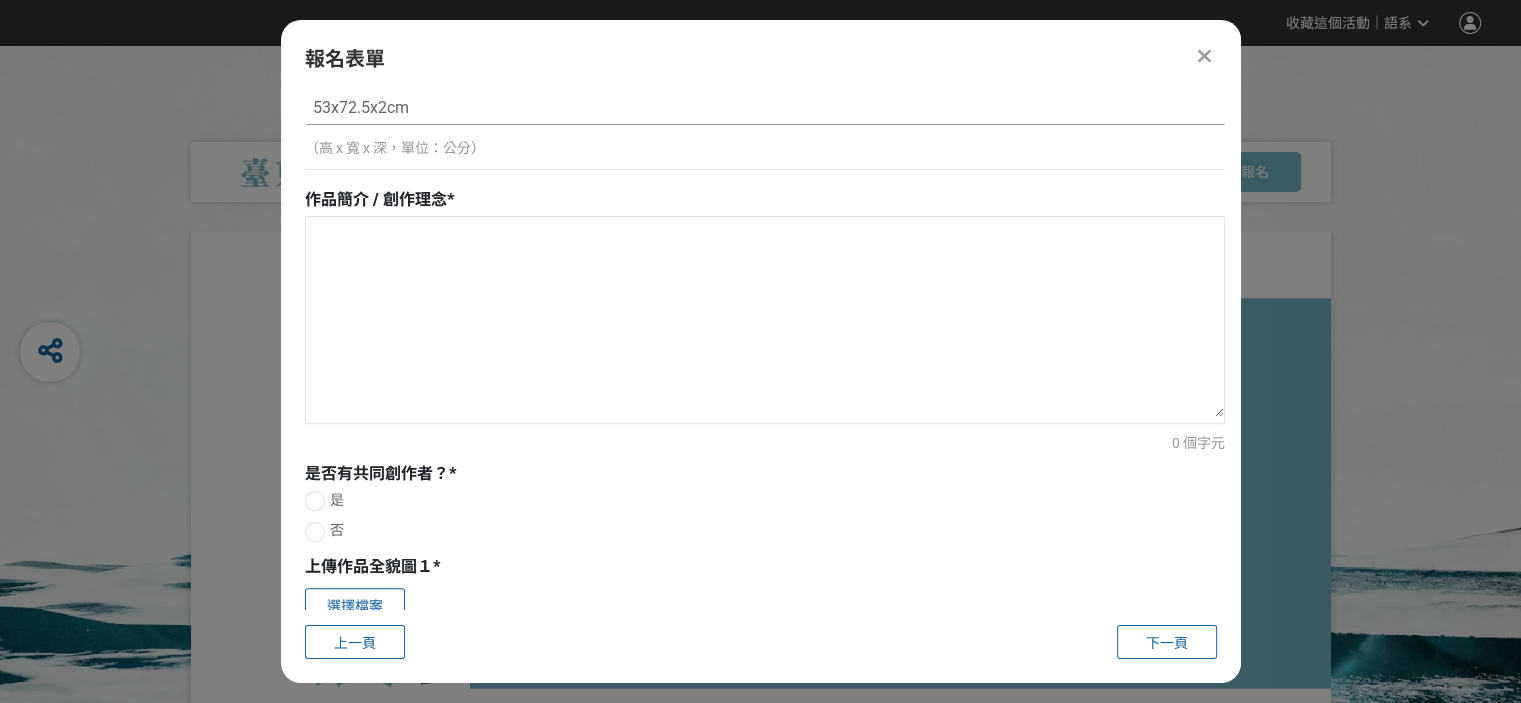 scroll, scrollTop: 700, scrollLeft: 0, axis: vertical 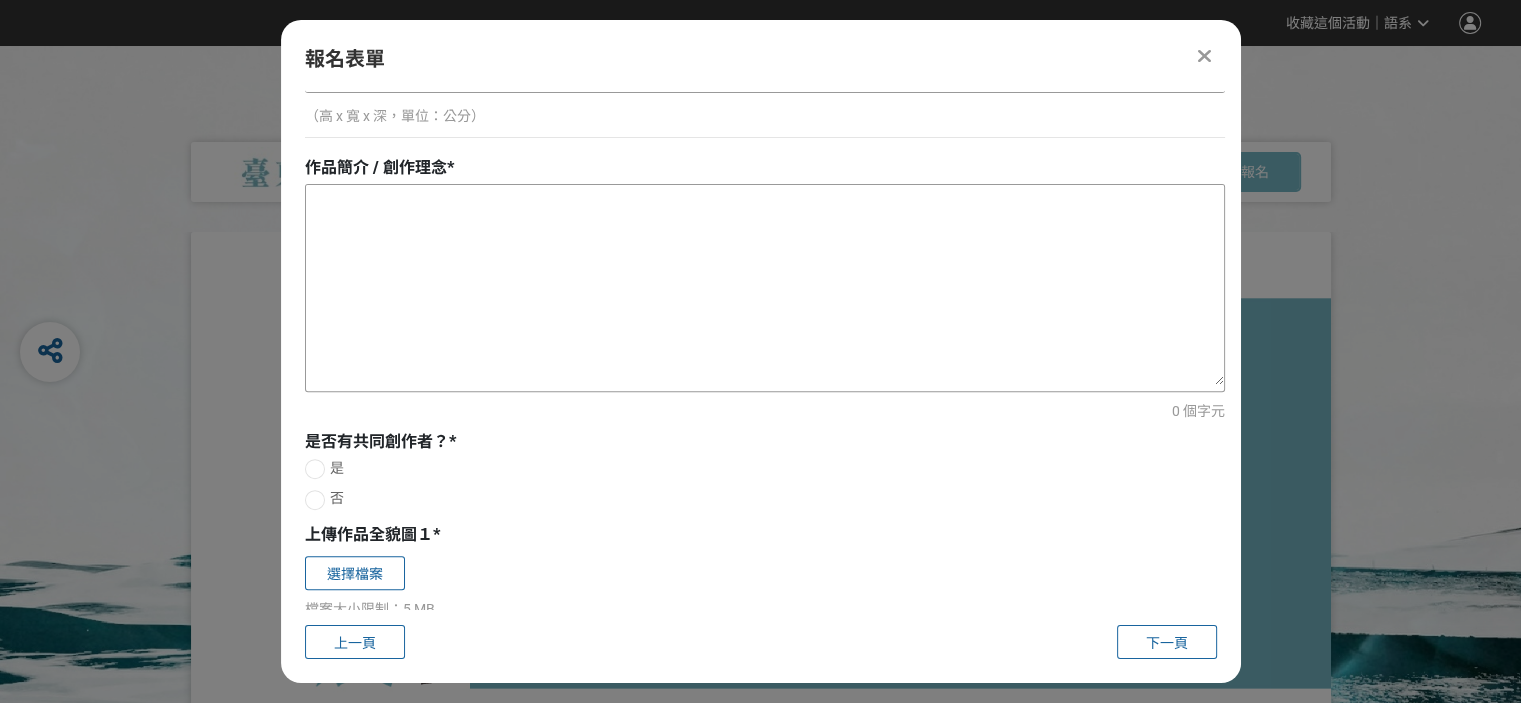 type on "53x72.5x2cm" 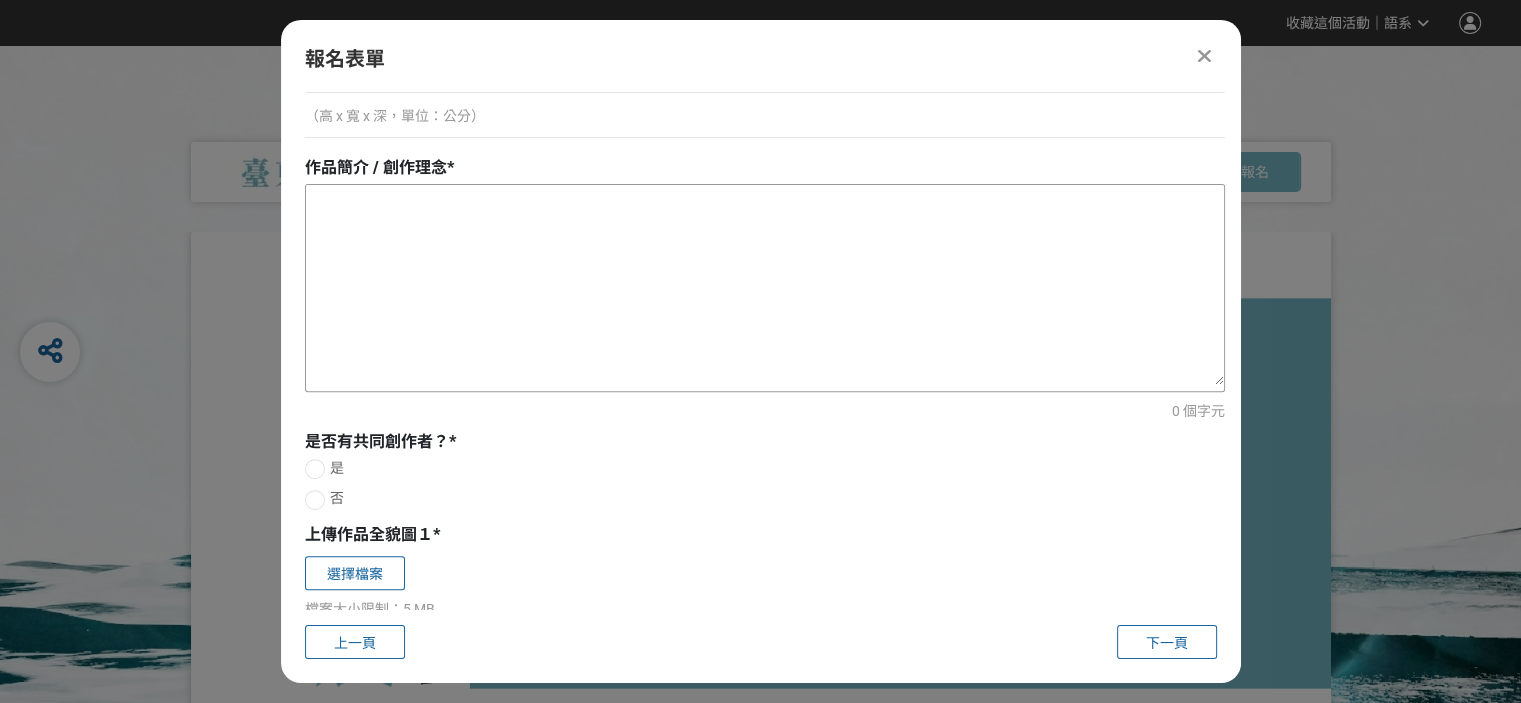 click at bounding box center (765, 285) 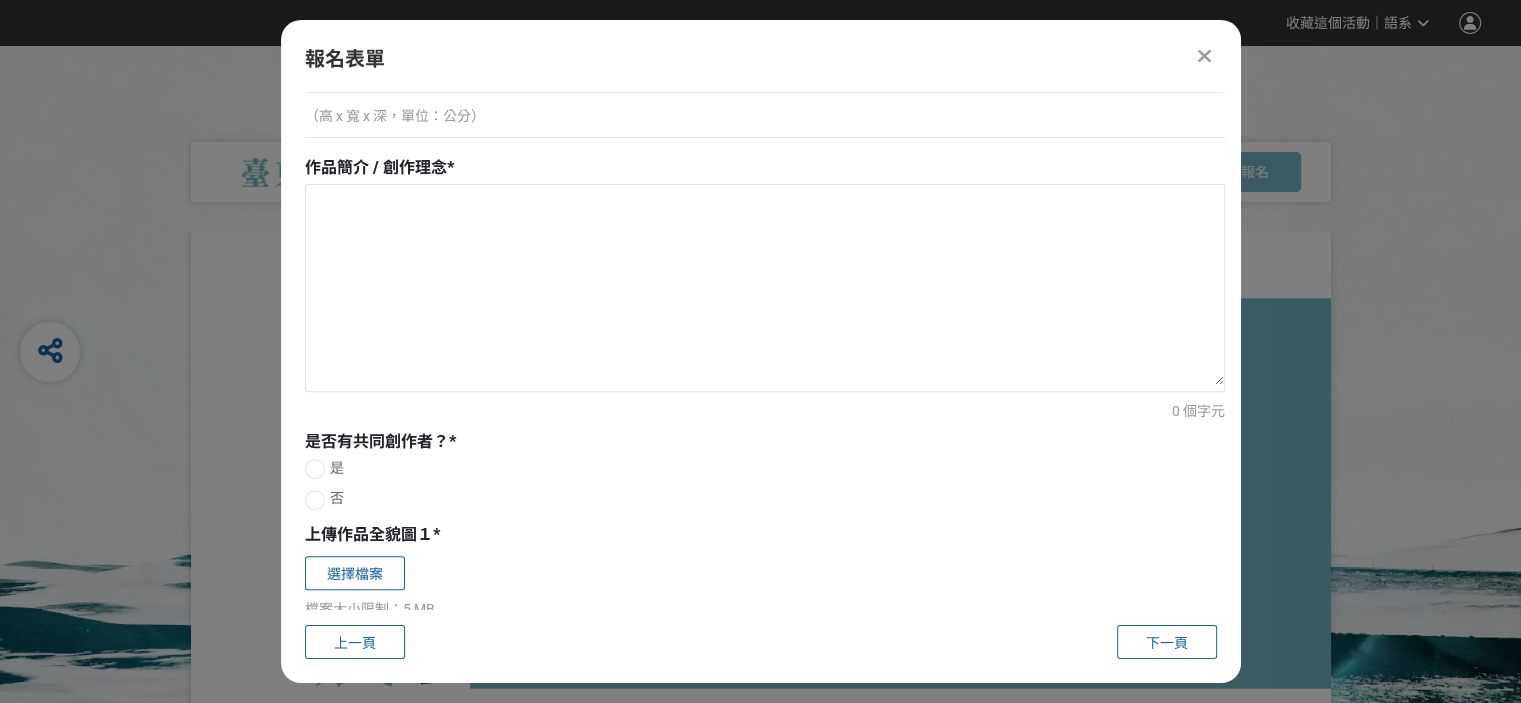 click at bounding box center [315, 500] 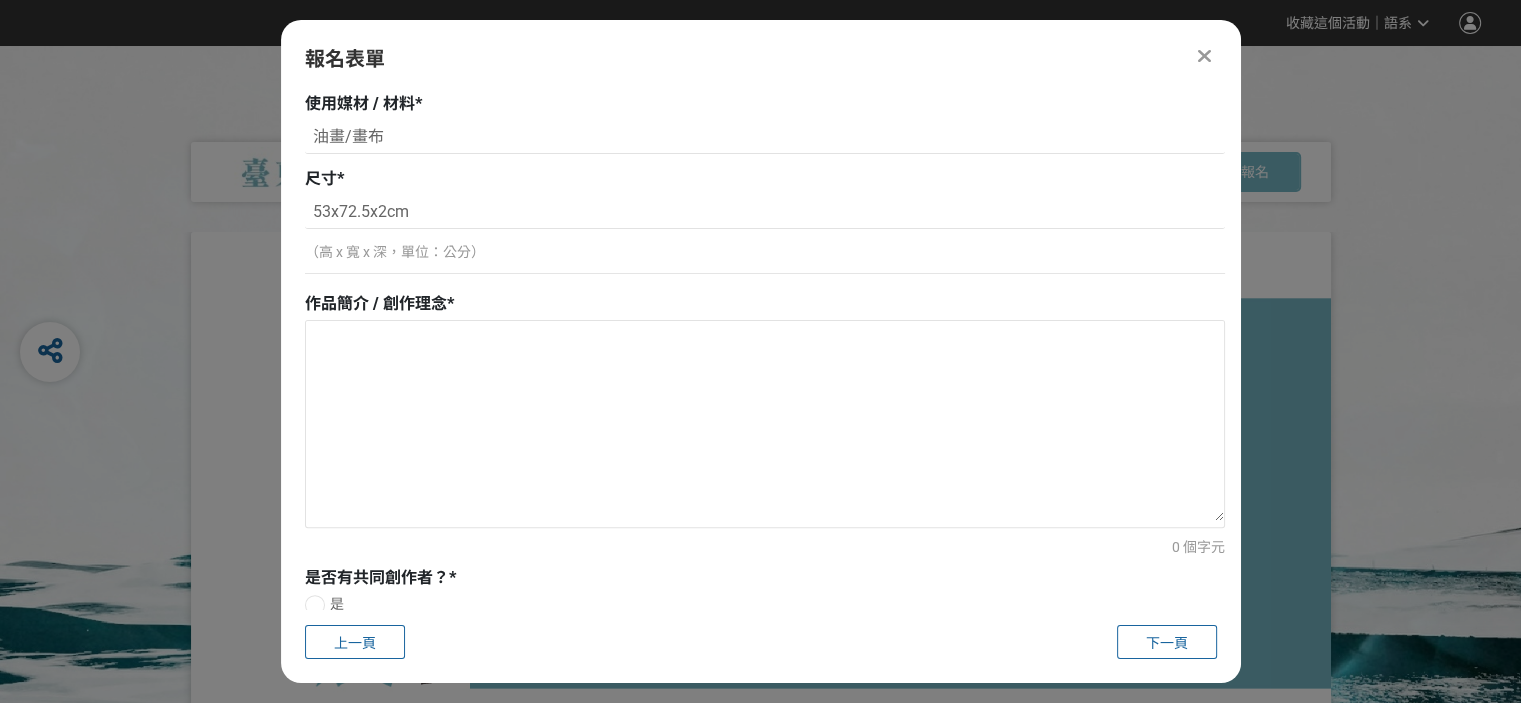 scroll, scrollTop: 657, scrollLeft: 0, axis: vertical 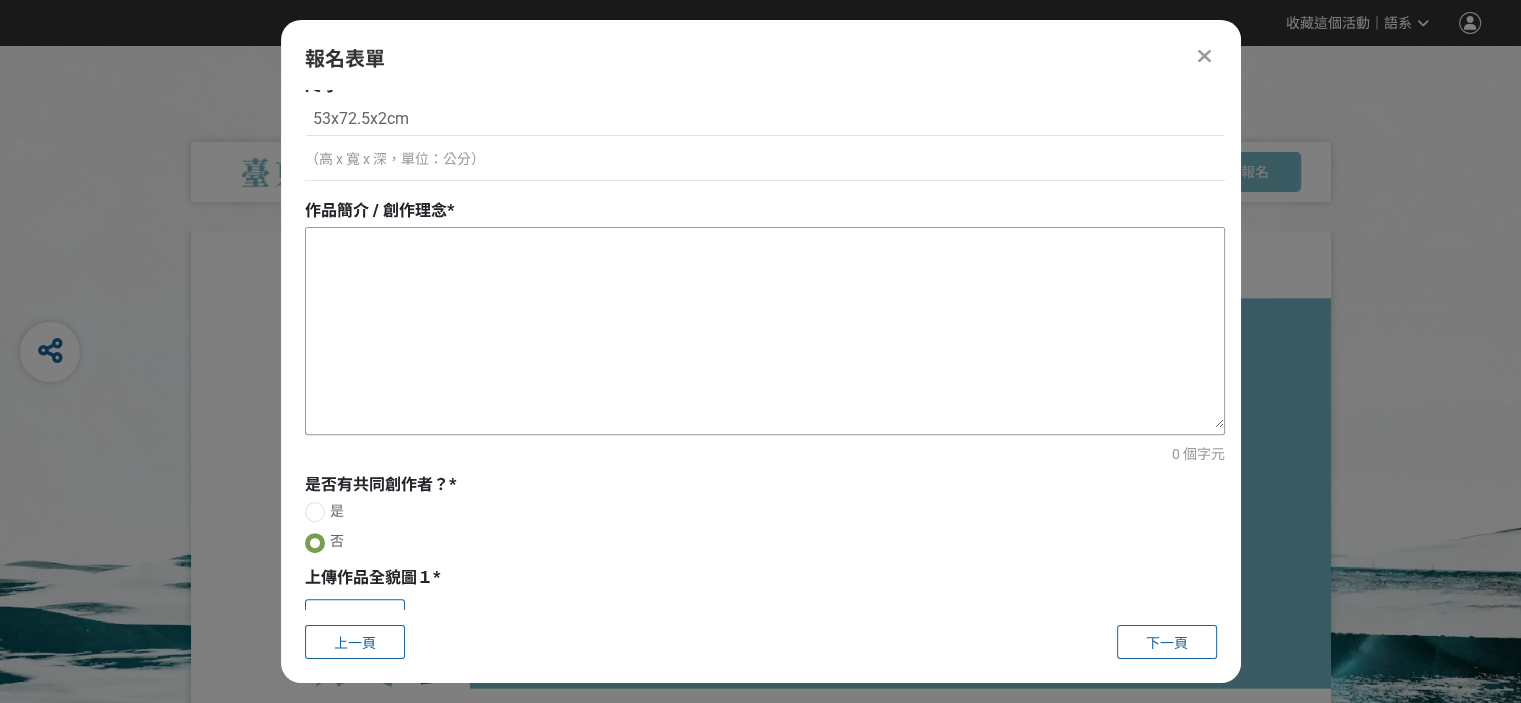 click at bounding box center (765, 328) 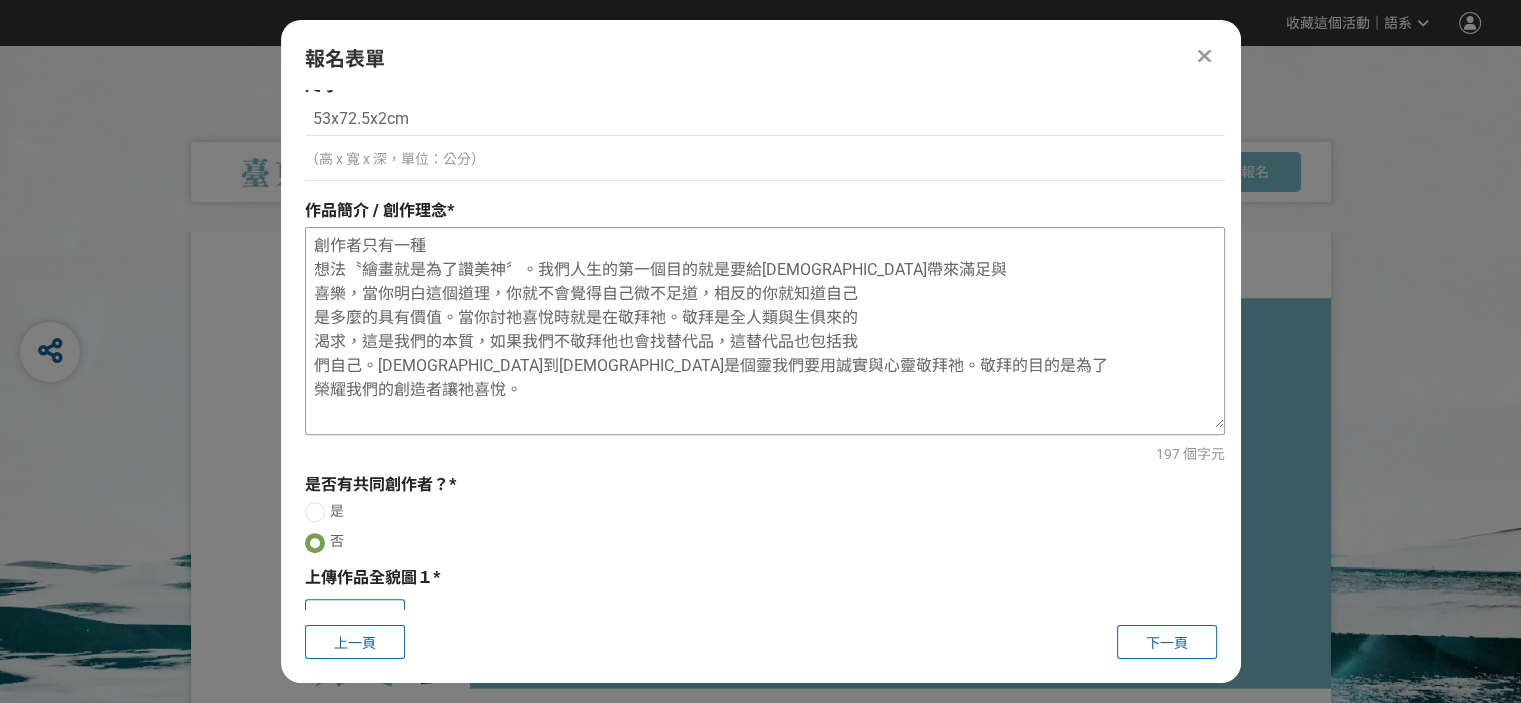 click on "創作者只有一種
想法〝繪畫就是為了讚美神〞。我們人生的第一個目的就是要給[DEMOGRAPHIC_DATA]帶來滿足與
喜樂，當你明白這個道理，你就不會覺得自己微不足道，相反的你就知道自己
是多麼的具有價值。當你討祂喜悅時就是在敬拜祂。敬拜是全人類與生俱來的
渴求，這是我們的本質，如果我們不敬拜他也會找替代品，這替代品也包括我
們自己。[DEMOGRAPHIC_DATA]到[DEMOGRAPHIC_DATA]是個靈我們要用誠實與心靈敬拜祂。敬拜的目的是為了
榮耀我們的創造者讓祂喜悅。" at bounding box center [765, 328] 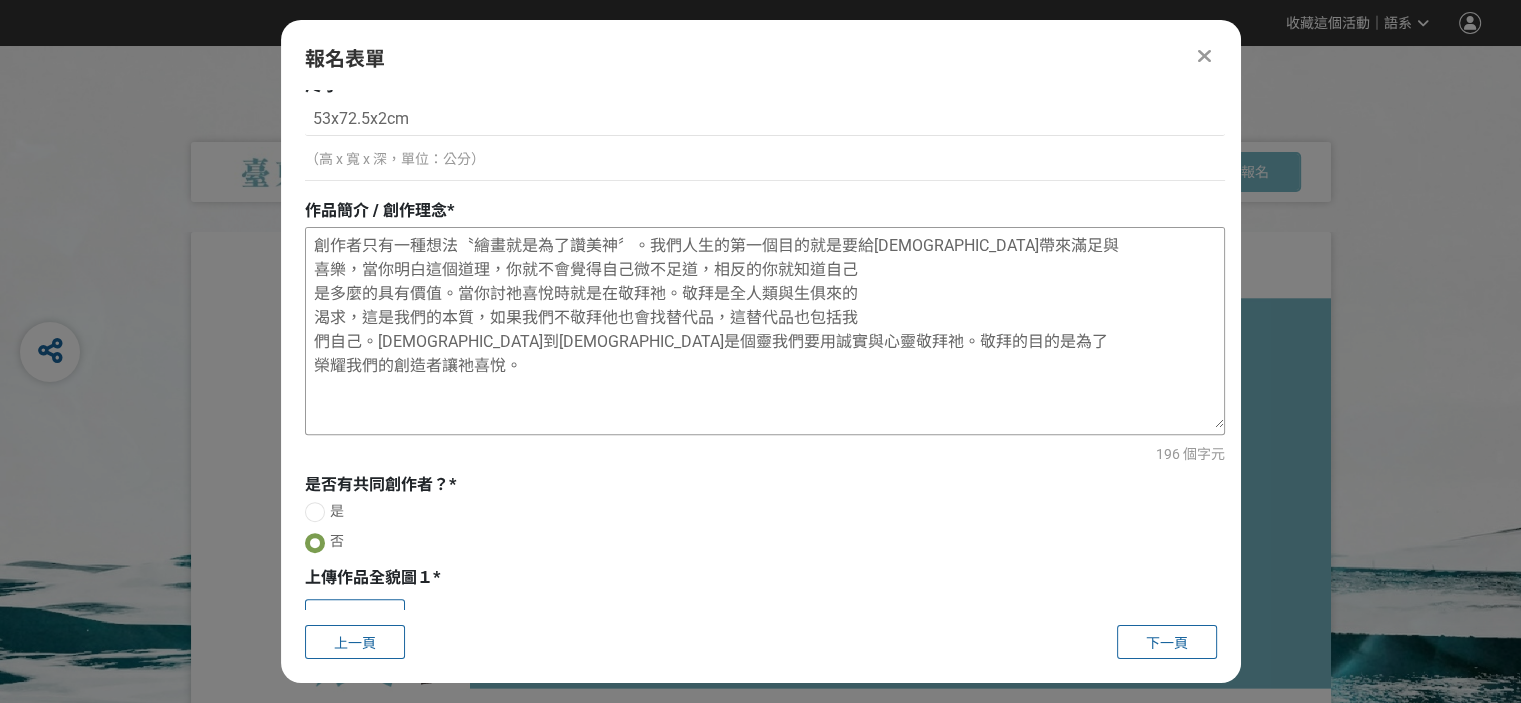 click on "創作者只有一種想法〝繪畫就是為了讚美神〞。我們人生的第一個目的就是要給[DEMOGRAPHIC_DATA]帶來滿足與
喜樂，當你明白這個道理，你就不會覺得自己微不足道，相反的你就知道自己
是多麼的具有價值。當你討祂喜悅時就是在敬拜祂。敬拜是全人類與生俱來的
渴求，這是我們的本質，如果我們不敬拜他也會找替代品，這替代品也包括我
們自己。[DEMOGRAPHIC_DATA]到[DEMOGRAPHIC_DATA]是個靈我們要用誠實與心靈敬拜祂。敬拜的目的是為了
榮耀我們的創造者讓祂喜悅。" at bounding box center (765, 328) 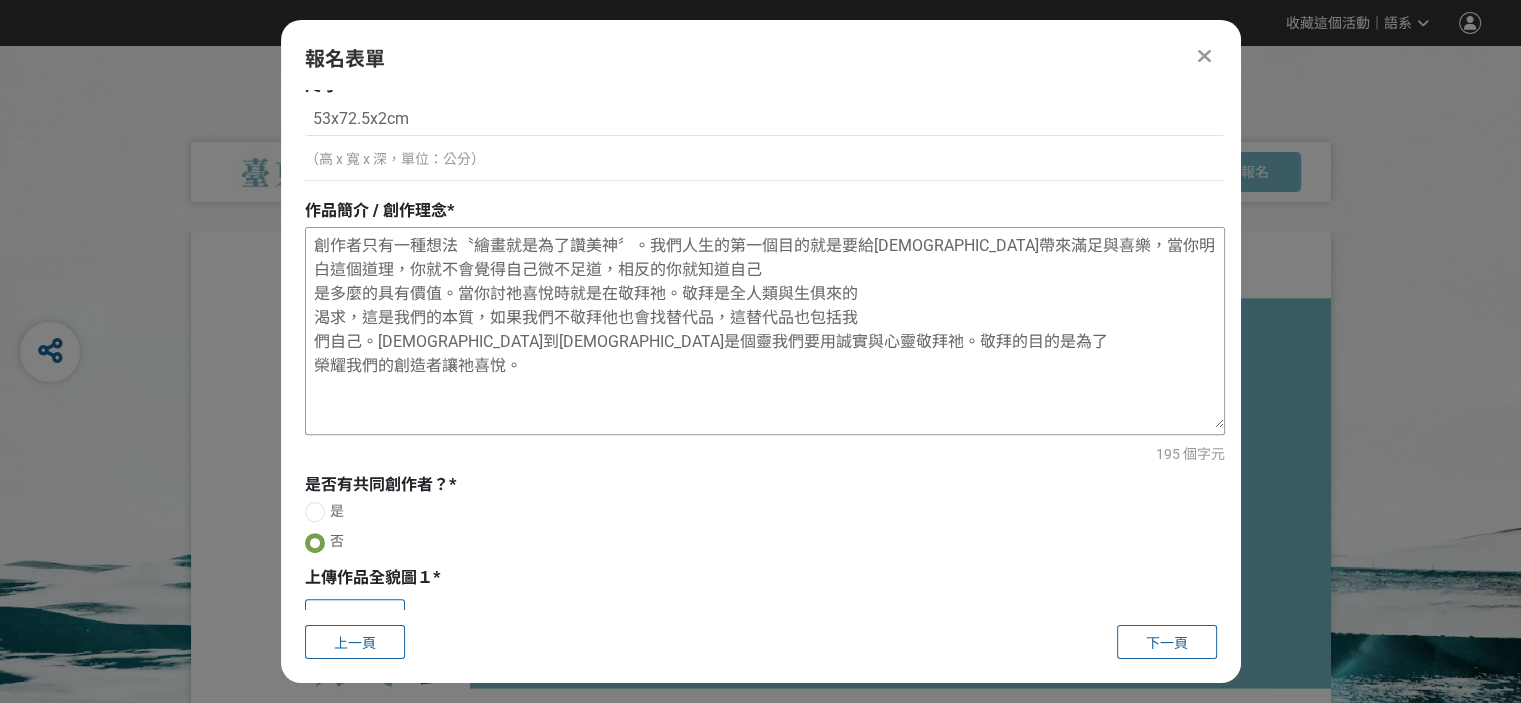 click on "創作者只有一種想法〝繪畫就是為了讚美神〞。我們人生的第一個目的就是要給[DEMOGRAPHIC_DATA]帶來滿足與喜樂，當你明白這個道理，你就不會覺得自己微不足道，相反的你就知道自己
是多麼的具有價值。當你討祂喜悅時就是在敬拜祂。敬拜是全人類與生俱來的
渴求，這是我們的本質，如果我們不敬拜他也會找替代品，這替代品也包括我
們自己。[DEMOGRAPHIC_DATA]到[DEMOGRAPHIC_DATA]是個靈我們要用誠實與心靈敬拜祂。敬拜的目的是為了
榮耀我們的創造者讓祂喜悅。" at bounding box center (765, 328) 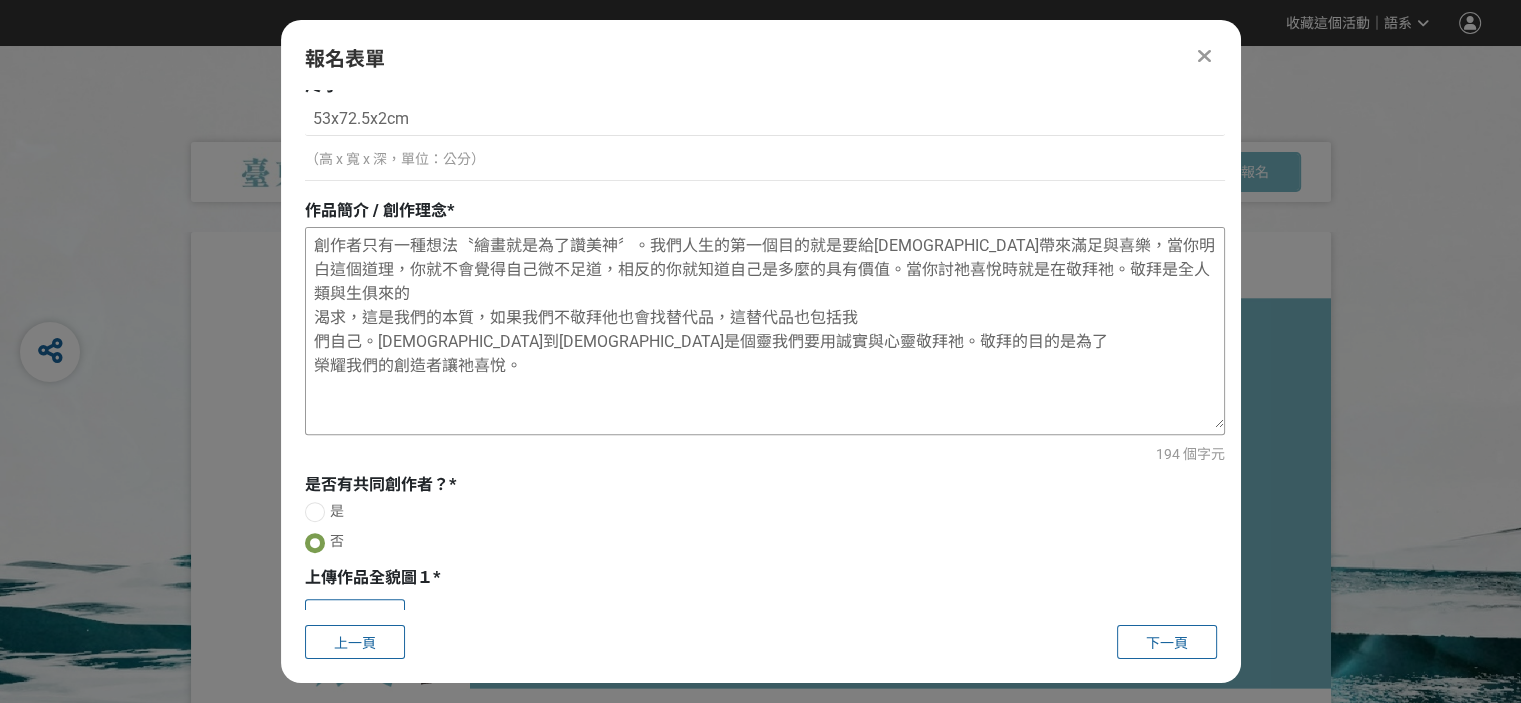 click on "創作者只有一種想法〝繪畫就是為了讚美神〞。我們人生的第一個目的就是要給[DEMOGRAPHIC_DATA]帶來滿足與喜樂，當你明白這個道理，你就不會覺得自己微不足道，相反的你就知道自己是多麼的具有價值。當你討祂喜悅時就是在敬拜祂。敬拜是全人類與生俱來的
渴求，這是我們的本質，如果我們不敬拜他也會找替代品，這替代品也包括我
們自己。[DEMOGRAPHIC_DATA]到[DEMOGRAPHIC_DATA]是個靈我們要用誠實與心靈敬拜祂。敬拜的目的是為了
榮耀我們的創造者讓祂喜悅。" at bounding box center (765, 328) 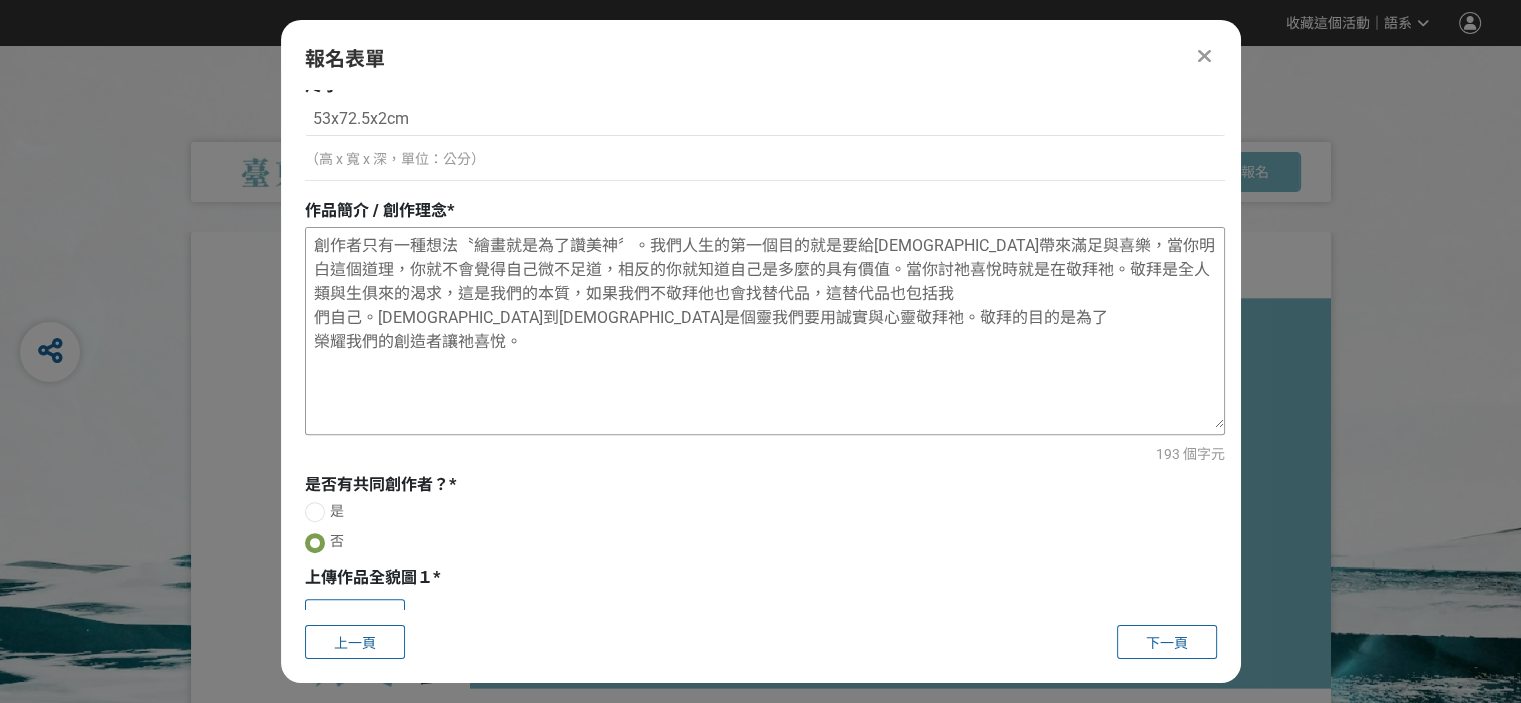 click on "創作者只有一種想法〝繪畫就是為了讚美神〞。我們人生的第一個目的就是要給[DEMOGRAPHIC_DATA]帶來滿足與喜樂，當你明白這個道理，你就不會覺得自己微不足道，相反的你就知道自己是多麼的具有價值。當你討祂喜悅時就是在敬拜祂。敬拜是全人類與生俱來的渴求，這是我們的本質，如果我們不敬拜他也會找替代品，這替代品也包括我
們自己。[DEMOGRAPHIC_DATA]到[DEMOGRAPHIC_DATA]是個靈我們要用誠實與心靈敬拜祂。敬拜的目的是為了
榮耀我們的創造者讓祂喜悅。" at bounding box center (765, 328) 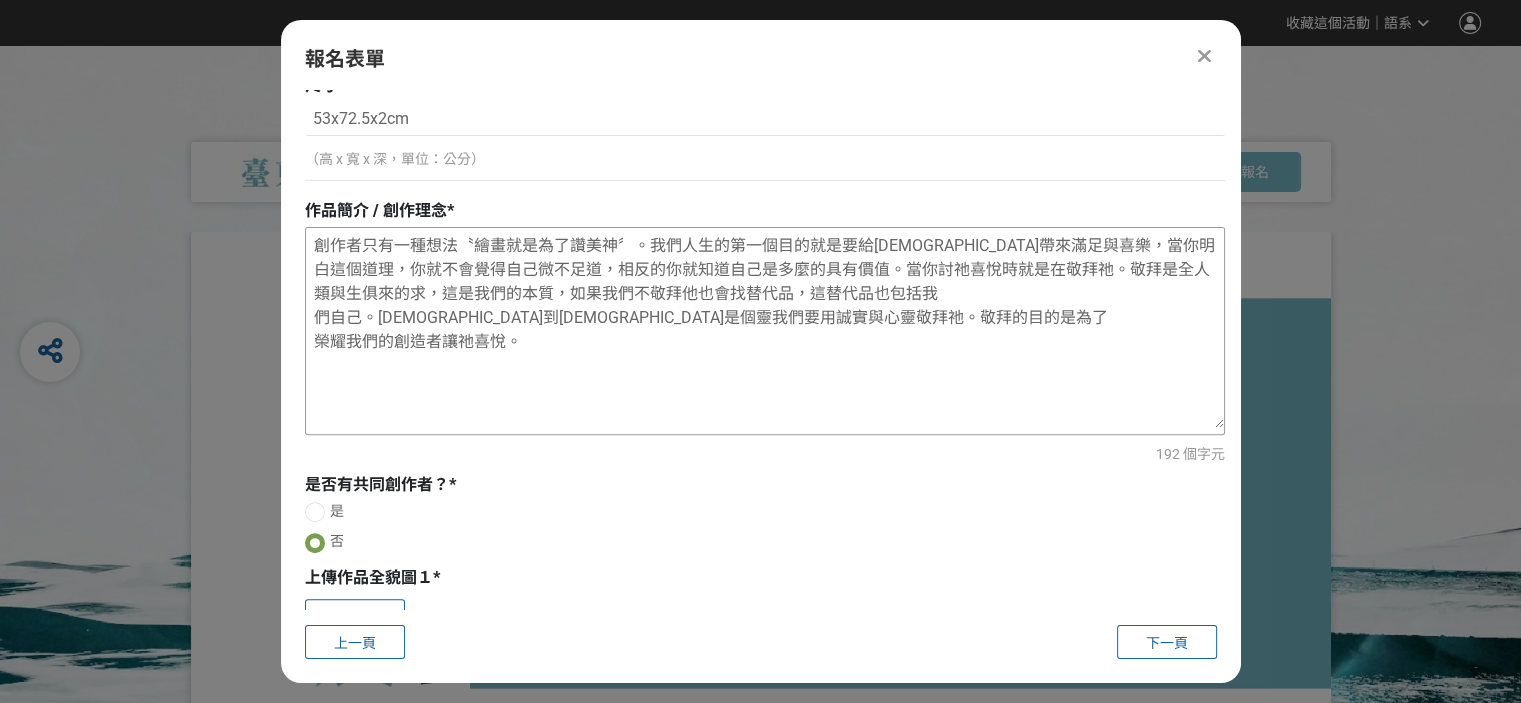 drag, startPoint x: 1000, startPoint y: 271, endPoint x: 516, endPoint y: 342, distance: 489.17993 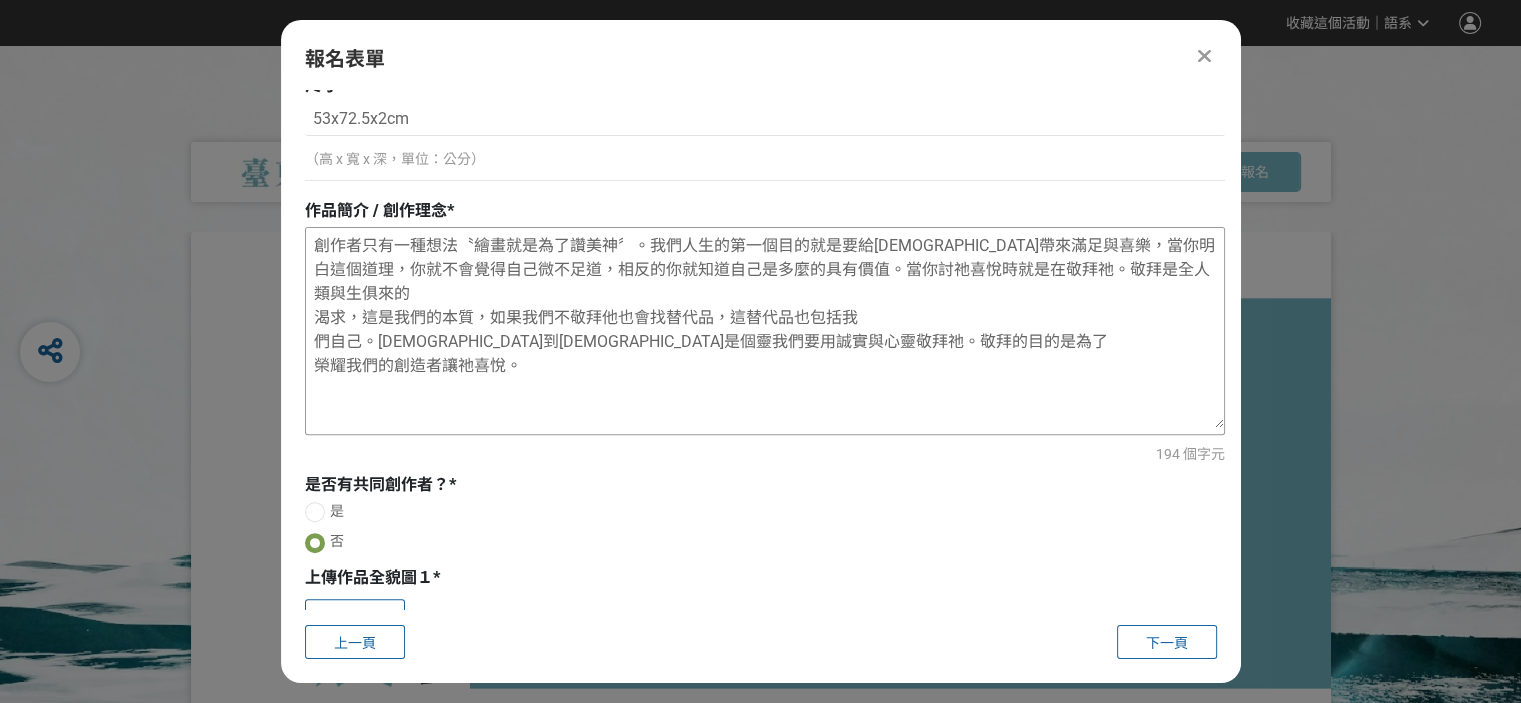 click on "創作者只有一種想法〝繪畫就是為了讚美神〞。我們人生的第一個目的就是要給[DEMOGRAPHIC_DATA]帶來滿足與喜樂，當你明白這個道理，你就不會覺得自己微不足道，相反的你就知道自己是多麼的具有價值。當你討祂喜悅時就是在敬拜祂。敬拜是全人類與生俱來的
渴求，這是我們的本質，如果我們不敬拜他也會找替代品，這替代品也包括我
們自己。[DEMOGRAPHIC_DATA]到[DEMOGRAPHIC_DATA]是個靈我們要用誠實與心靈敬拜祂。敬拜的目的是為了
榮耀我們的創造者讓祂喜悅。" at bounding box center [765, 328] 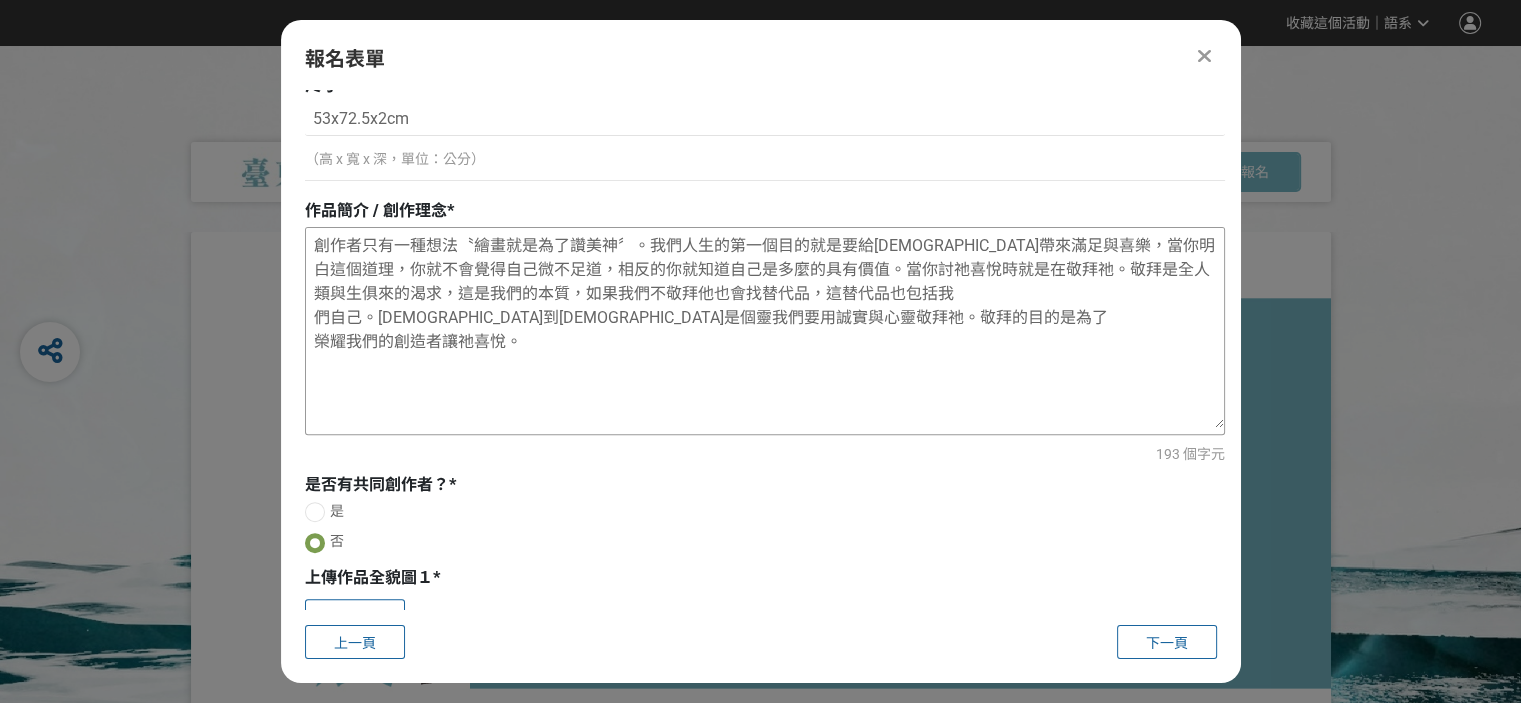 click on "創作者只有一種想法〝繪畫就是為了讚美神〞。我們人生的第一個目的就是要給[DEMOGRAPHIC_DATA]帶來滿足與喜樂，當你明白這個道理，你就不會覺得自己微不足道，相反的你就知道自己是多麼的具有價值。當你討祂喜悅時就是在敬拜祂。敬拜是全人類與生俱來的渴求，這是我們的本質，如果我們不敬拜他也會找替代品，這替代品也包括我
們自己。[DEMOGRAPHIC_DATA]到[DEMOGRAPHIC_DATA]是個靈我們要用誠實與心靈敬拜祂。敬拜的目的是為了
榮耀我們的創造者讓祂喜悅。" at bounding box center (765, 328) 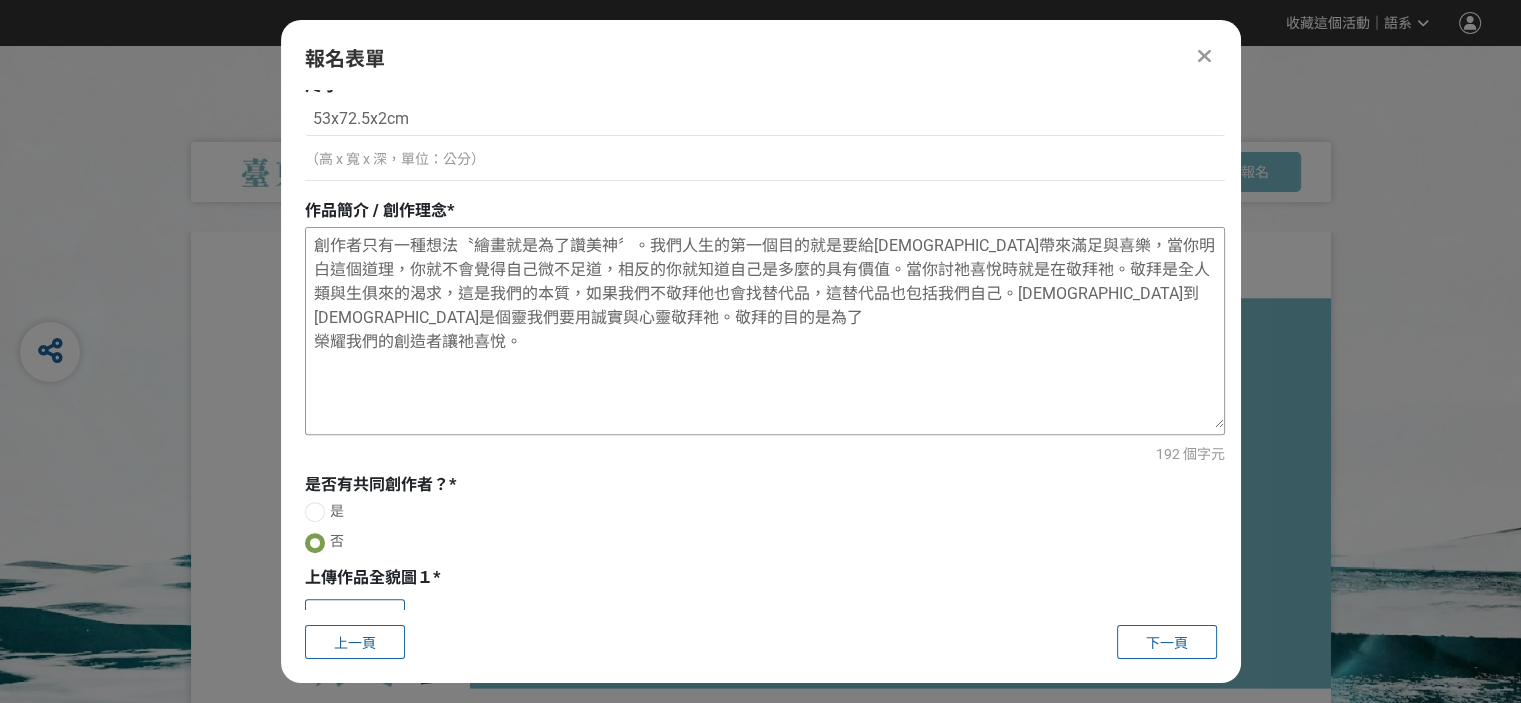 click on "創作者只有一種想法〝繪畫就是為了讚美神〞。我們人生的第一個目的就是要給[DEMOGRAPHIC_DATA]帶來滿足與喜樂，當你明白這個道理，你就不會覺得自己微不足道，相反的你就知道自己是多麼的具有價值。當你討祂喜悅時就是在敬拜祂。敬拜是全人類與生俱來的渴求，這是我們的本質，如果我們不敬拜他也會找替代品，這替代品也包括我們自己。[DEMOGRAPHIC_DATA]到[DEMOGRAPHIC_DATA]是個靈我們要用誠實與心靈敬拜祂。敬拜的目的是為了
榮耀我們的創造者讓祂喜悅。" at bounding box center (765, 328) 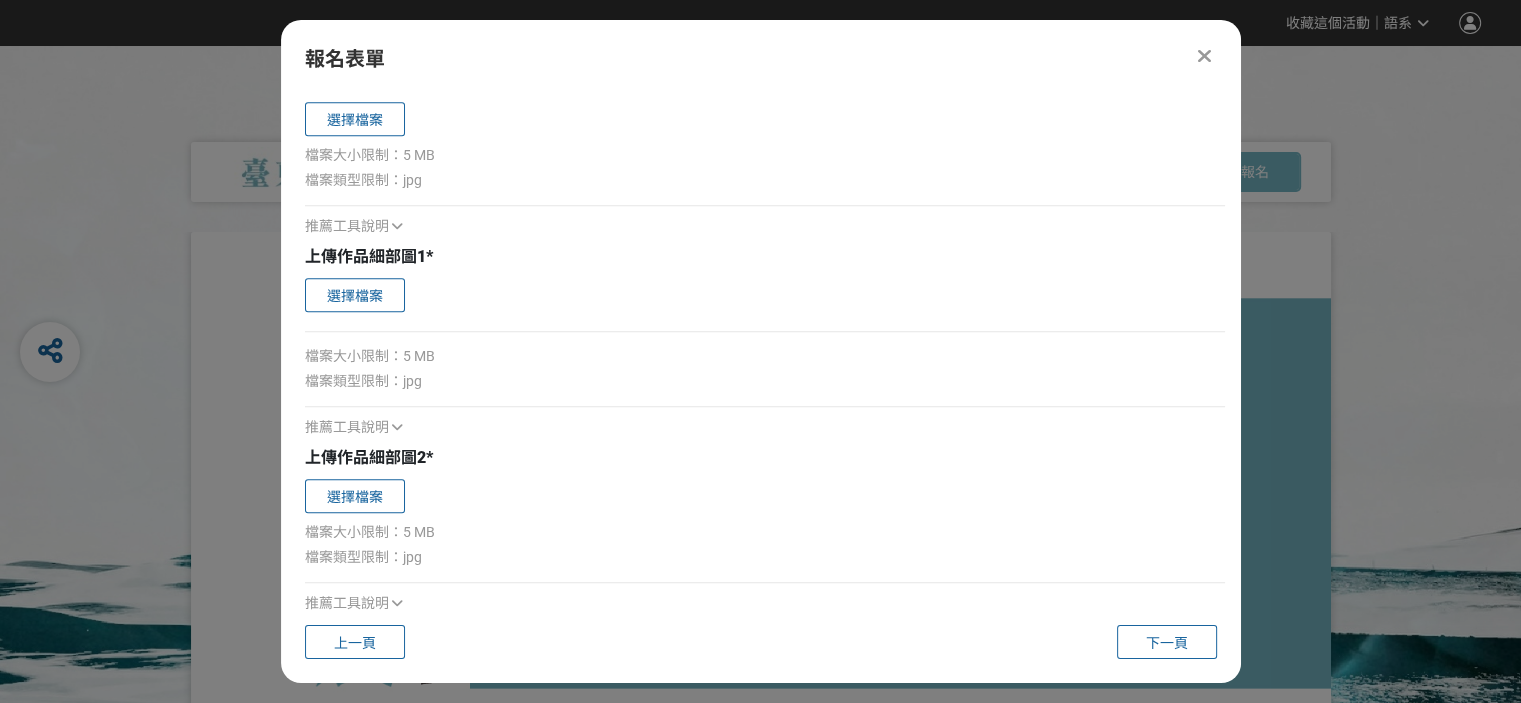 scroll, scrollTop: 1157, scrollLeft: 0, axis: vertical 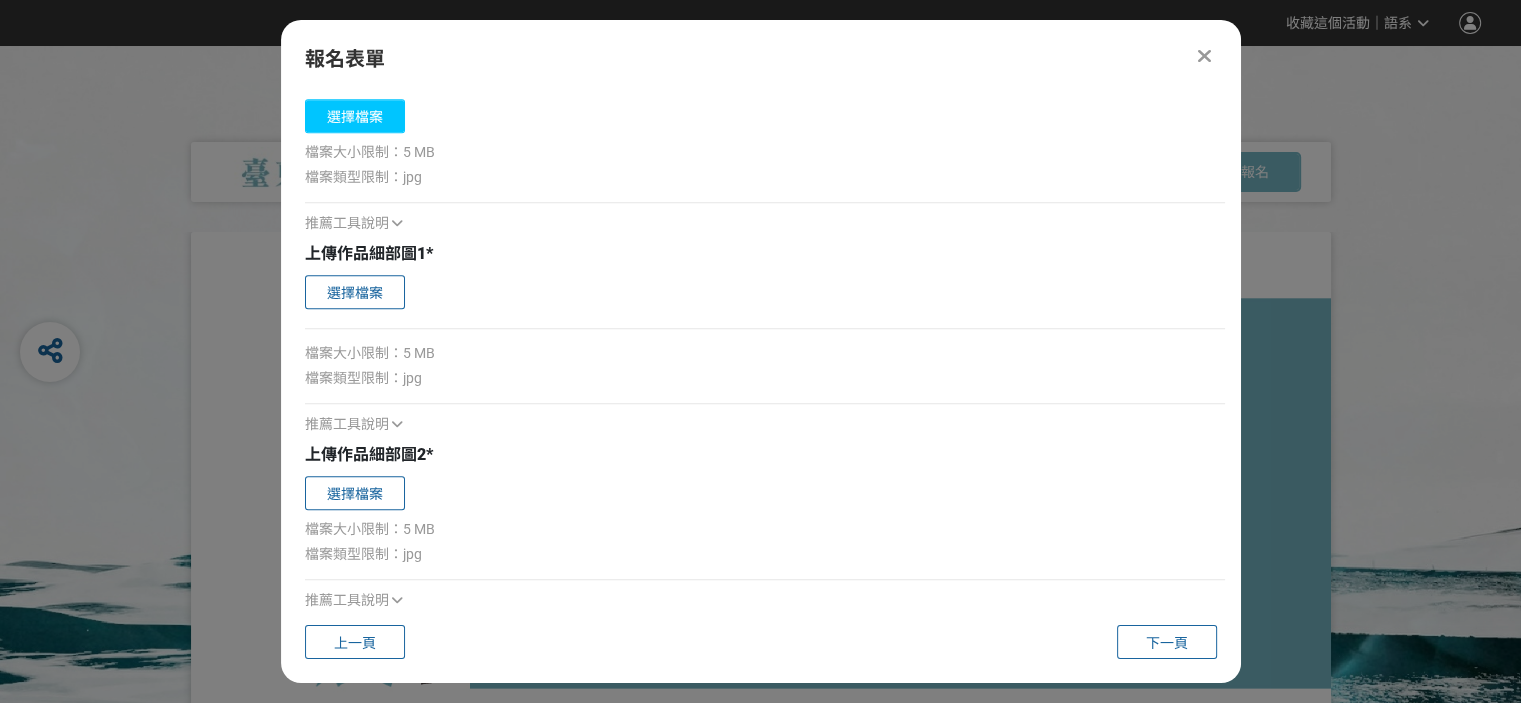 type on "創作者只有一種想法〝繪畫就是為了讚美神〞。我們人生的第一個目的就是要給[DEMOGRAPHIC_DATA]帶來滿足與喜樂，當你明白這個道理，你就不會覺得自己微不足道，相反的你就知道自己是多麼的具有價值。當你討祂喜悅時就是在敬拜祂。敬拜是全人類與生俱來的渴求，這是我們的本質，如果我們不敬拜他也會找替代品，這替代品也包括我們自己。[DEMOGRAPHIC_DATA]到[DEMOGRAPHIC_DATA]是個靈我們要用誠實與心靈敬拜祂。敬拜的目的是為了榮耀我們的創造者讓祂喜悅。" 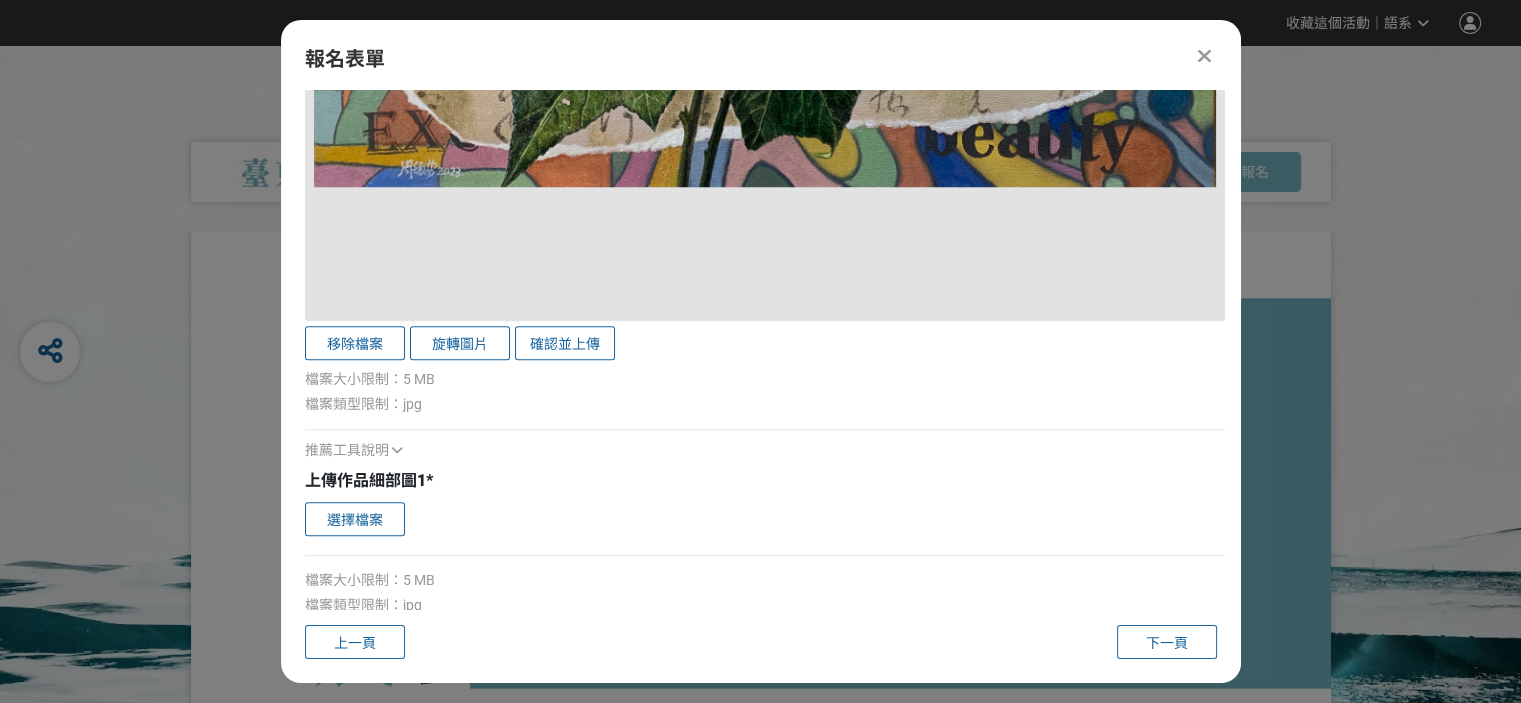 scroll, scrollTop: 1957, scrollLeft: 0, axis: vertical 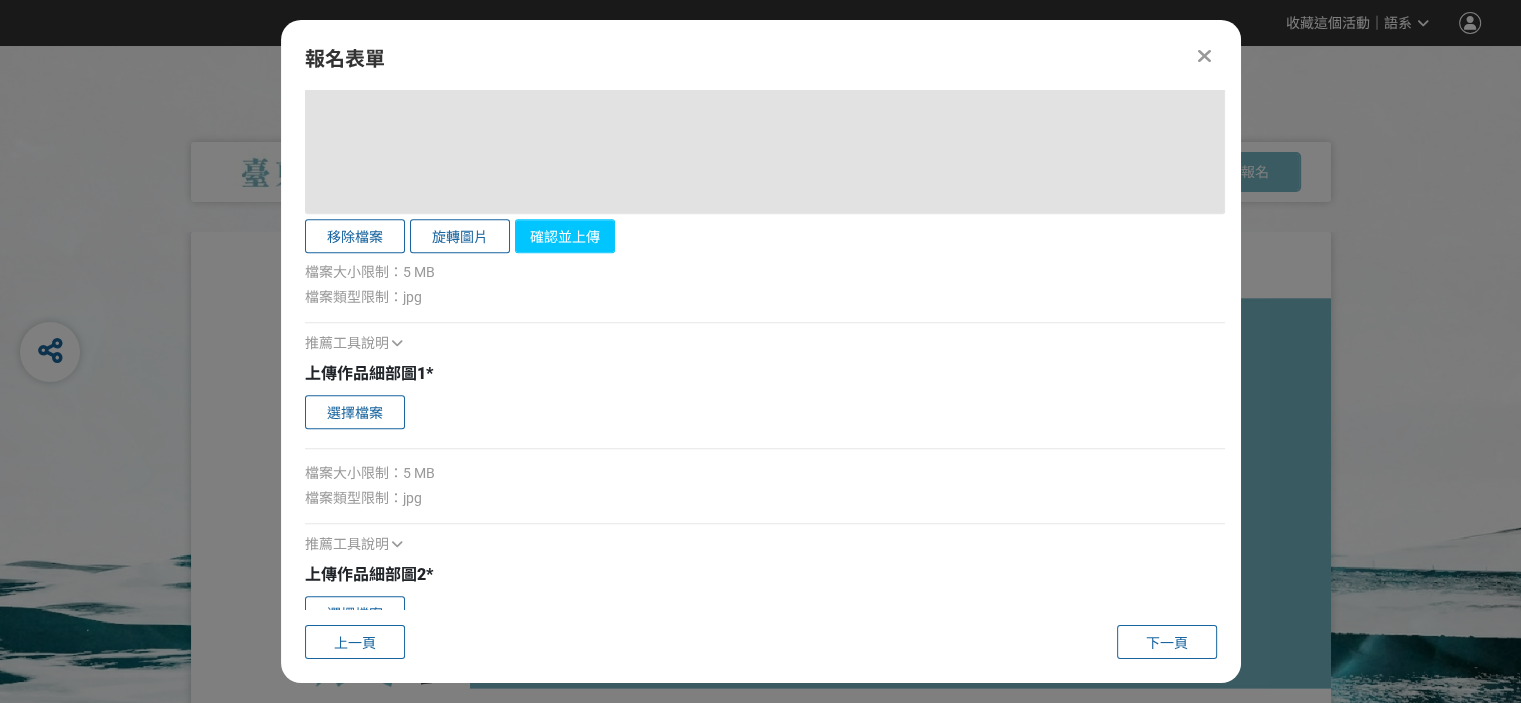 click on "確認並上傳" at bounding box center [565, 236] 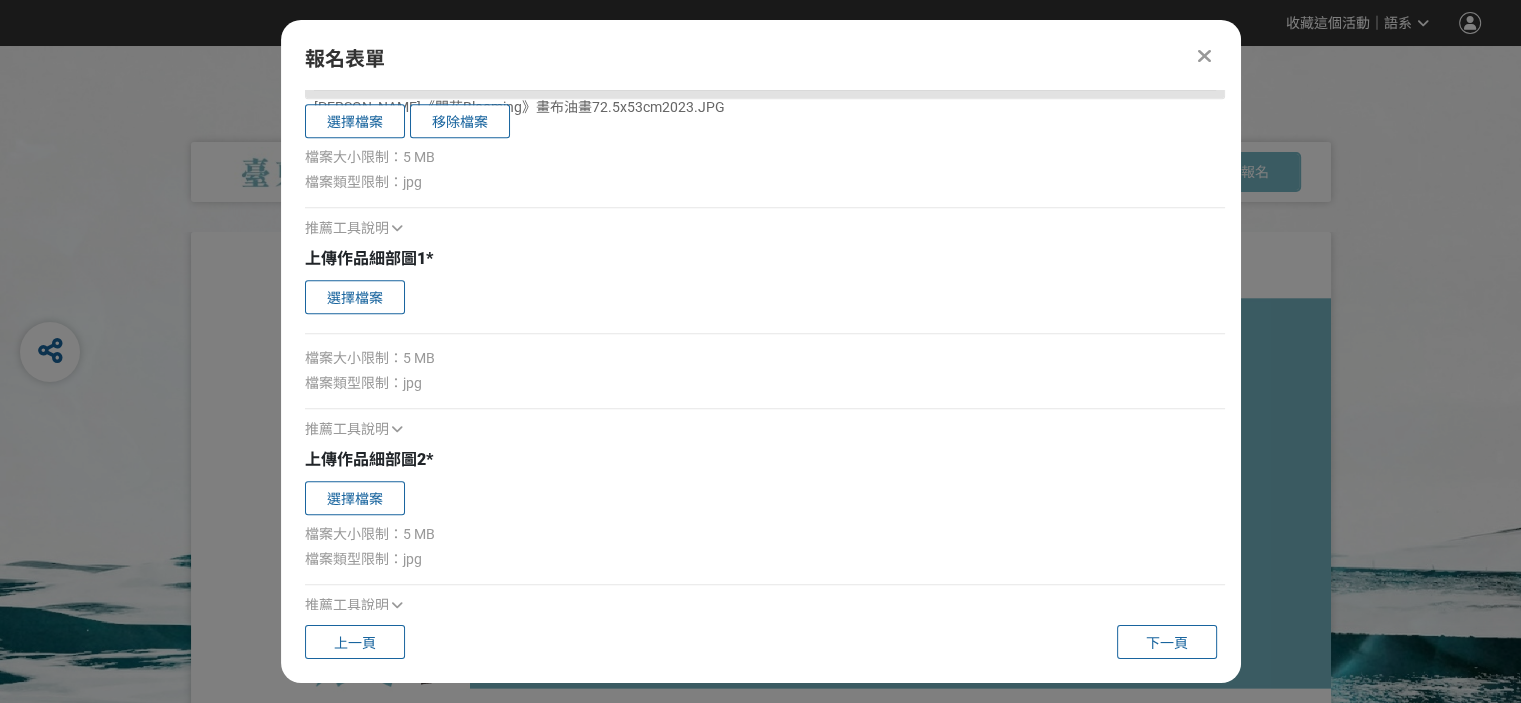 scroll, scrollTop: 1972, scrollLeft: 0, axis: vertical 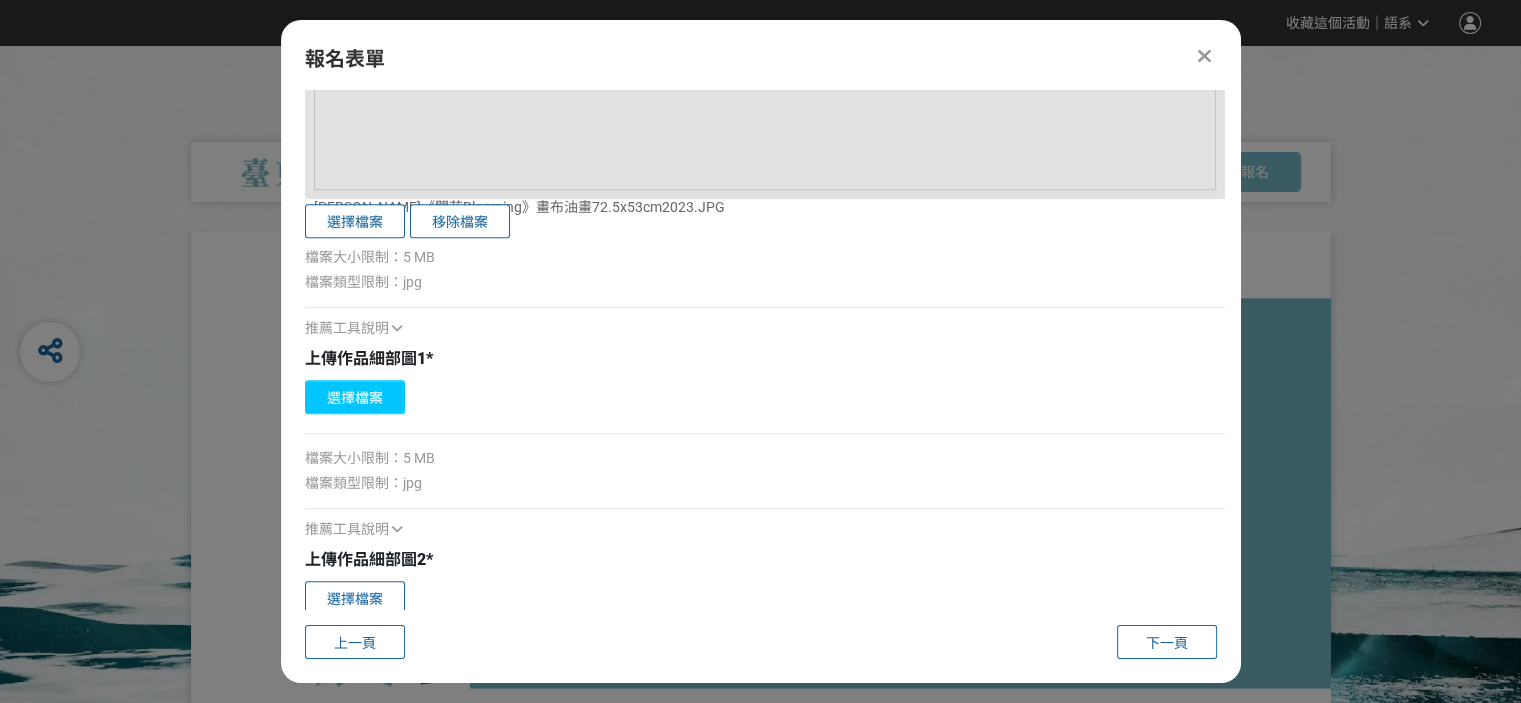click on "選擇檔案" at bounding box center (355, 397) 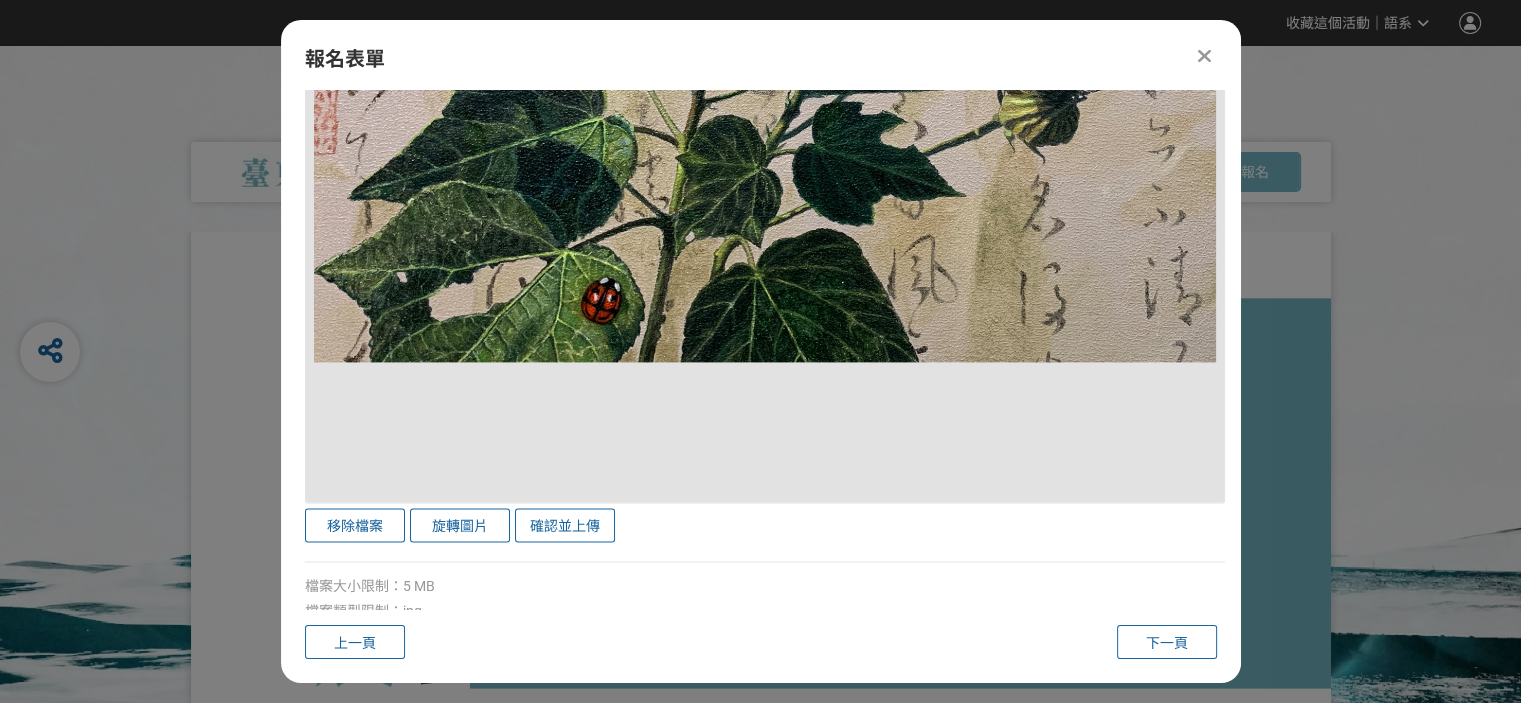 scroll, scrollTop: 2772, scrollLeft: 0, axis: vertical 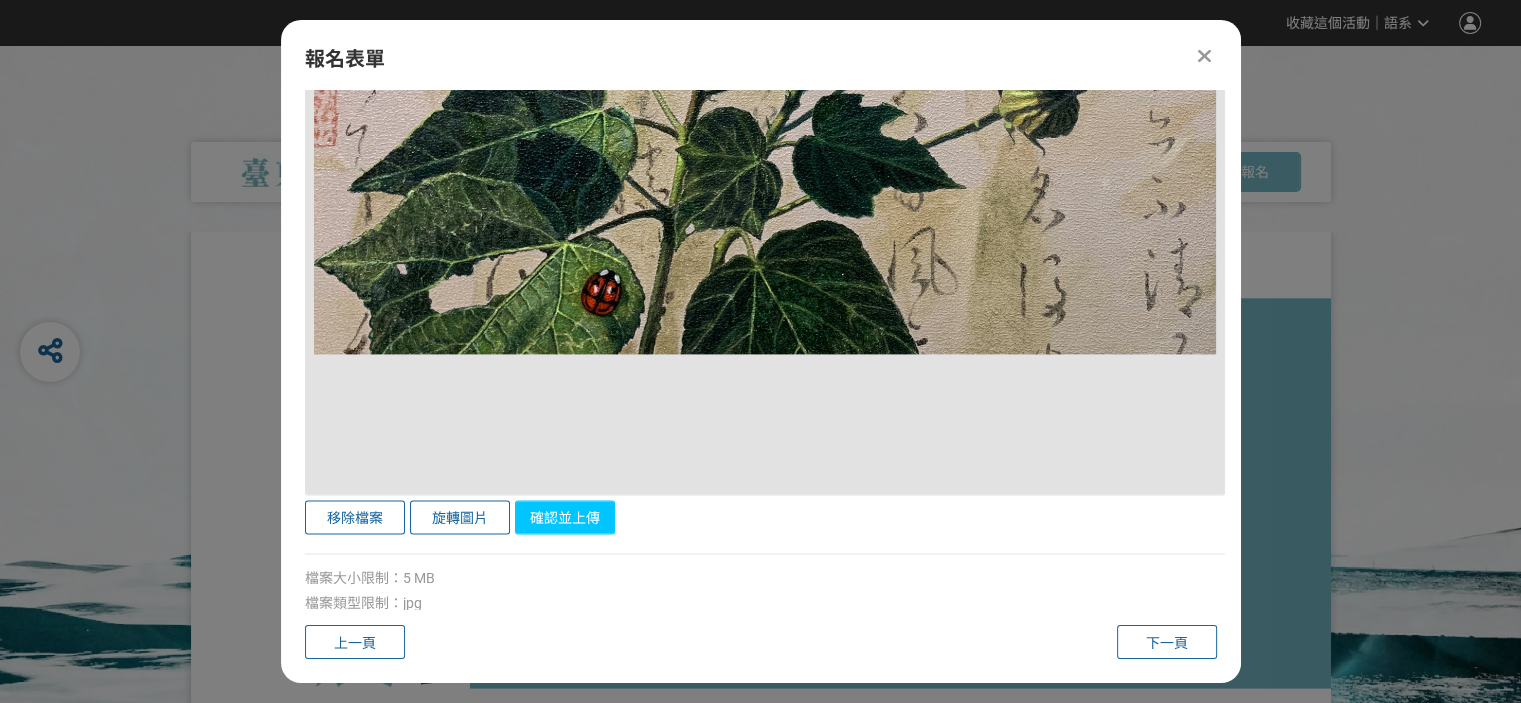 click on "確認並上傳" at bounding box center [565, 517] 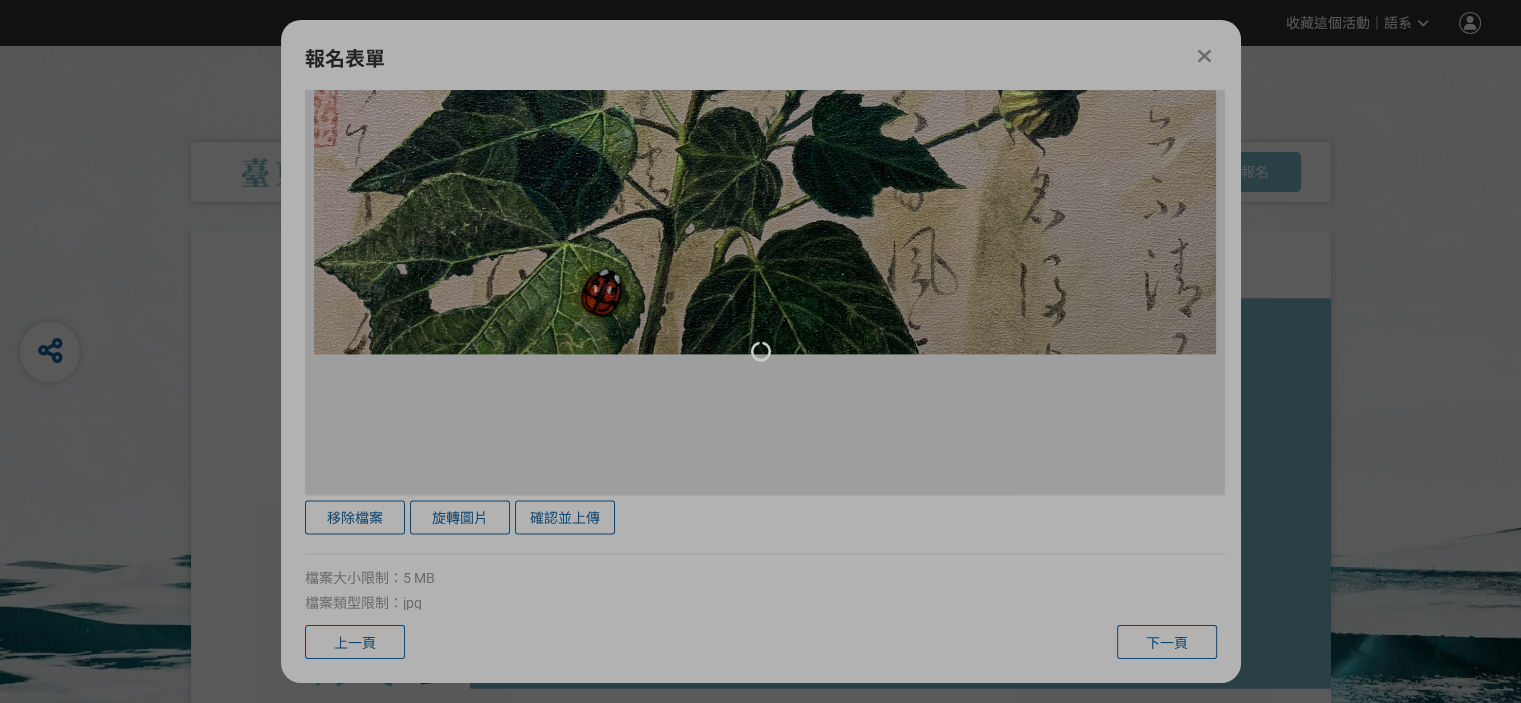 click at bounding box center (760, 351) 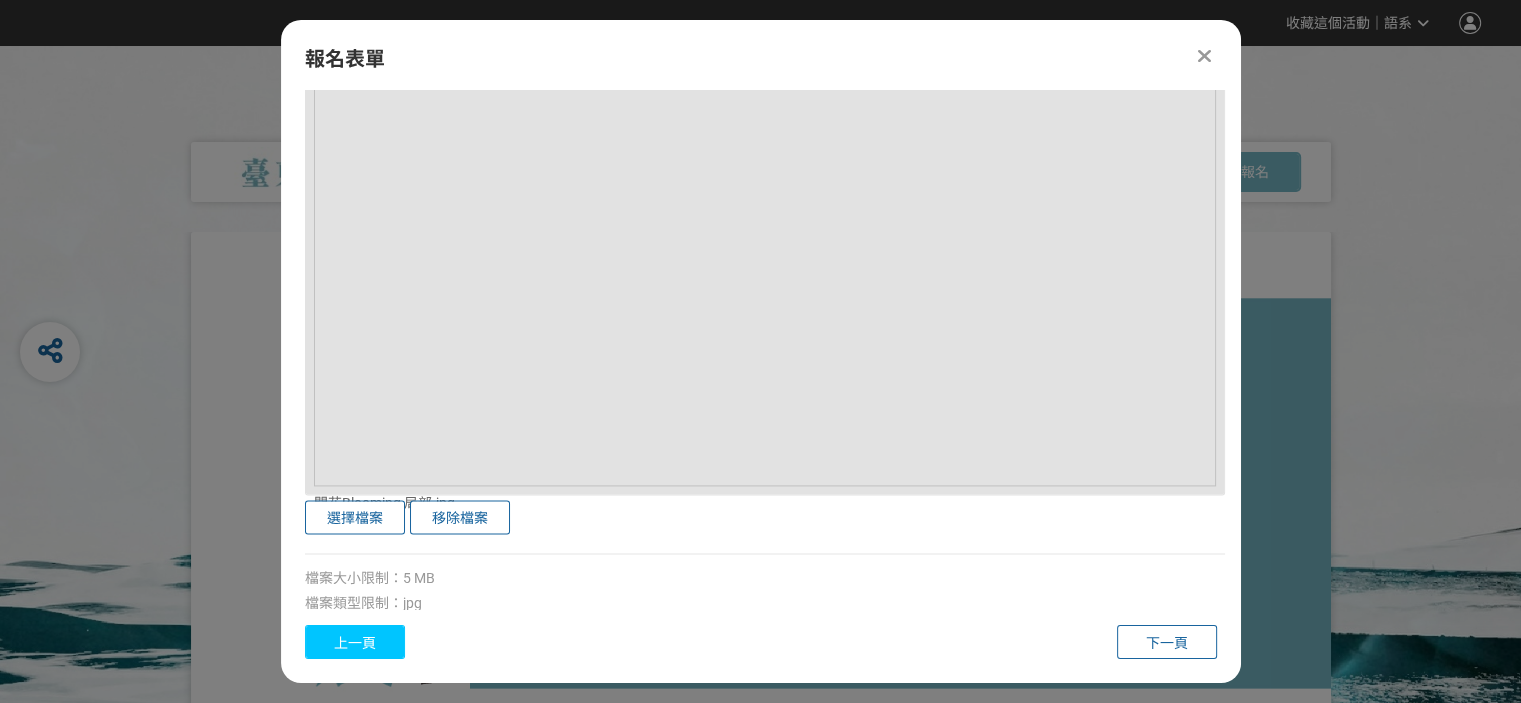 click on "上一頁" at bounding box center [355, 642] 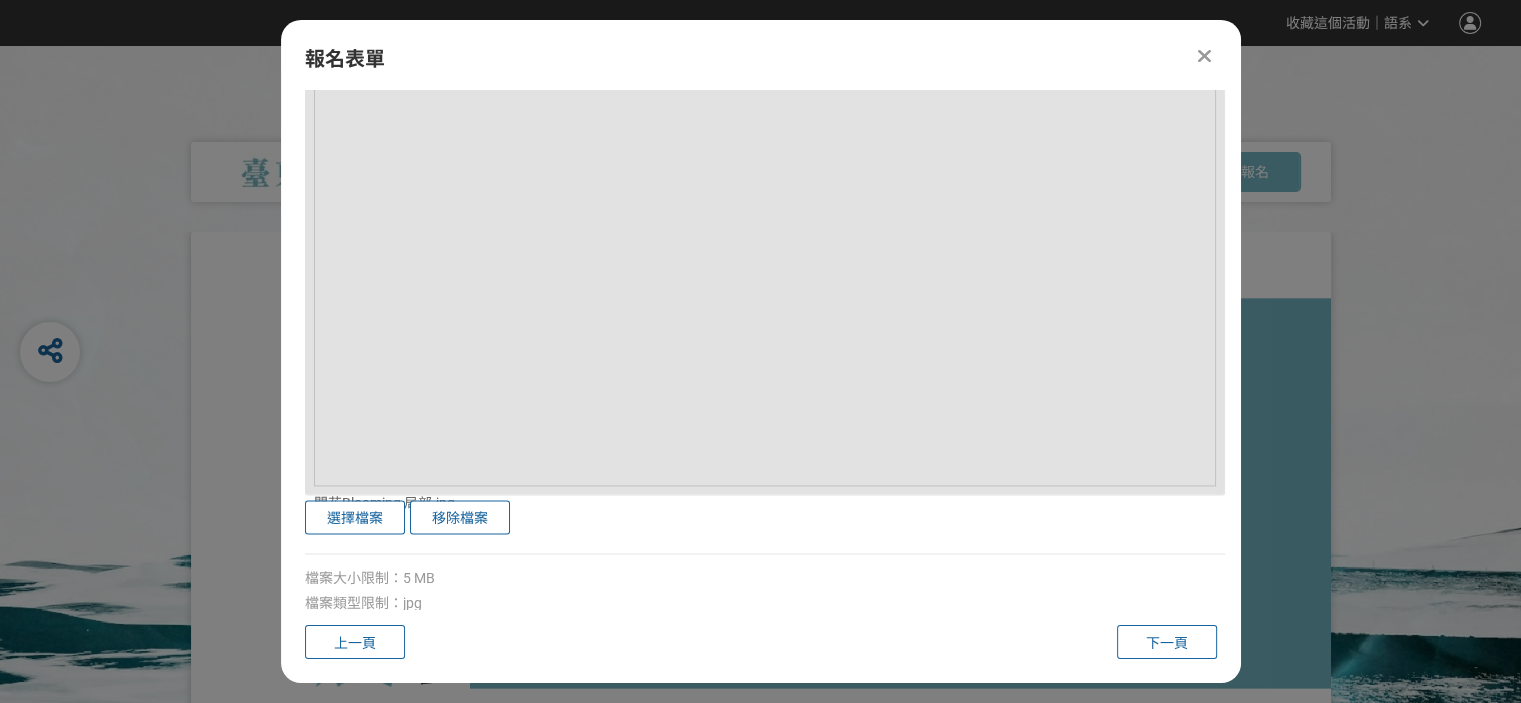 select on "獎金獵人網站" 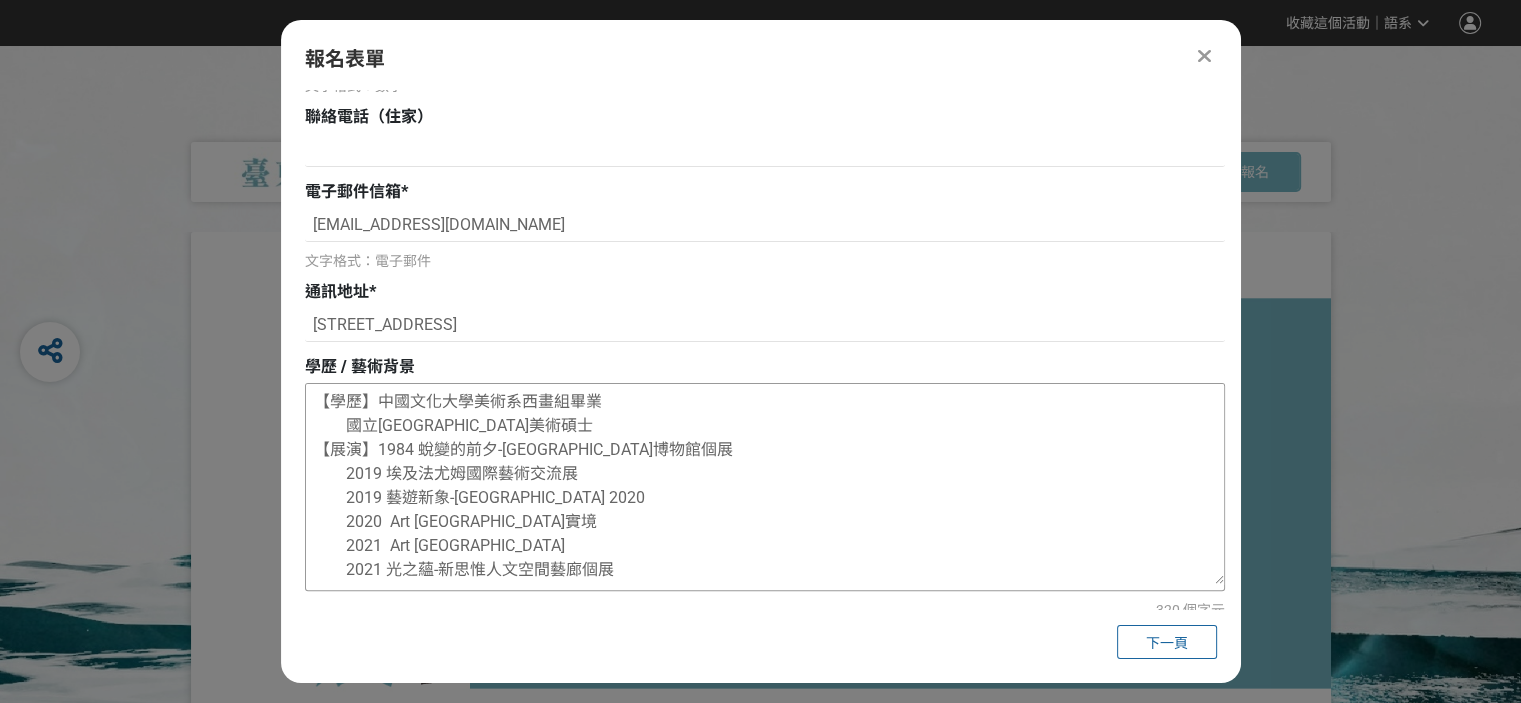 scroll, scrollTop: 712, scrollLeft: 0, axis: vertical 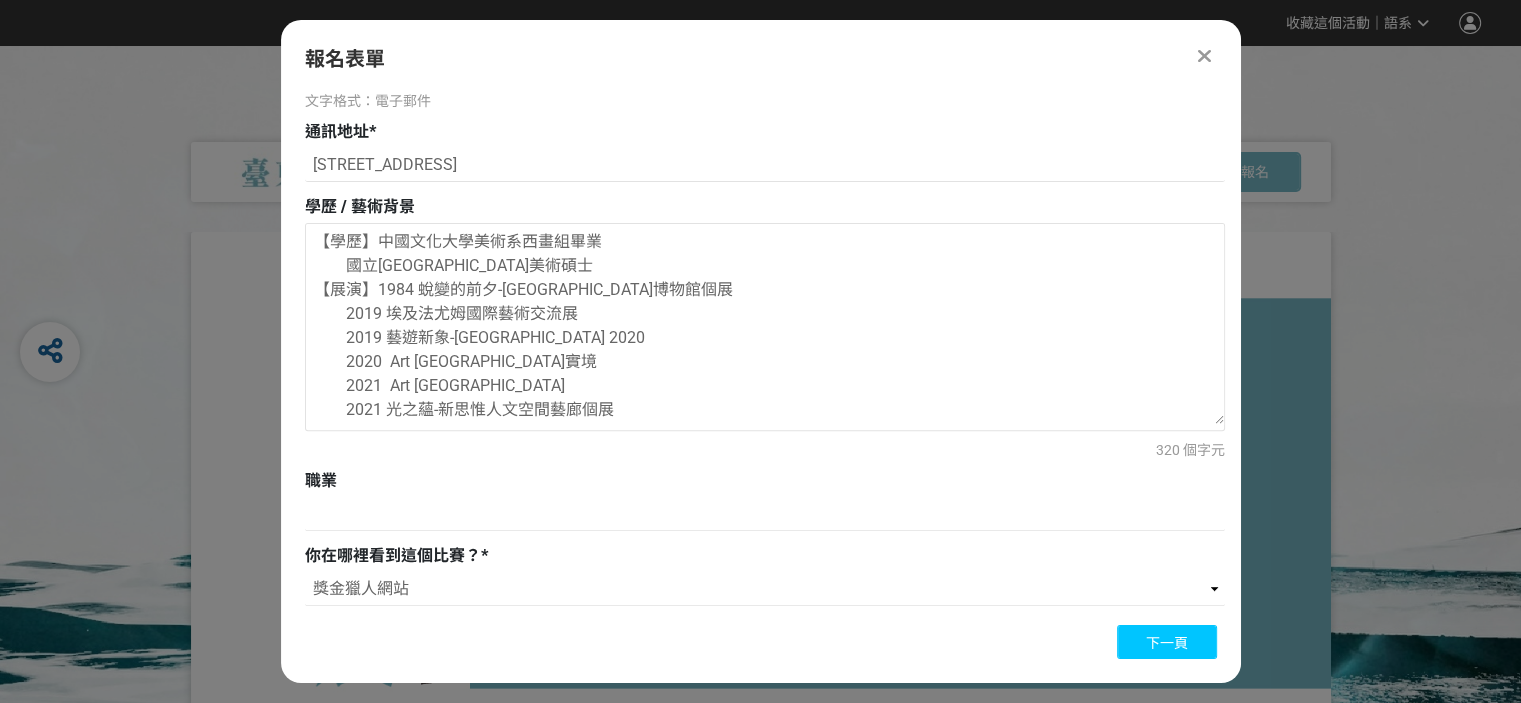 click on "下一頁" at bounding box center (1167, 643) 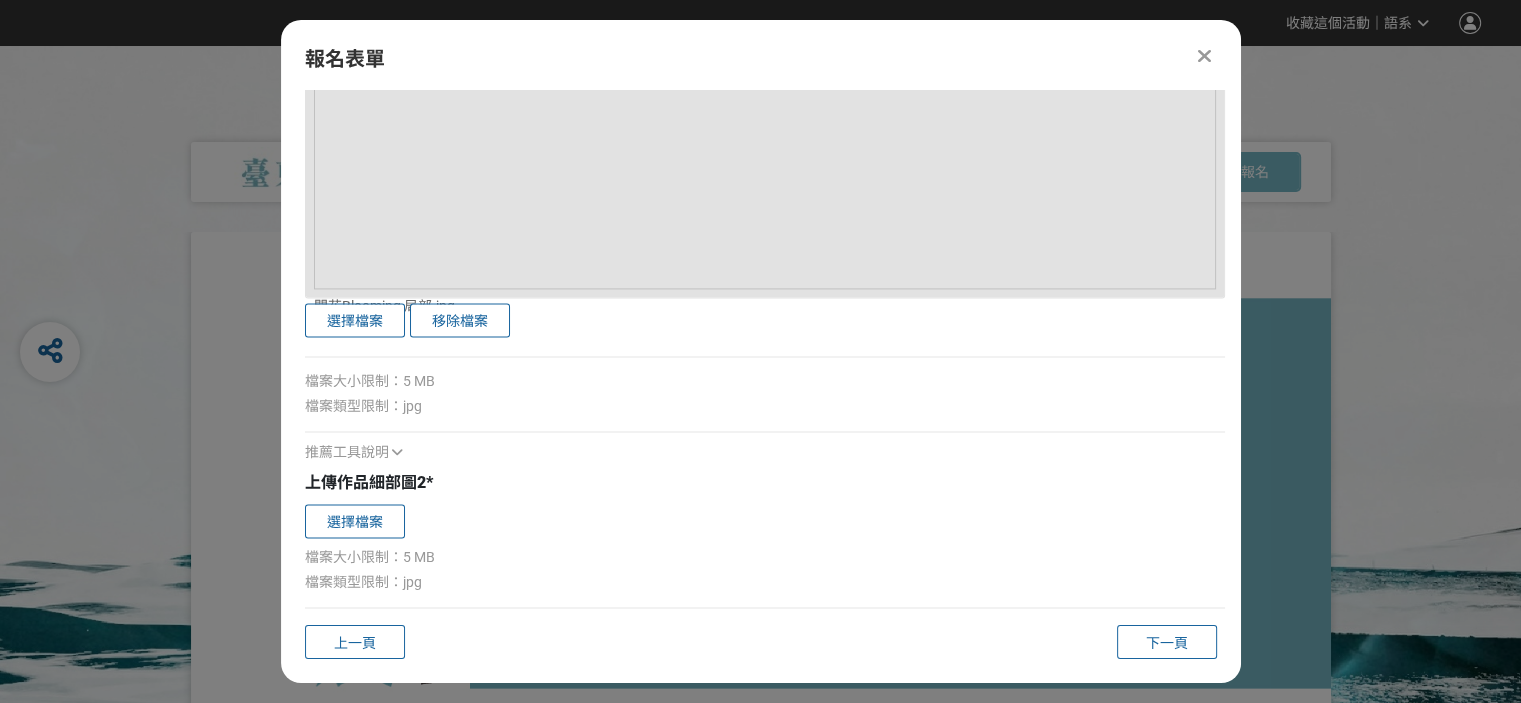 scroll, scrollTop: 2988, scrollLeft: 0, axis: vertical 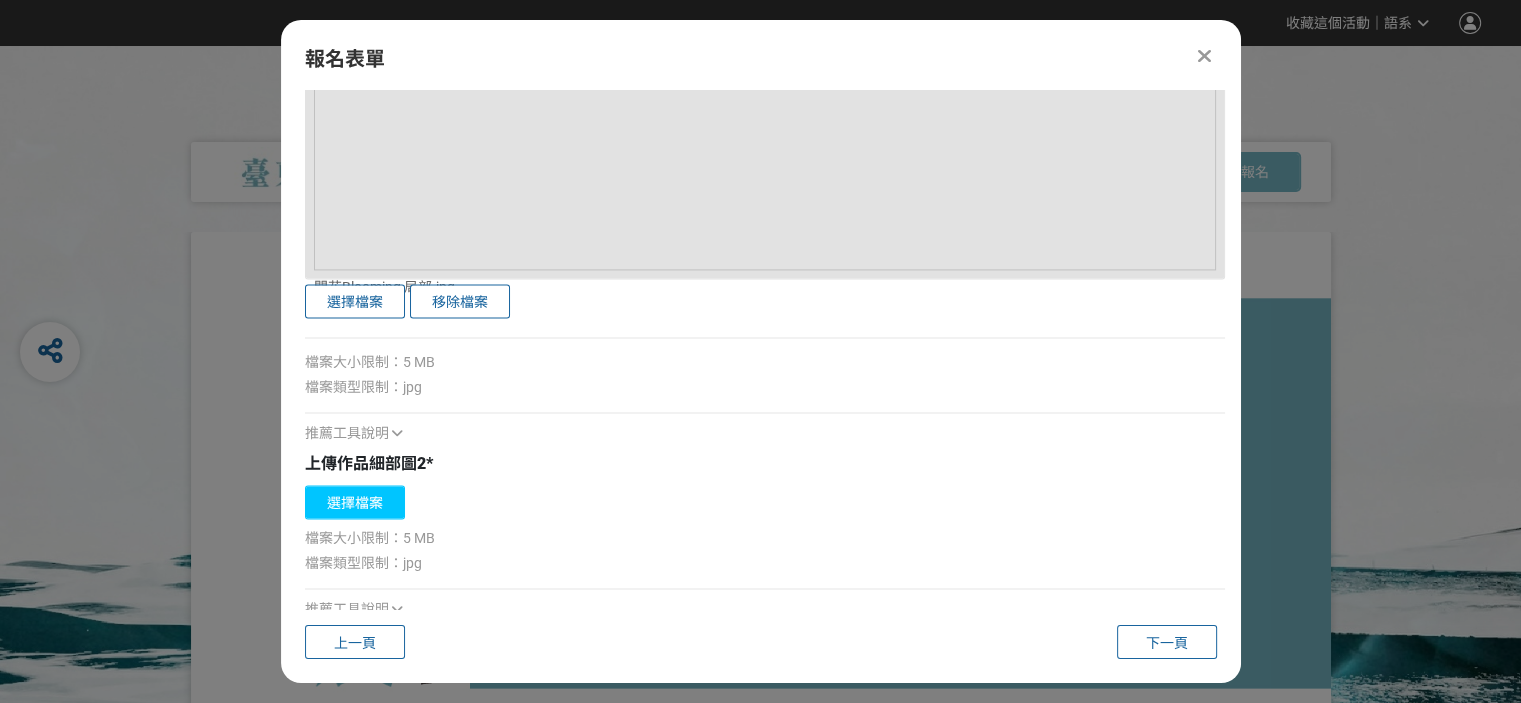 click on "選擇檔案" at bounding box center (355, 502) 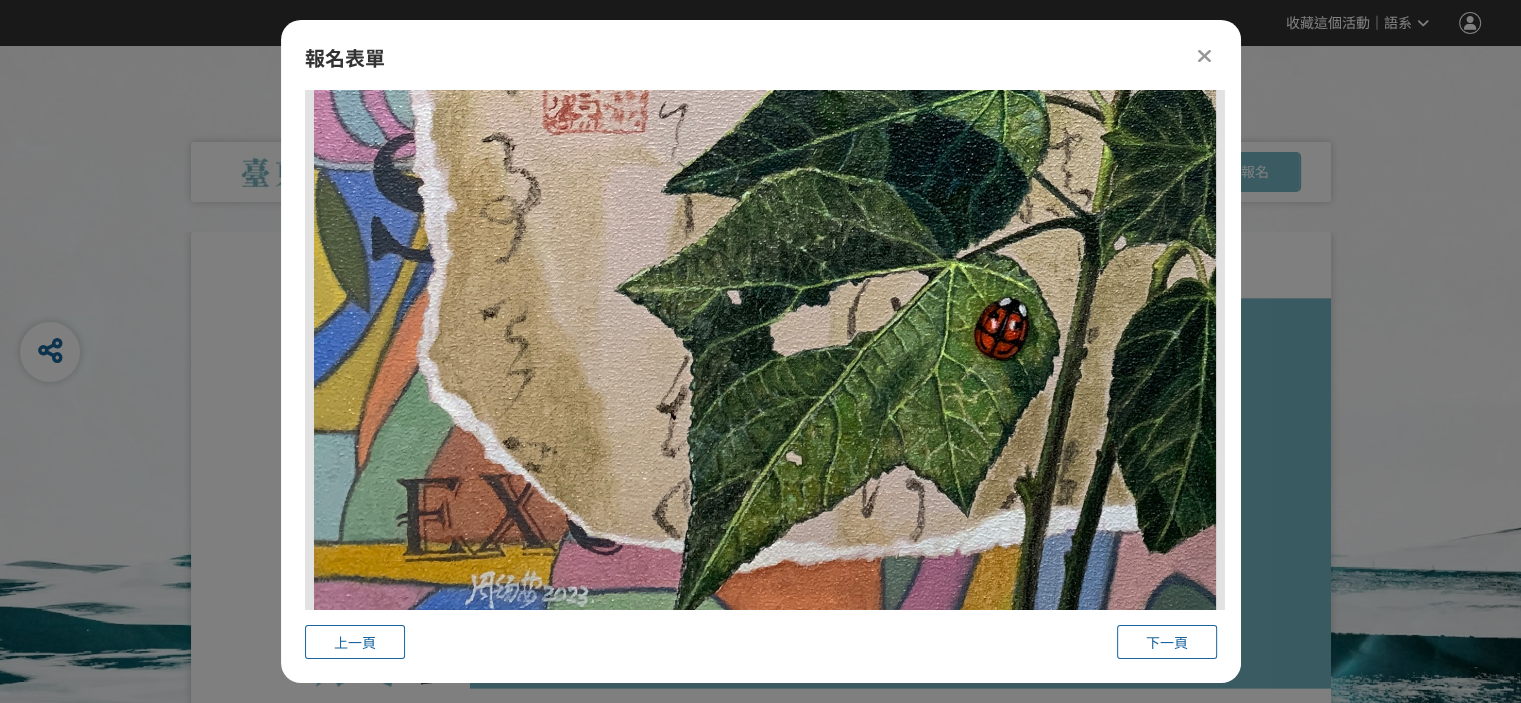 scroll, scrollTop: 3903, scrollLeft: 0, axis: vertical 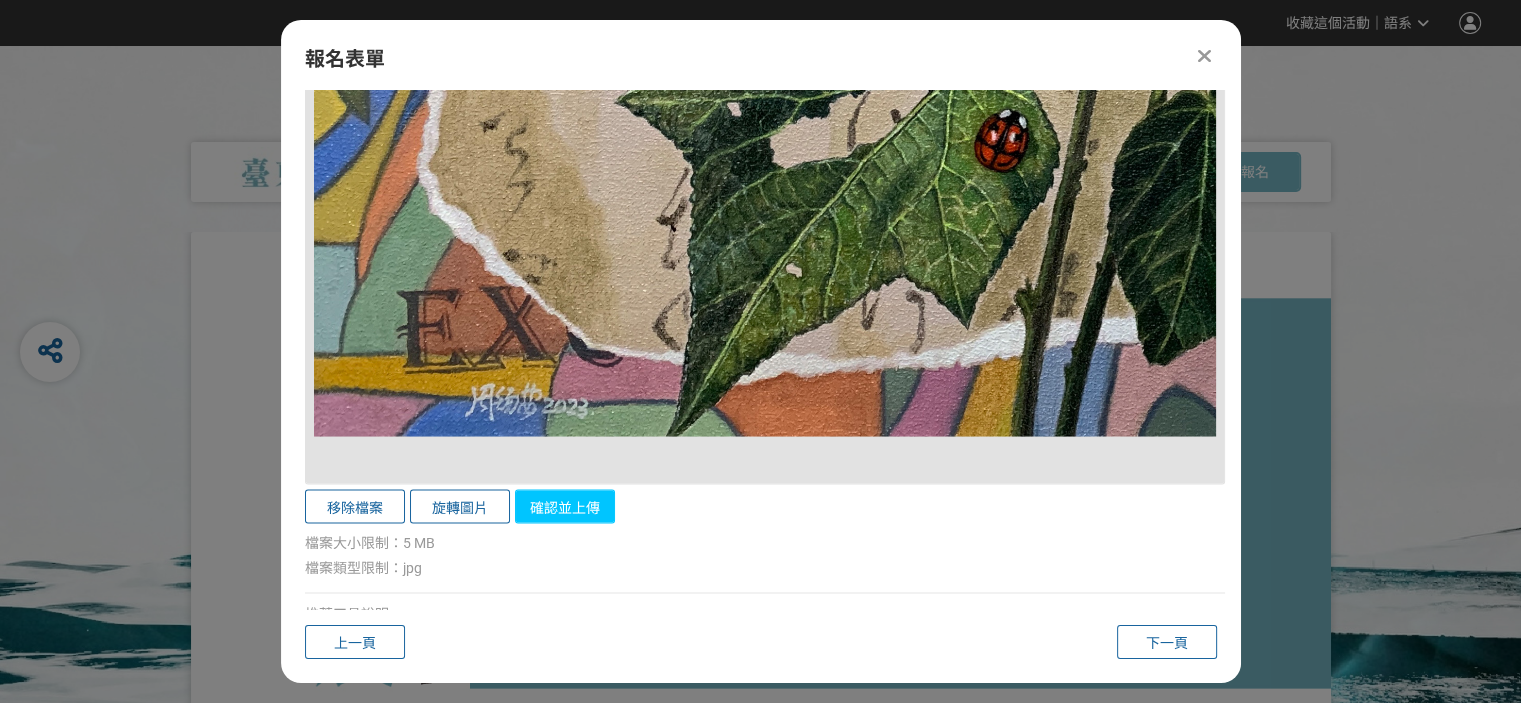 click on "確認並上傳" at bounding box center (565, 507) 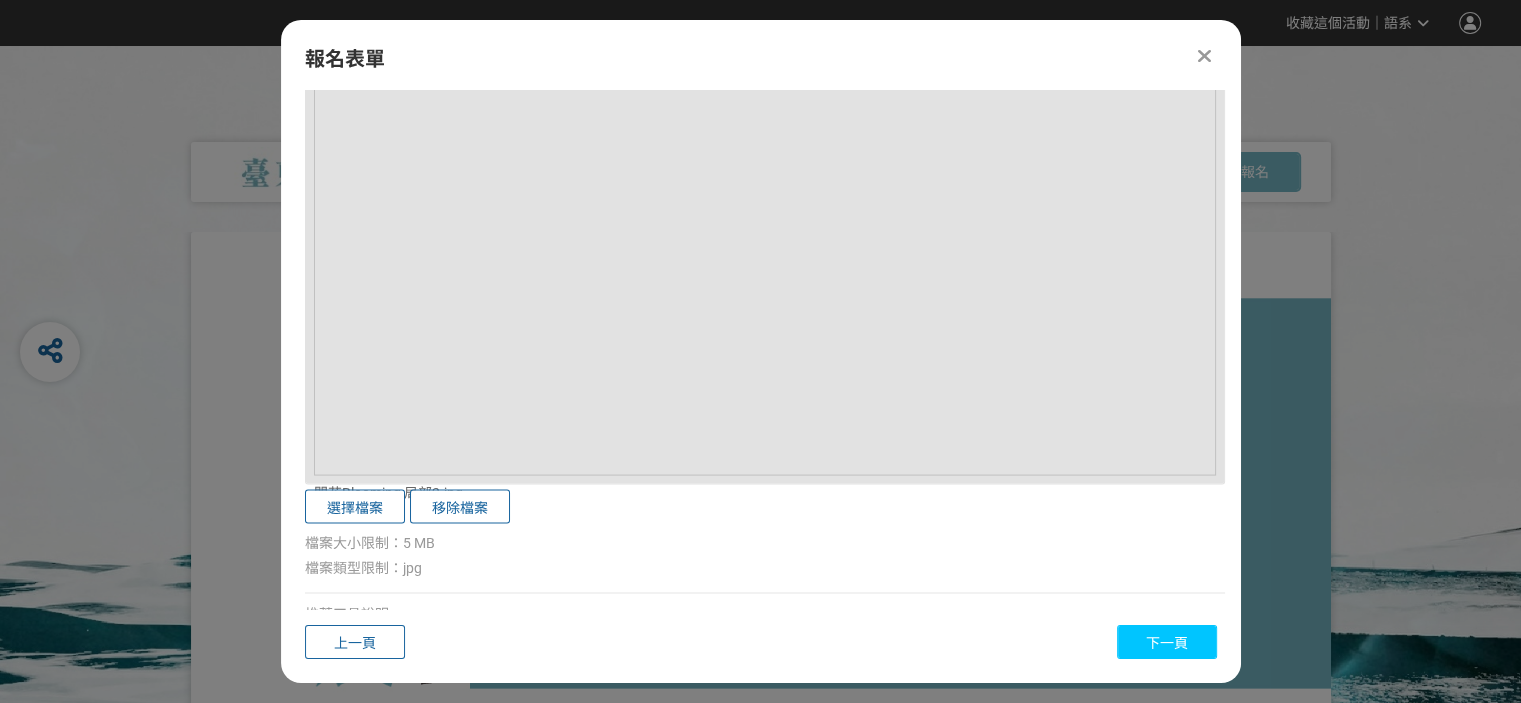 click on "下一頁" at bounding box center [1167, 643] 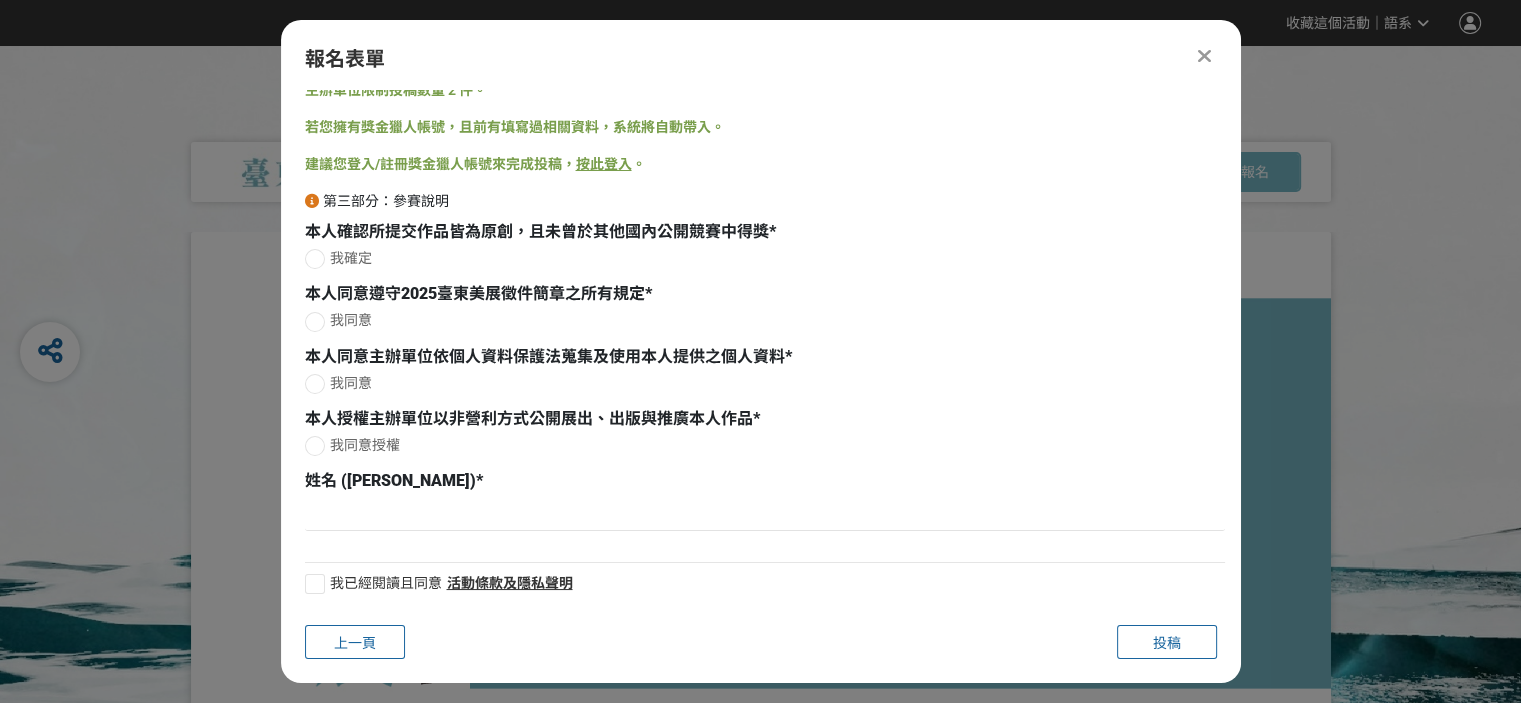 scroll, scrollTop: 0, scrollLeft: 0, axis: both 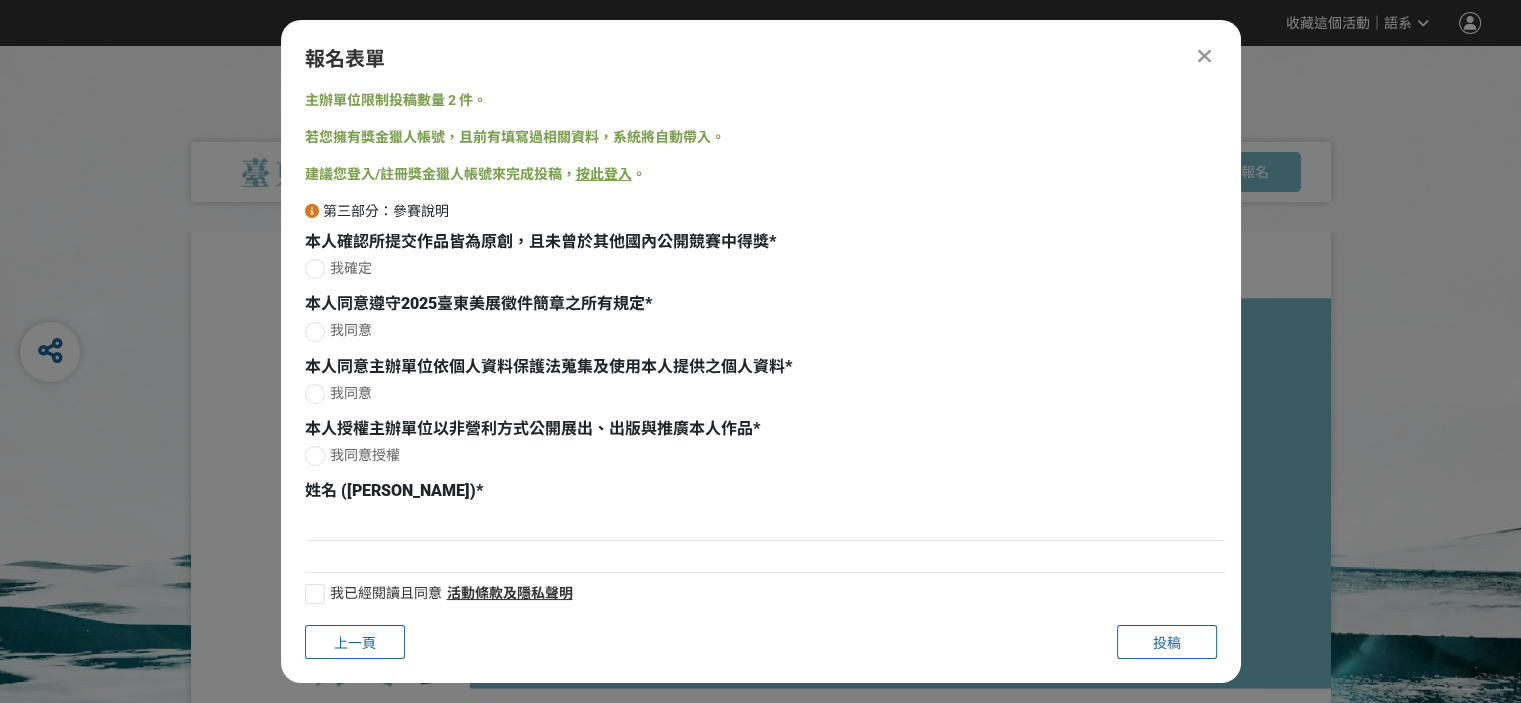 click at bounding box center [315, 269] 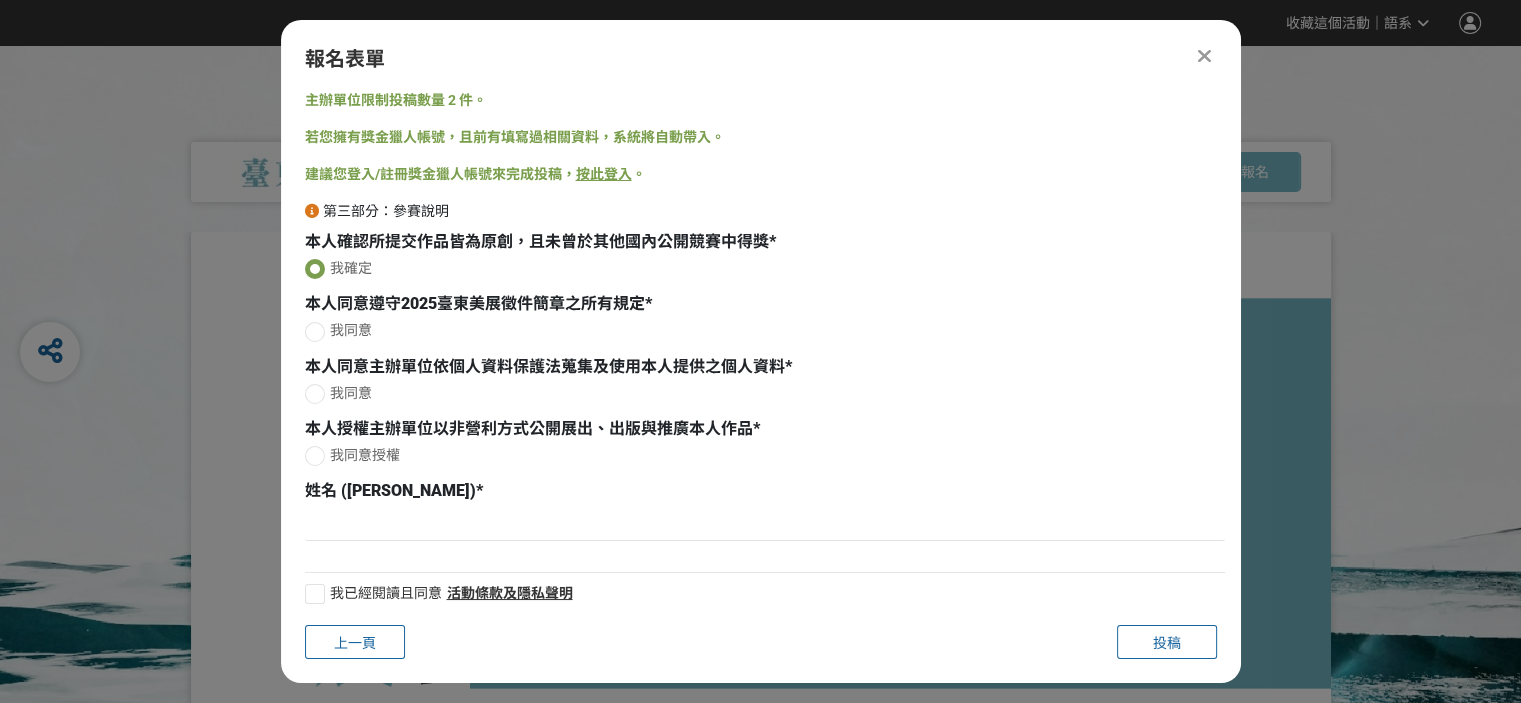 click at bounding box center (315, 332) 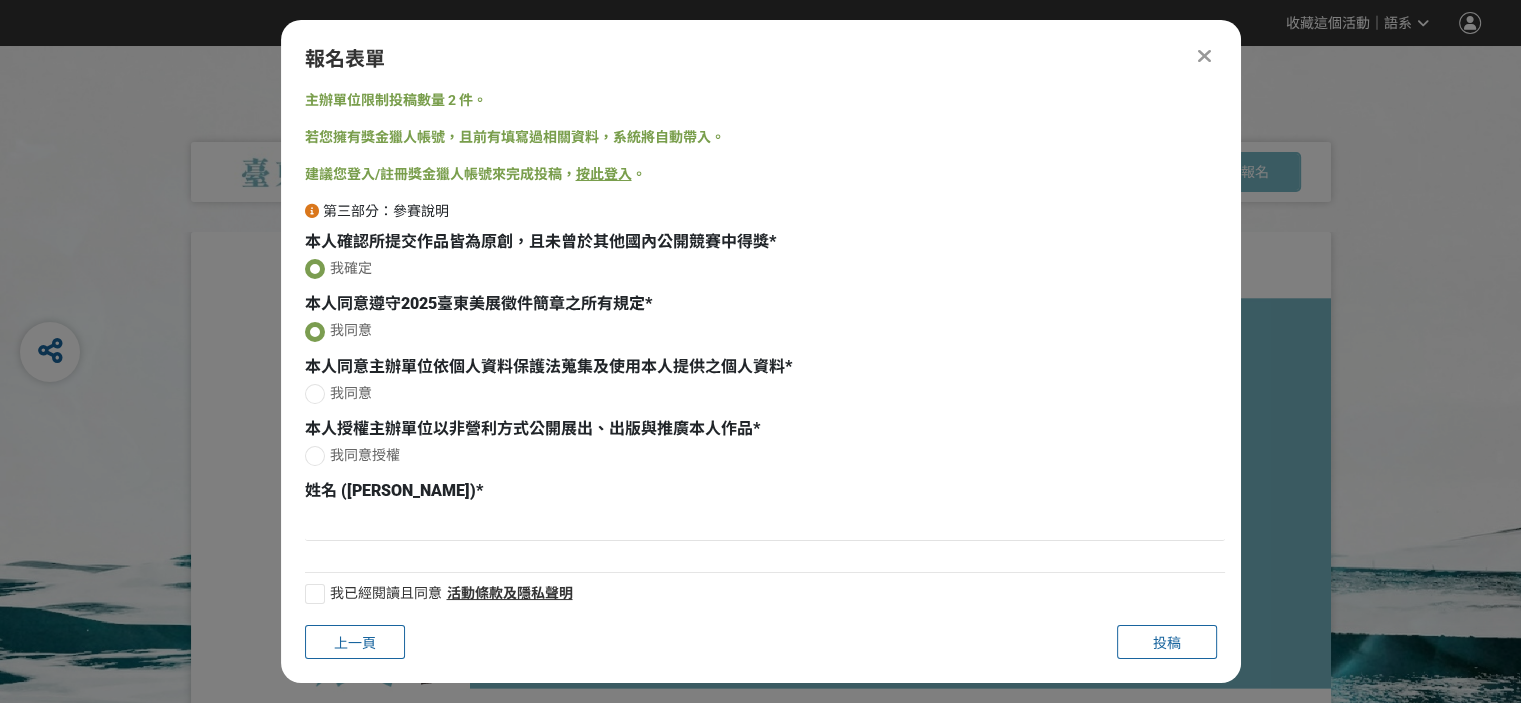 click at bounding box center (315, 394) 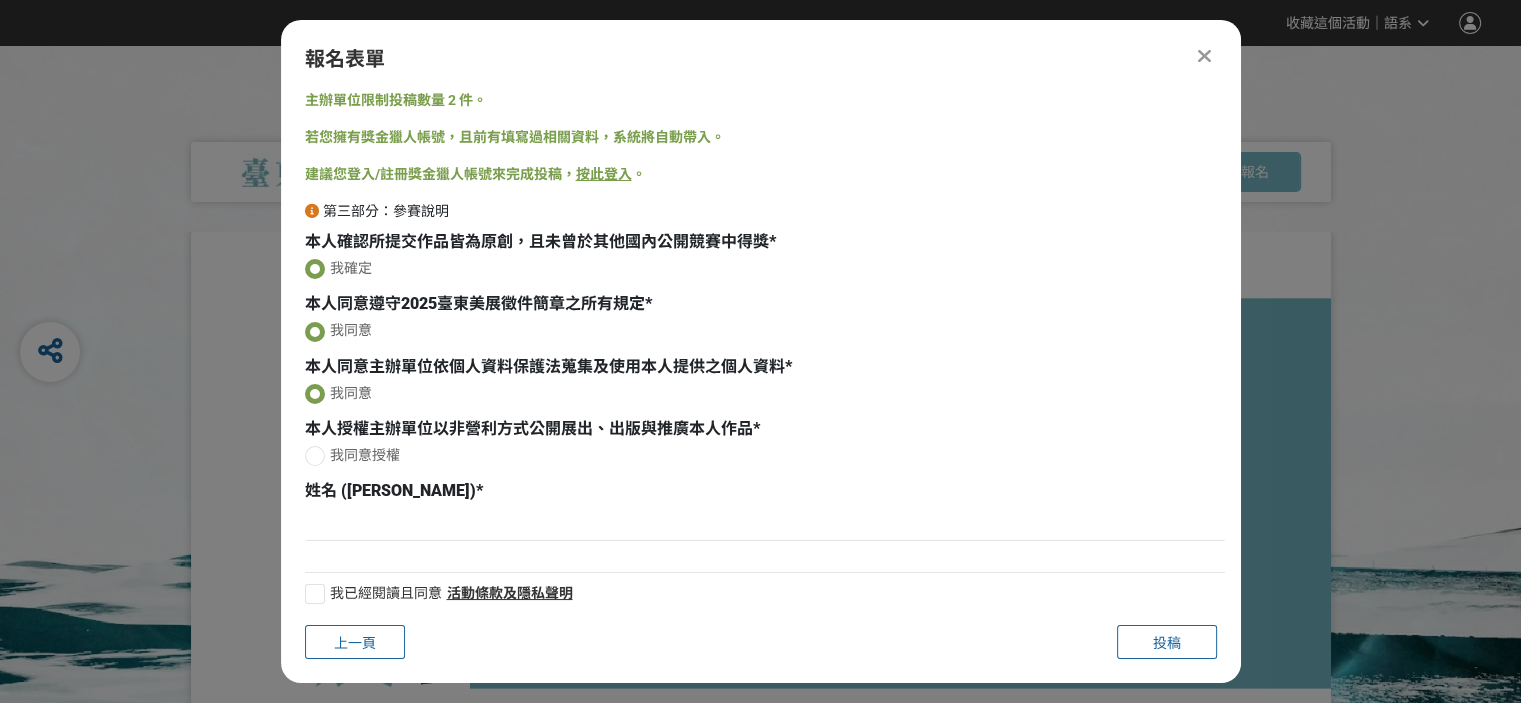 click at bounding box center [315, 456] 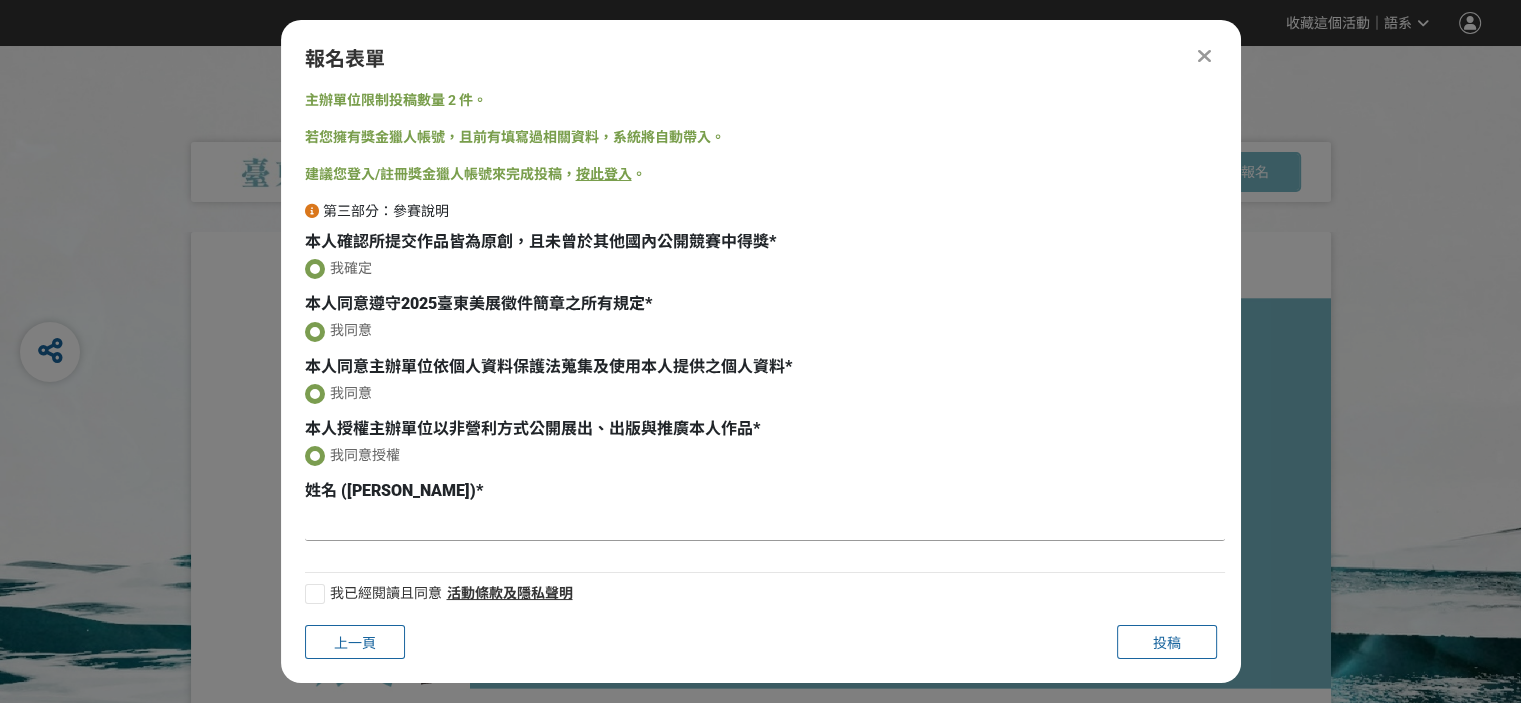 click at bounding box center (765, 524) 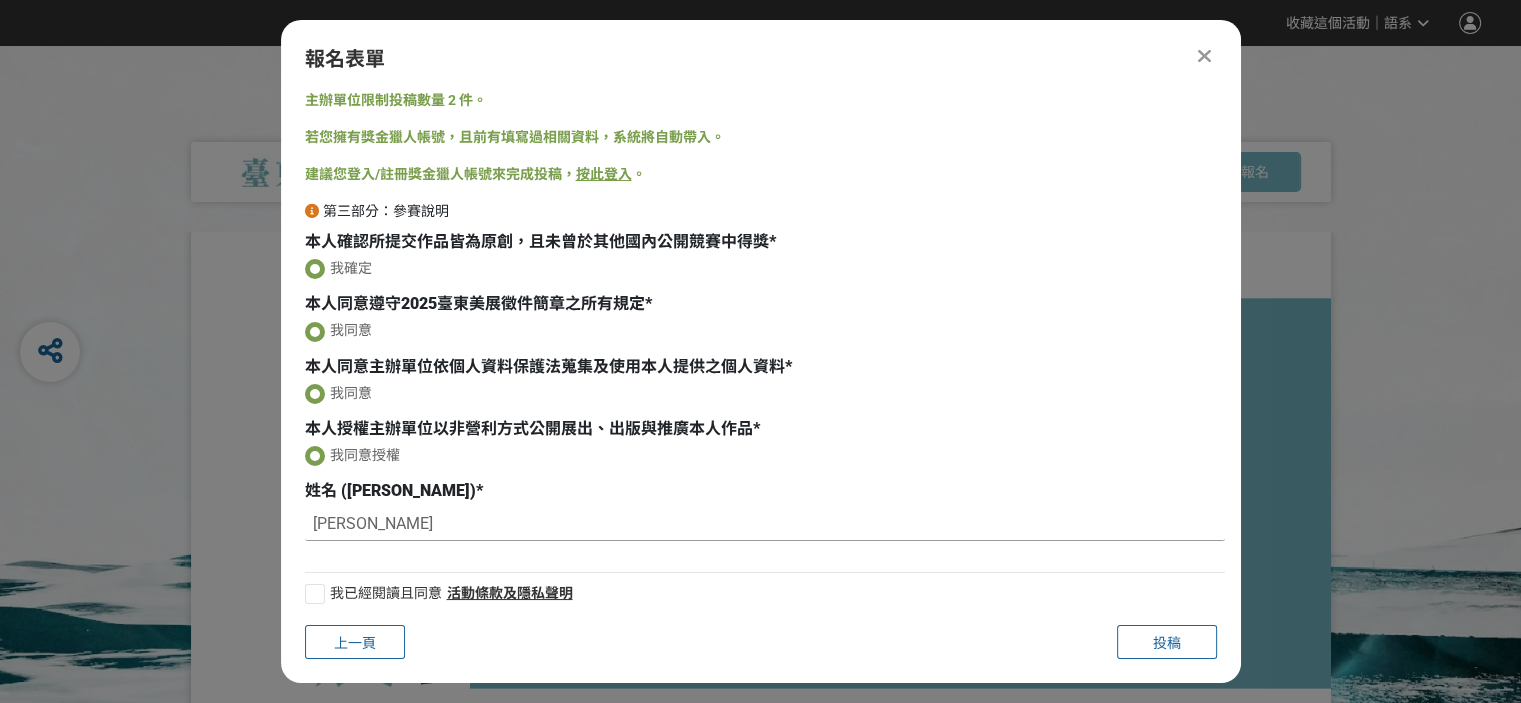 type on "[PERSON_NAME]" 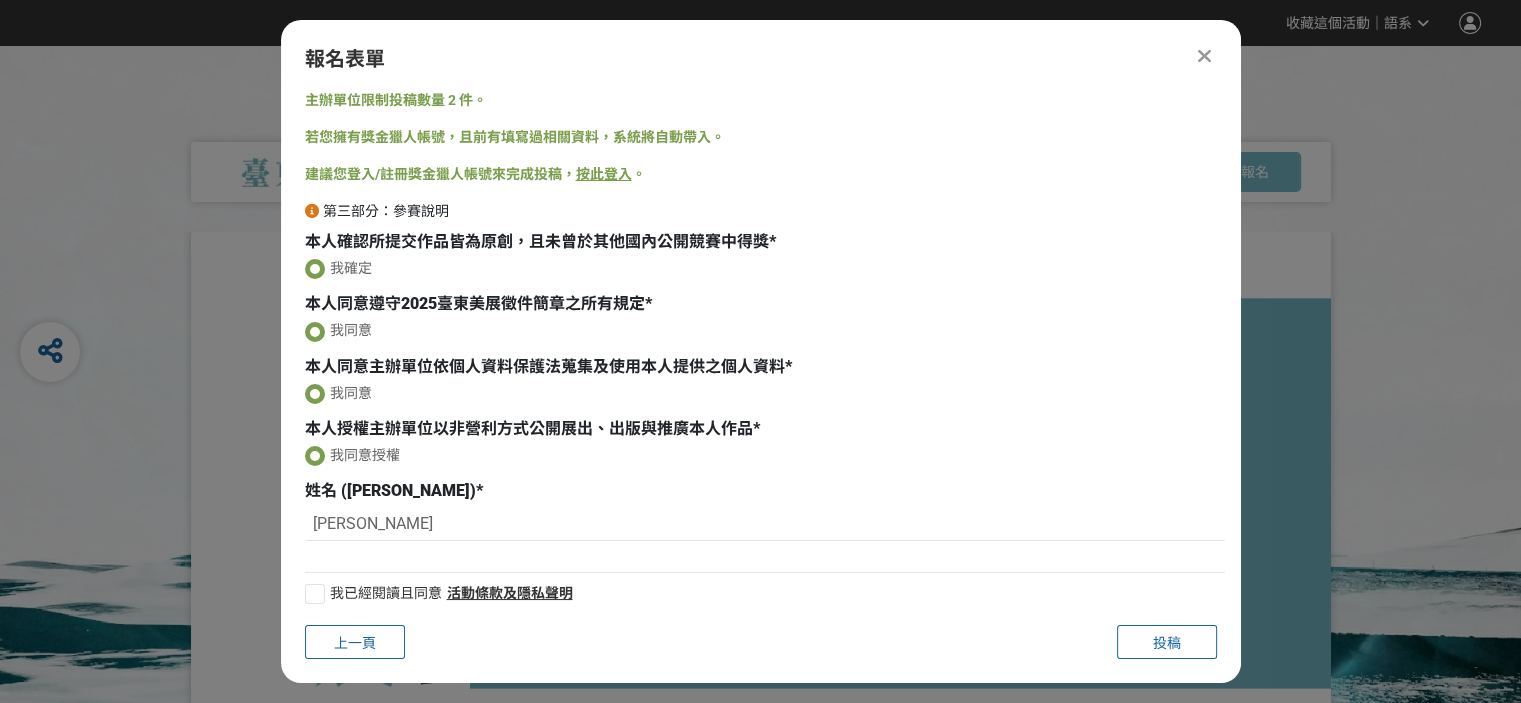click at bounding box center [315, 594] 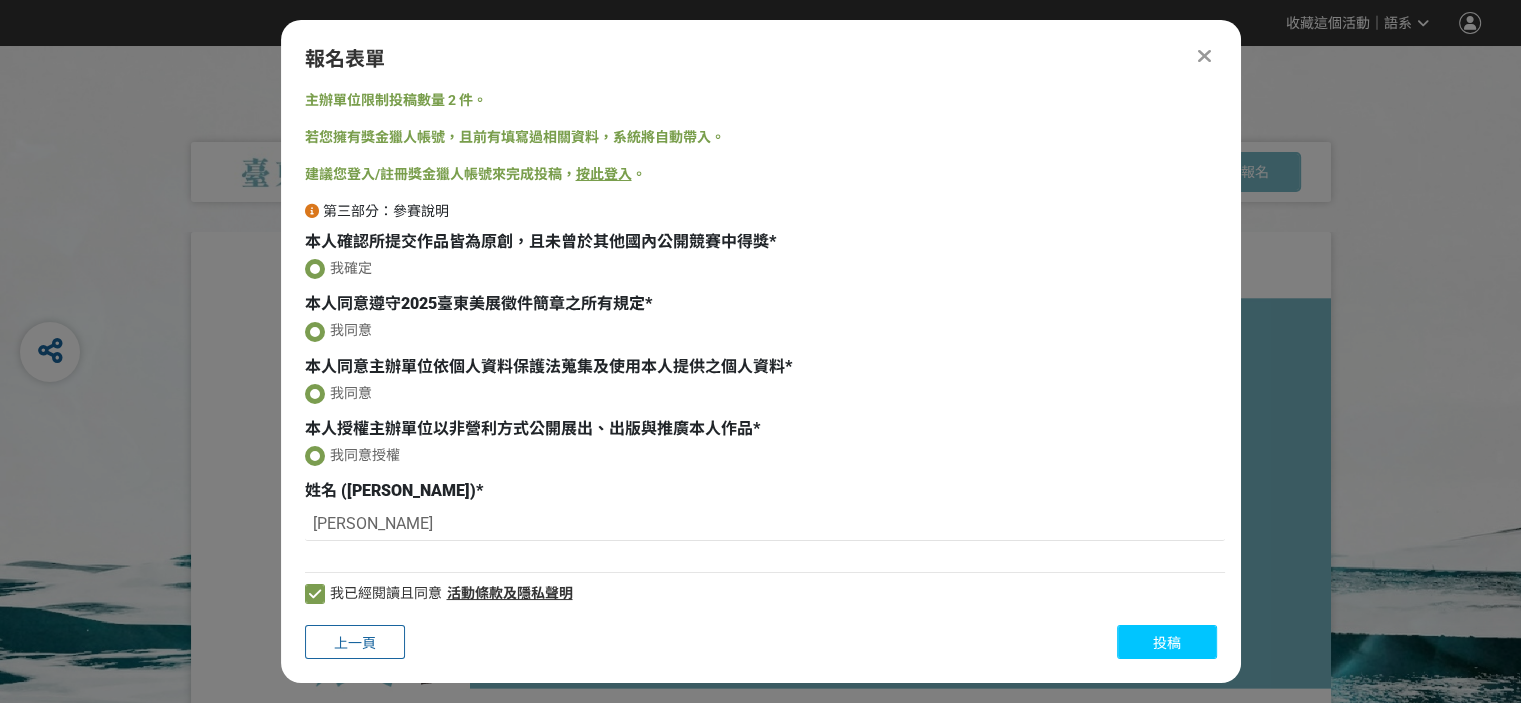 click on "投稿" at bounding box center [1167, 643] 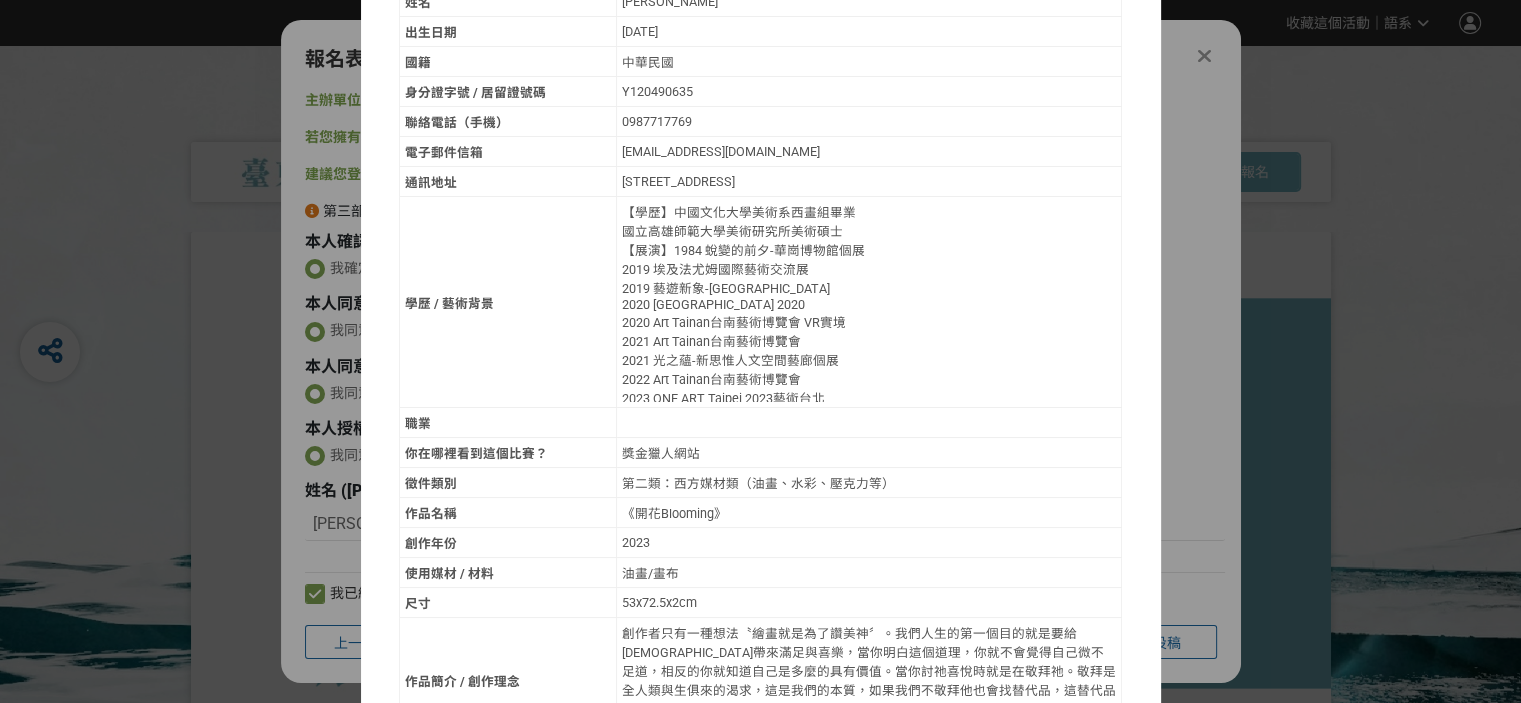 scroll, scrollTop: 300, scrollLeft: 0, axis: vertical 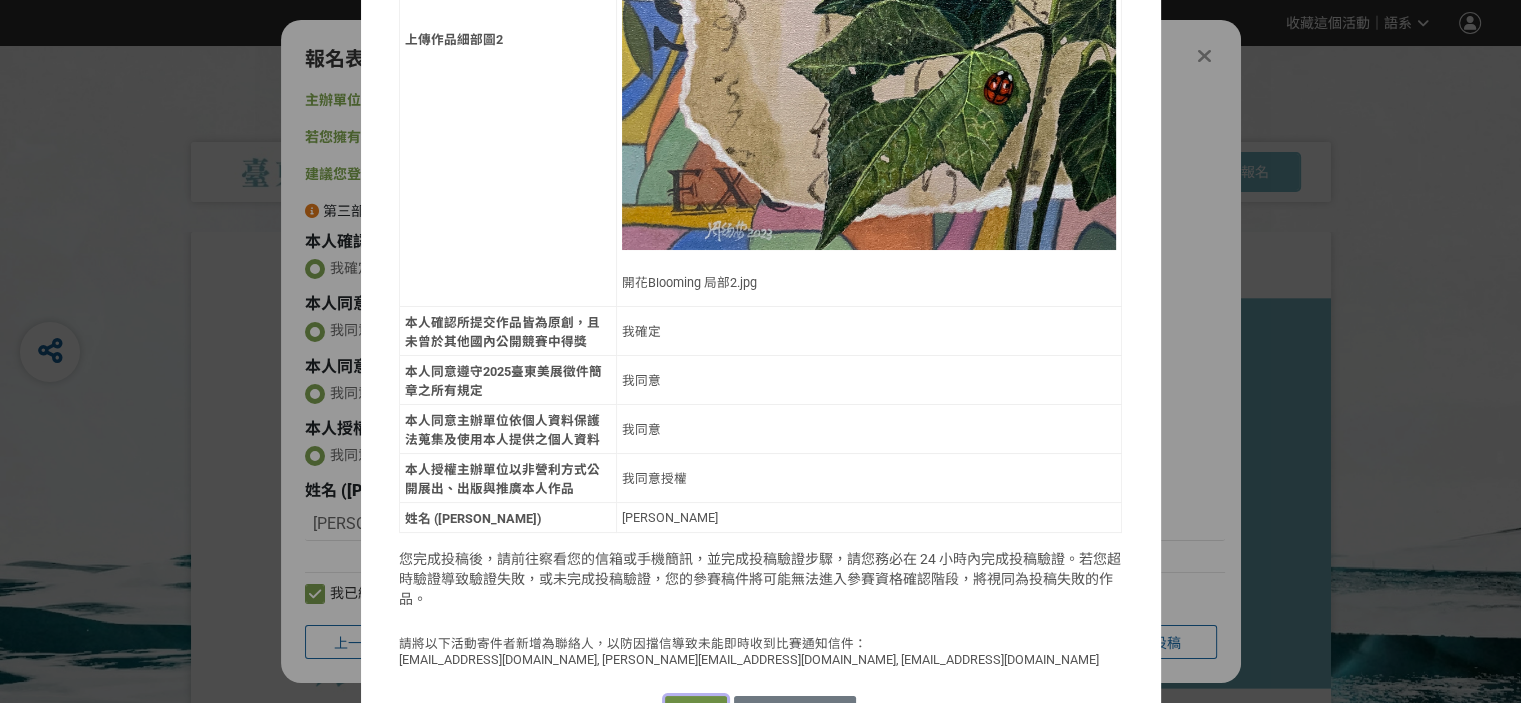 click on "確認送出" at bounding box center (696, 710) 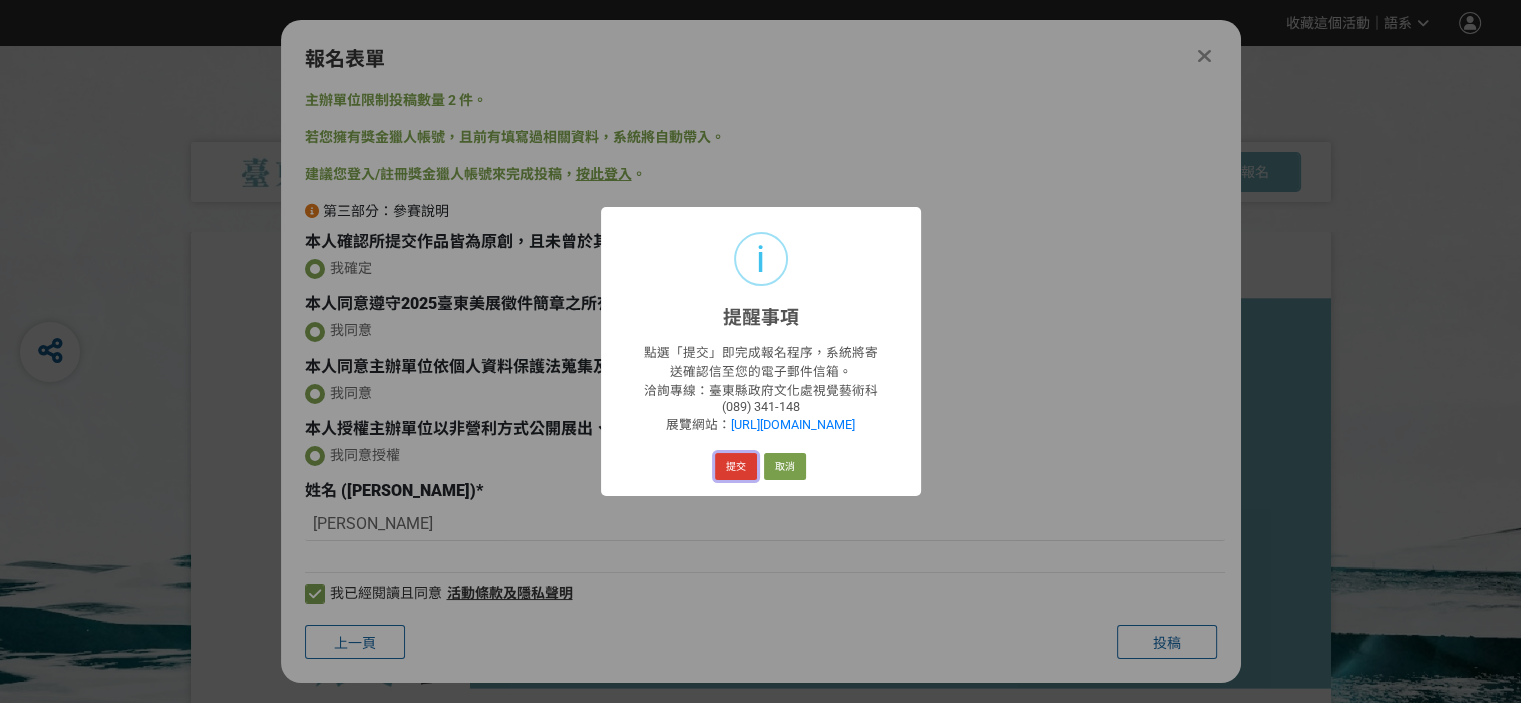 click on "提交" at bounding box center (736, 467) 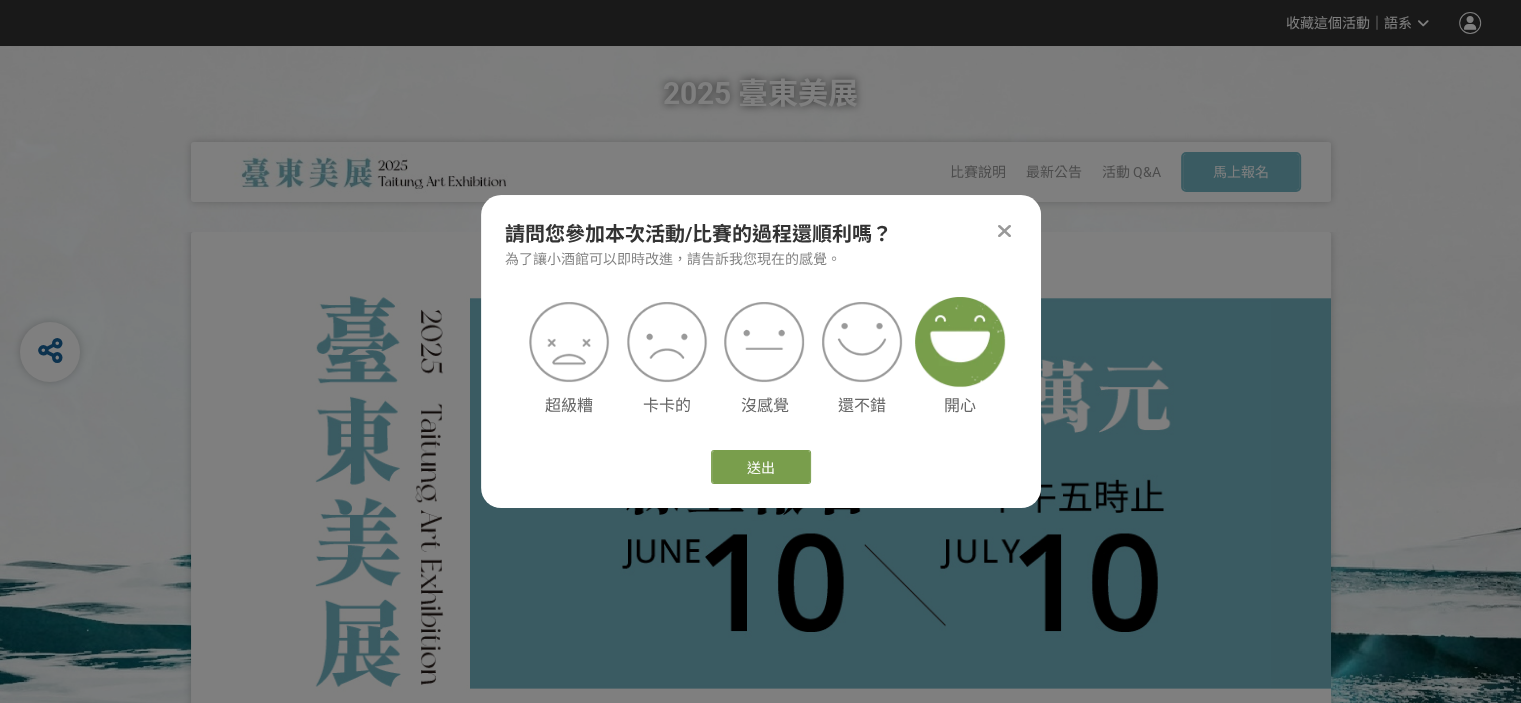 click at bounding box center (960, 342) 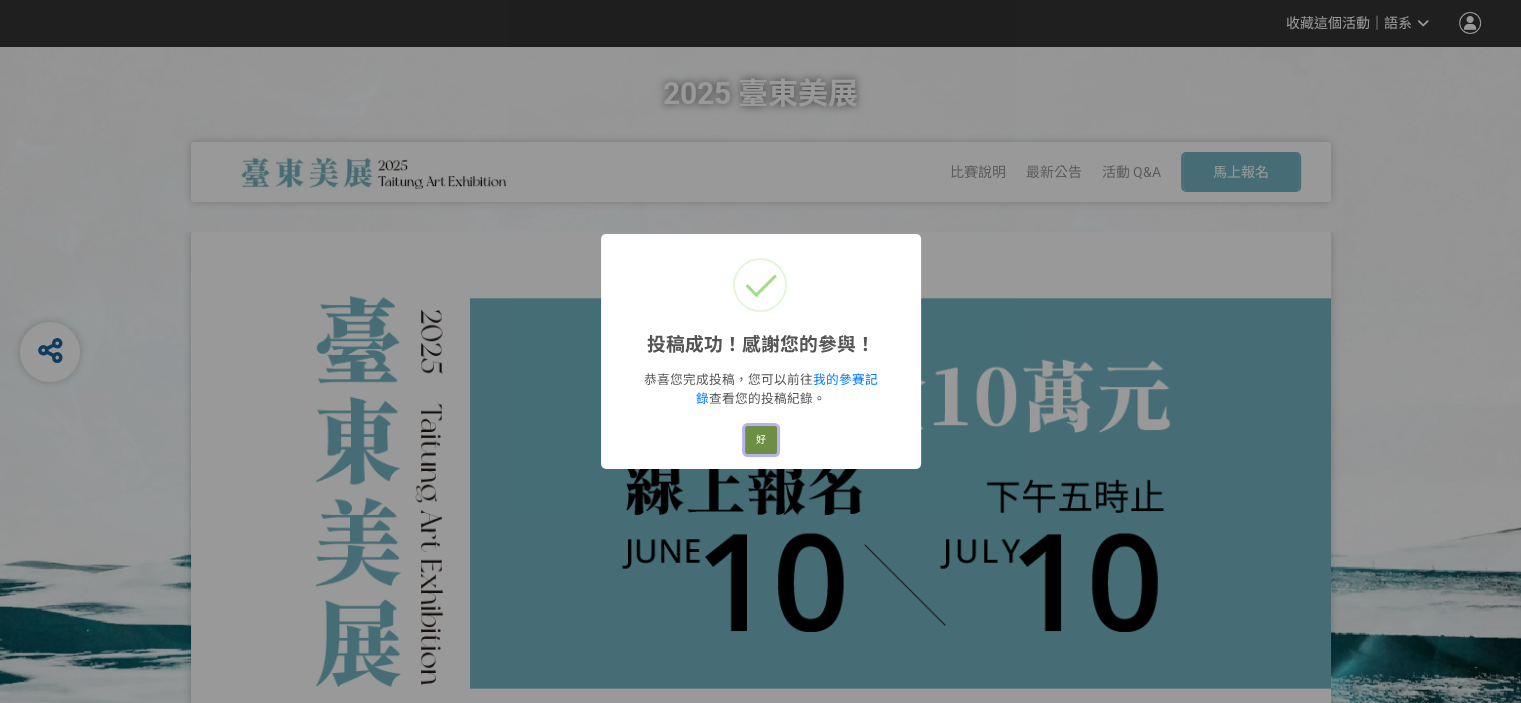 click on "好" at bounding box center (761, 440) 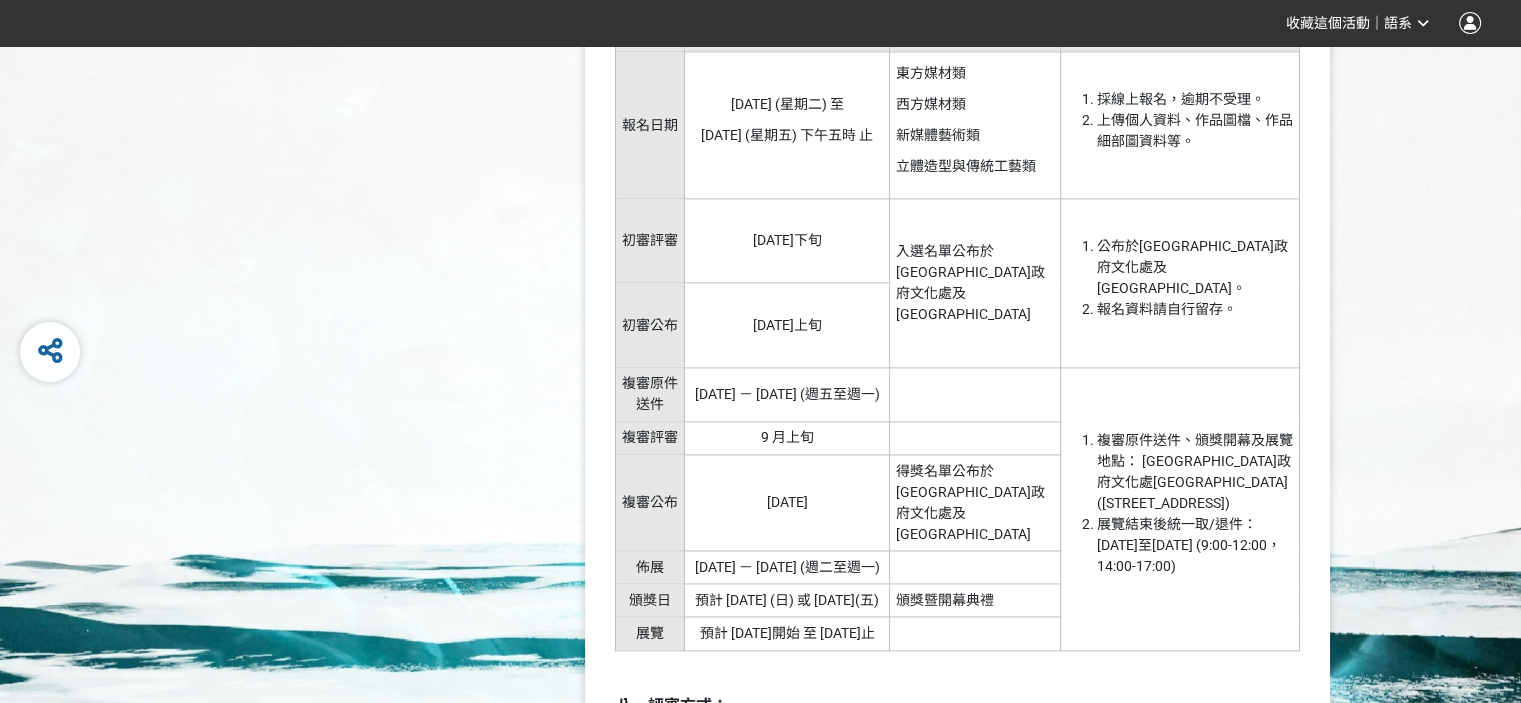 scroll, scrollTop: 2800, scrollLeft: 0, axis: vertical 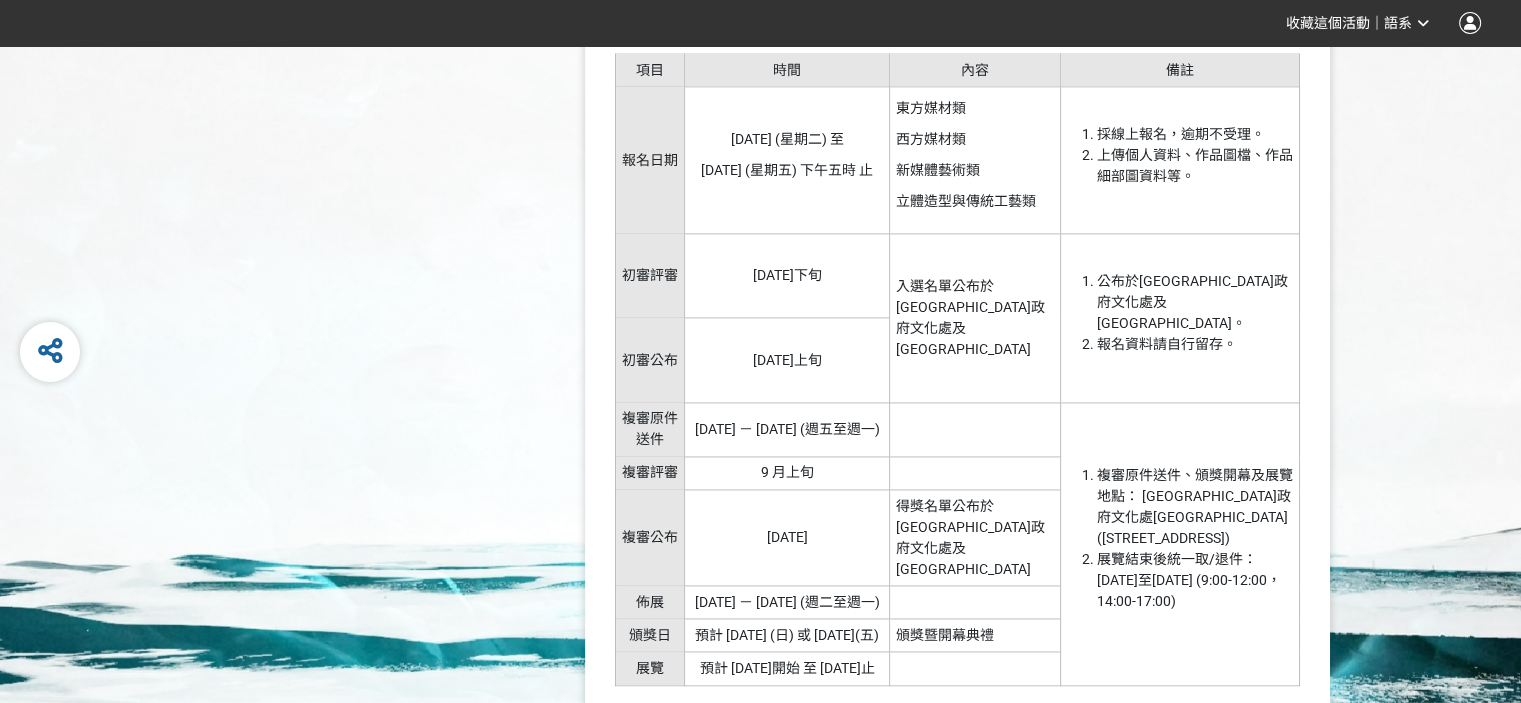drag, startPoint x: 735, startPoint y: 395, endPoint x: 856, endPoint y: 409, distance: 121.80723 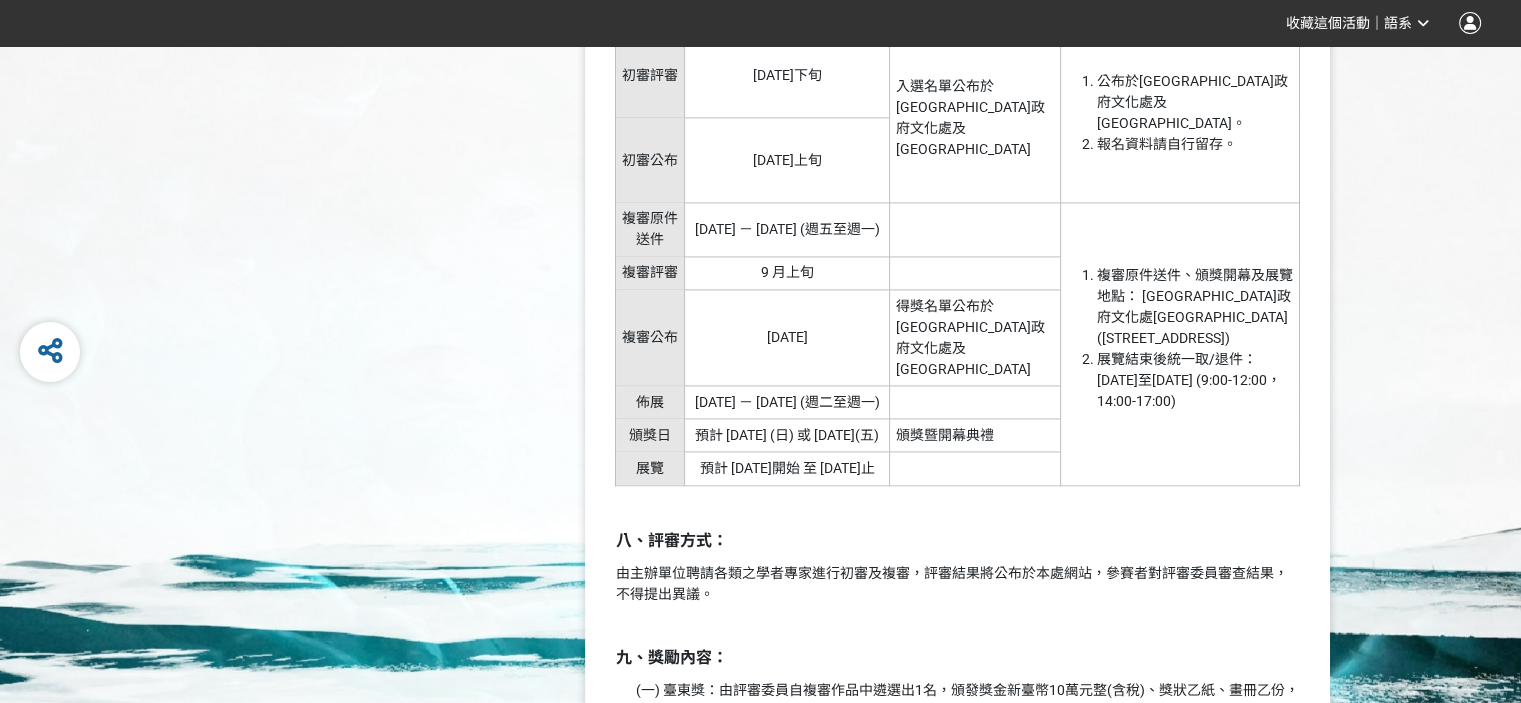 scroll, scrollTop: 2900, scrollLeft: 0, axis: vertical 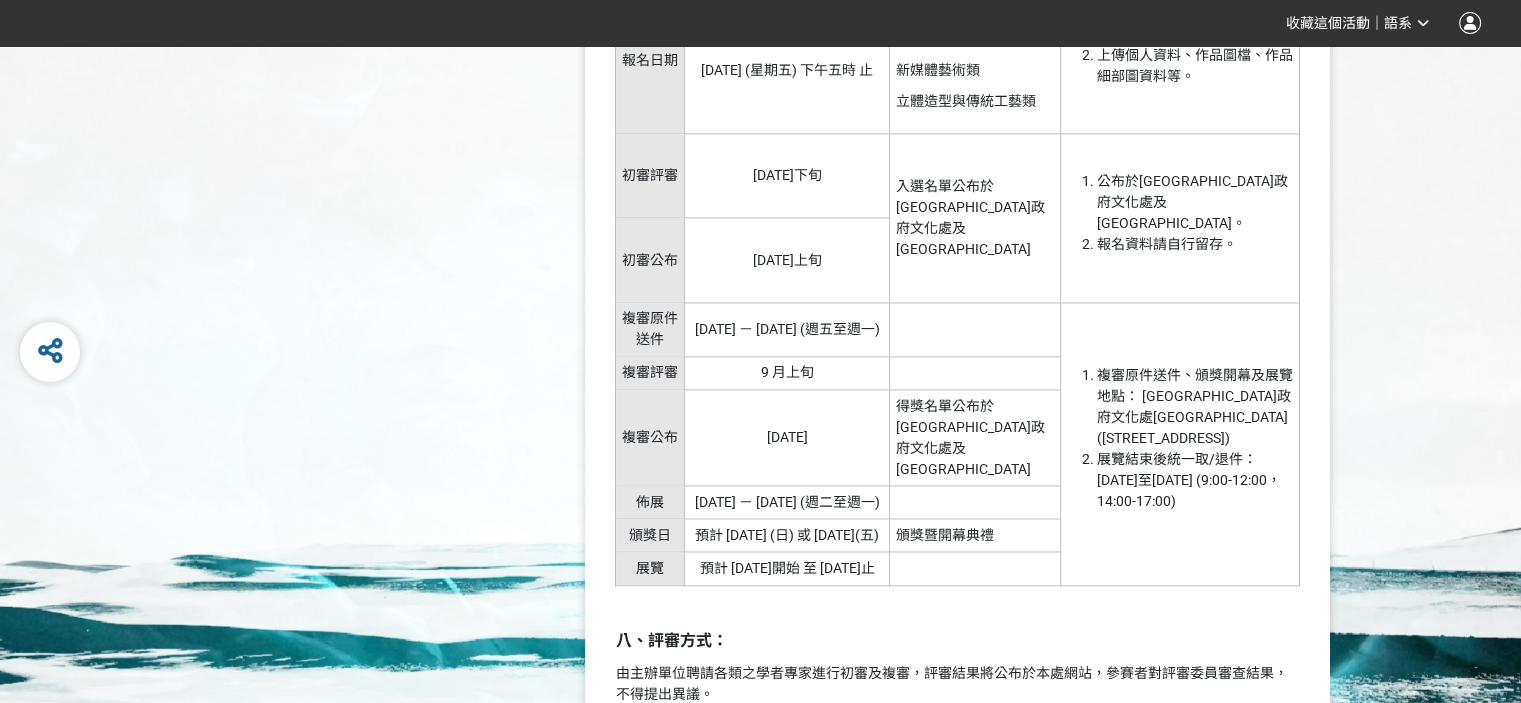 click at bounding box center [975, 329] 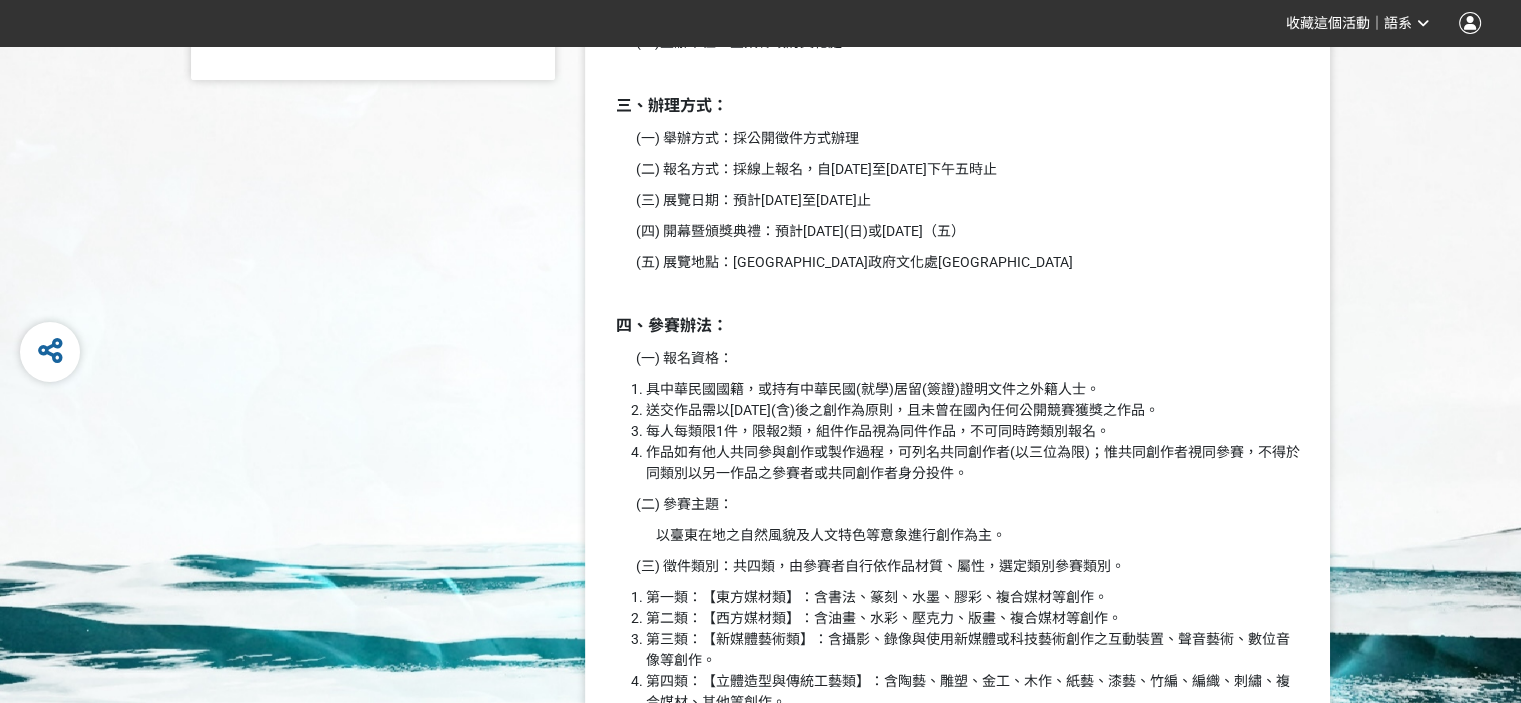 scroll, scrollTop: 1000, scrollLeft: 0, axis: vertical 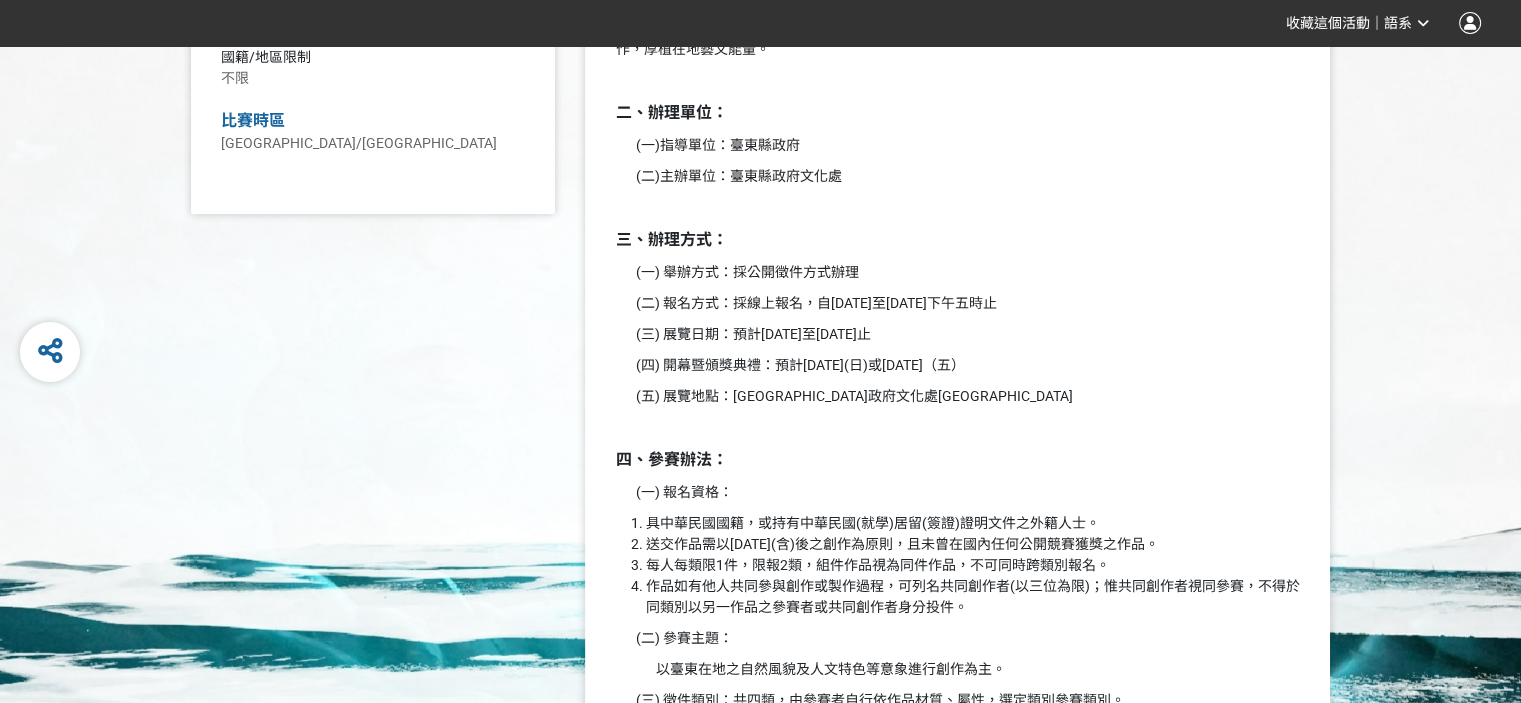 drag, startPoint x: 772, startPoint y: 366, endPoint x: 1016, endPoint y: 369, distance: 244.01845 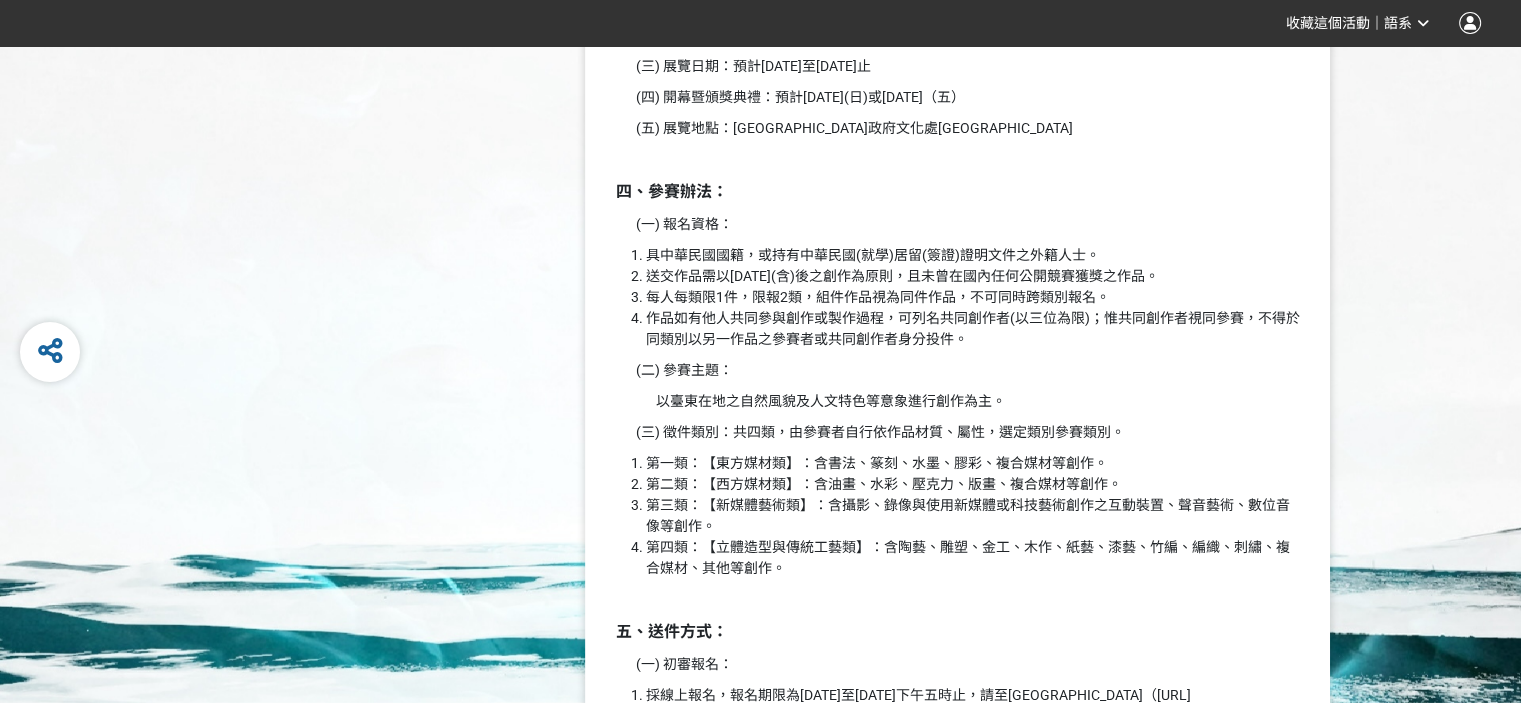 scroll, scrollTop: 1300, scrollLeft: 0, axis: vertical 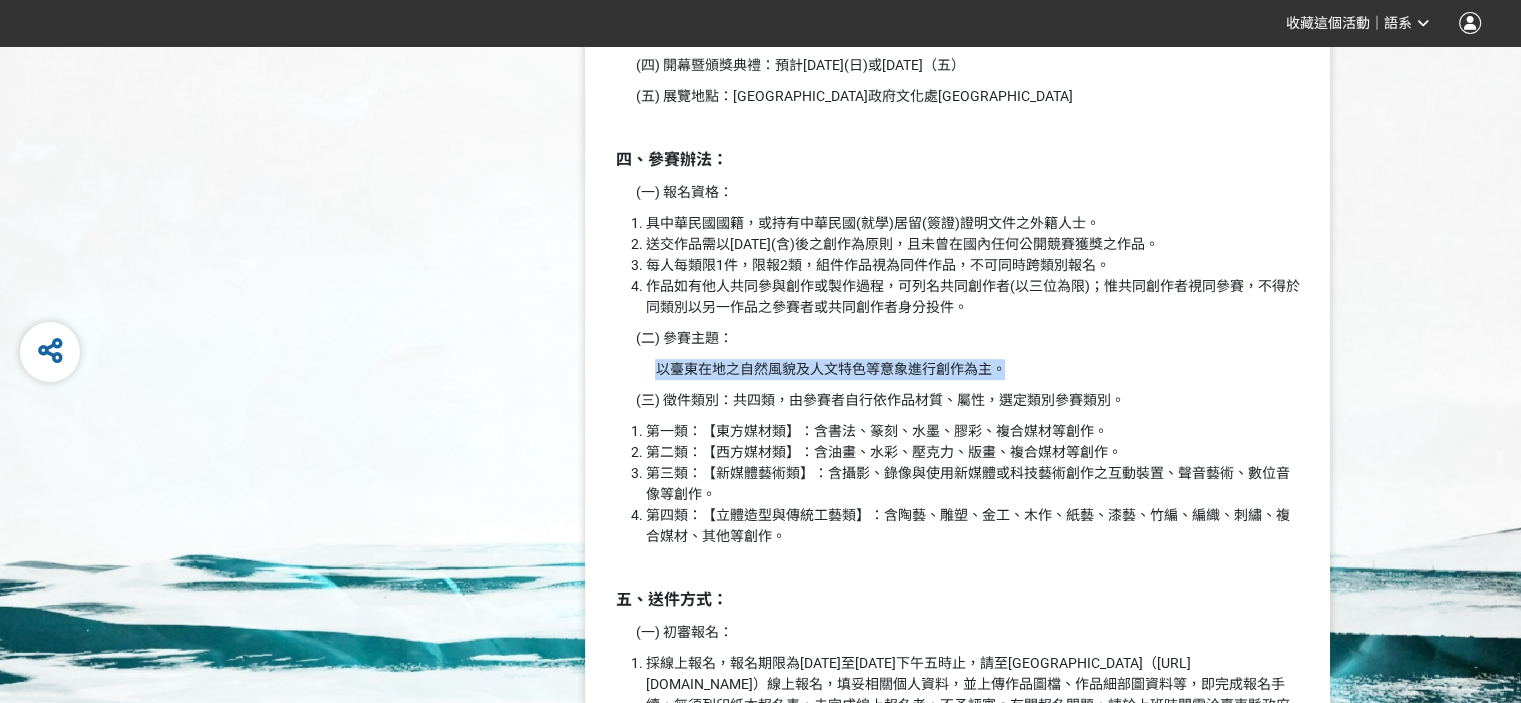drag, startPoint x: 656, startPoint y: 369, endPoint x: 1001, endPoint y: 363, distance: 345.0522 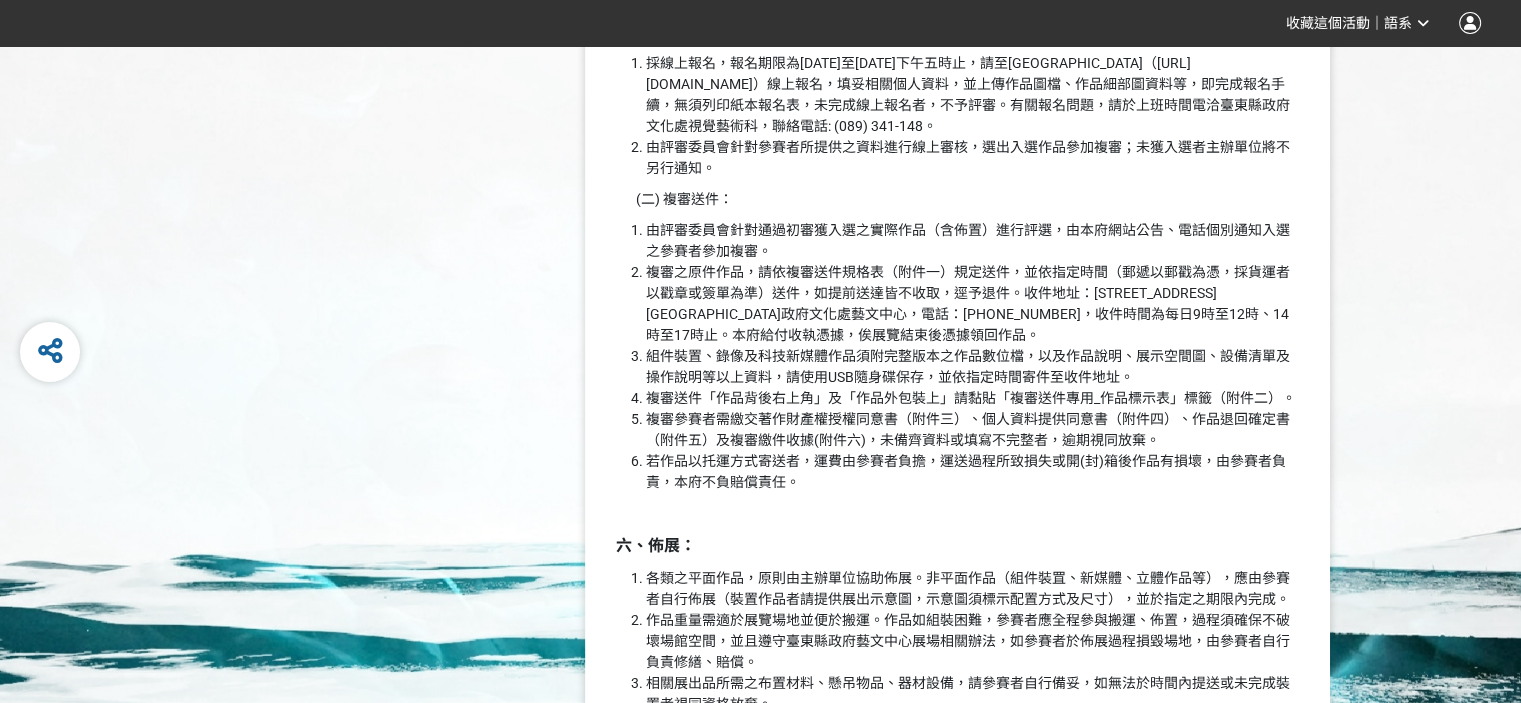 scroll, scrollTop: 2000, scrollLeft: 0, axis: vertical 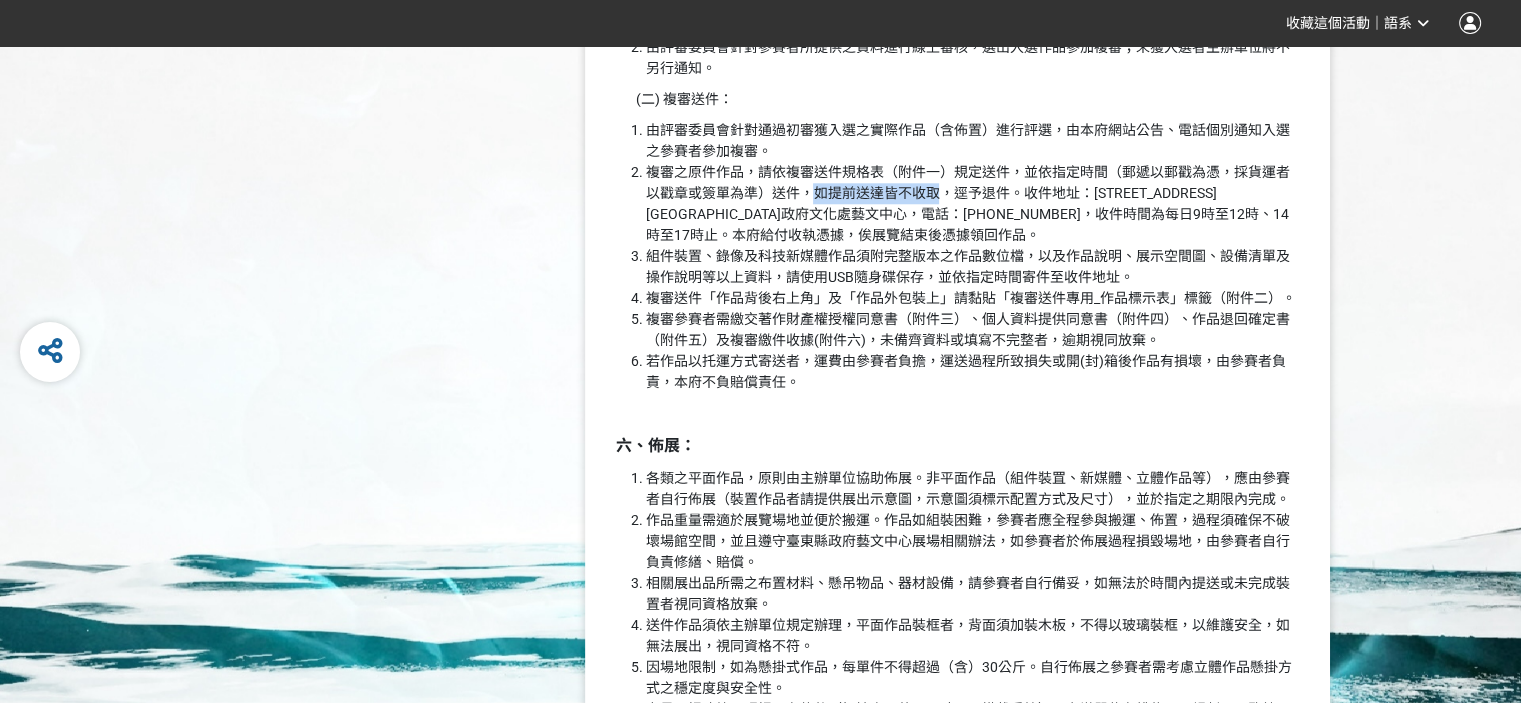 drag, startPoint x: 808, startPoint y: 193, endPoint x: 941, endPoint y: 192, distance: 133.00375 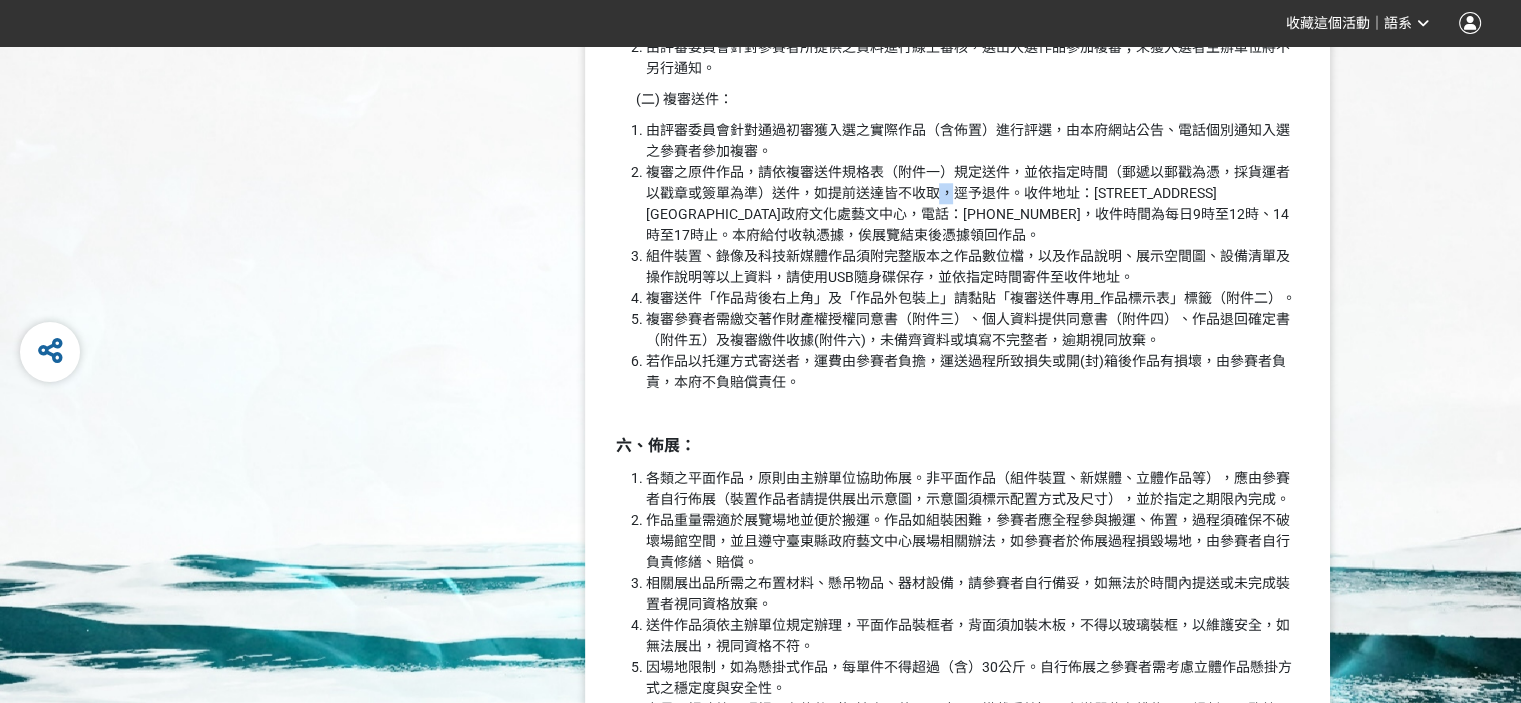click on "複審之原件作品，請依複審送件規格表（附件一）規定送件，並依指定時間（郵遞以郵戳為憑，採貨運者以戳章或簽單為準）送件，如提前送達皆不收取，逕予退件。收件地址：[STREET_ADDRESS] [GEOGRAPHIC_DATA]政府文化處藝文中心，電話：[PHONE_NUMBER]，收件時間為每日9時至12時、14時至17時止。本府給付收執憑據，俟展覽結束後憑據領回作品。" at bounding box center (972, 204) 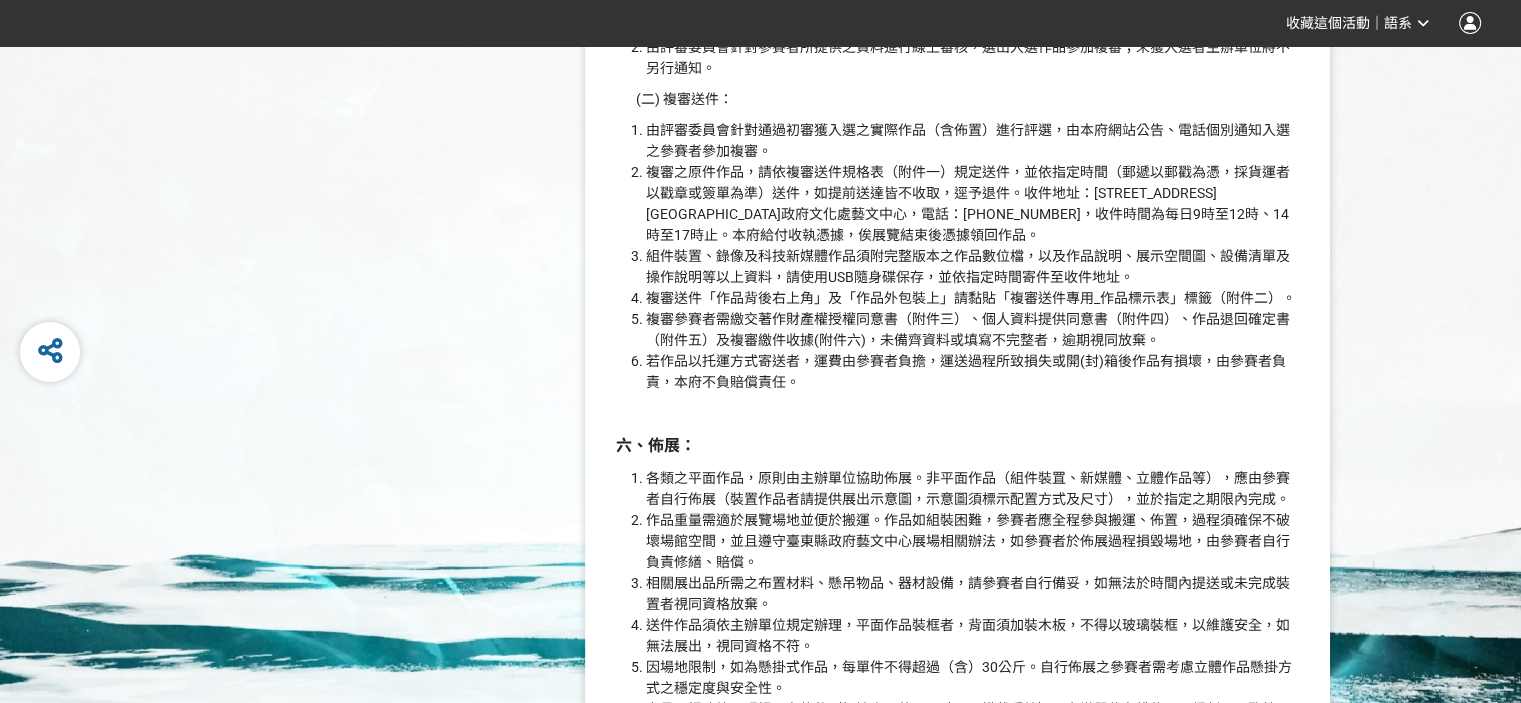 click on "複審之原件作品，請依複審送件規格表（附件一）規定送件，並依指定時間（郵遞以郵戳為憑，採貨運者以戳章或簽單為準）送件，如提前送達皆不收取，逕予退件。收件地址：[STREET_ADDRESS] [GEOGRAPHIC_DATA]政府文化處藝文中心，電話：[PHONE_NUMBER]，收件時間為每日9時至12時、14時至17時止。本府給付收執憑據，俟展覽結束後憑據領回作品。" at bounding box center [972, 204] 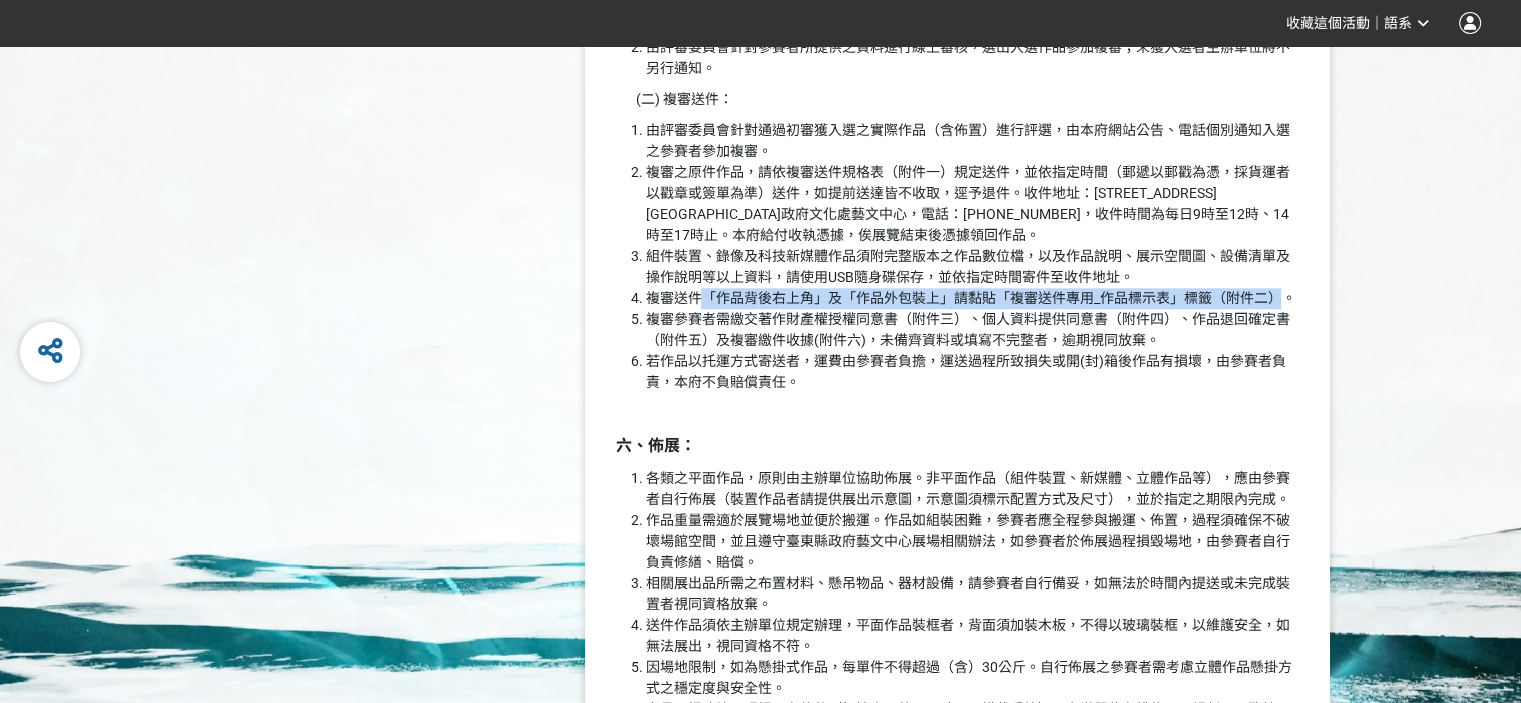 drag, startPoint x: 700, startPoint y: 299, endPoint x: 1284, endPoint y: 289, distance: 584.08563 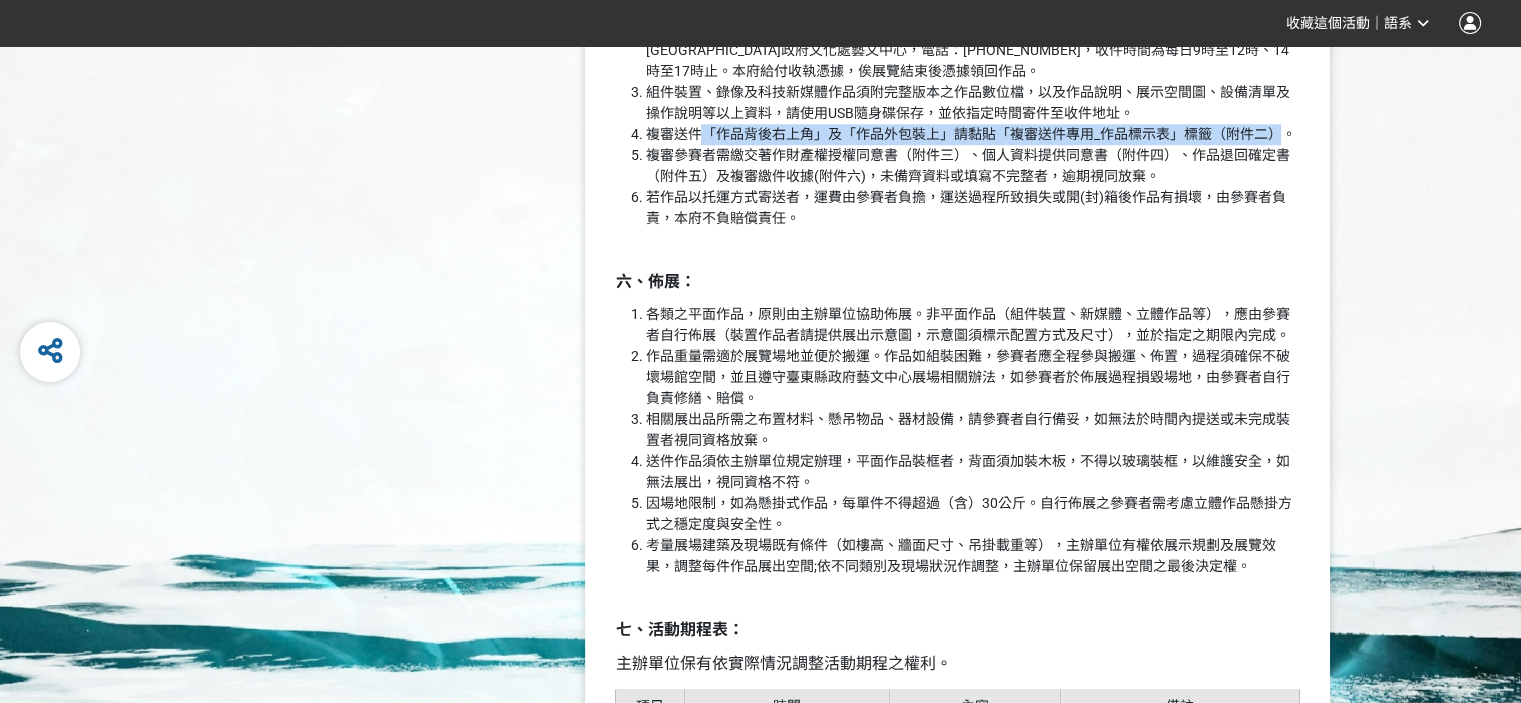 scroll, scrollTop: 2200, scrollLeft: 0, axis: vertical 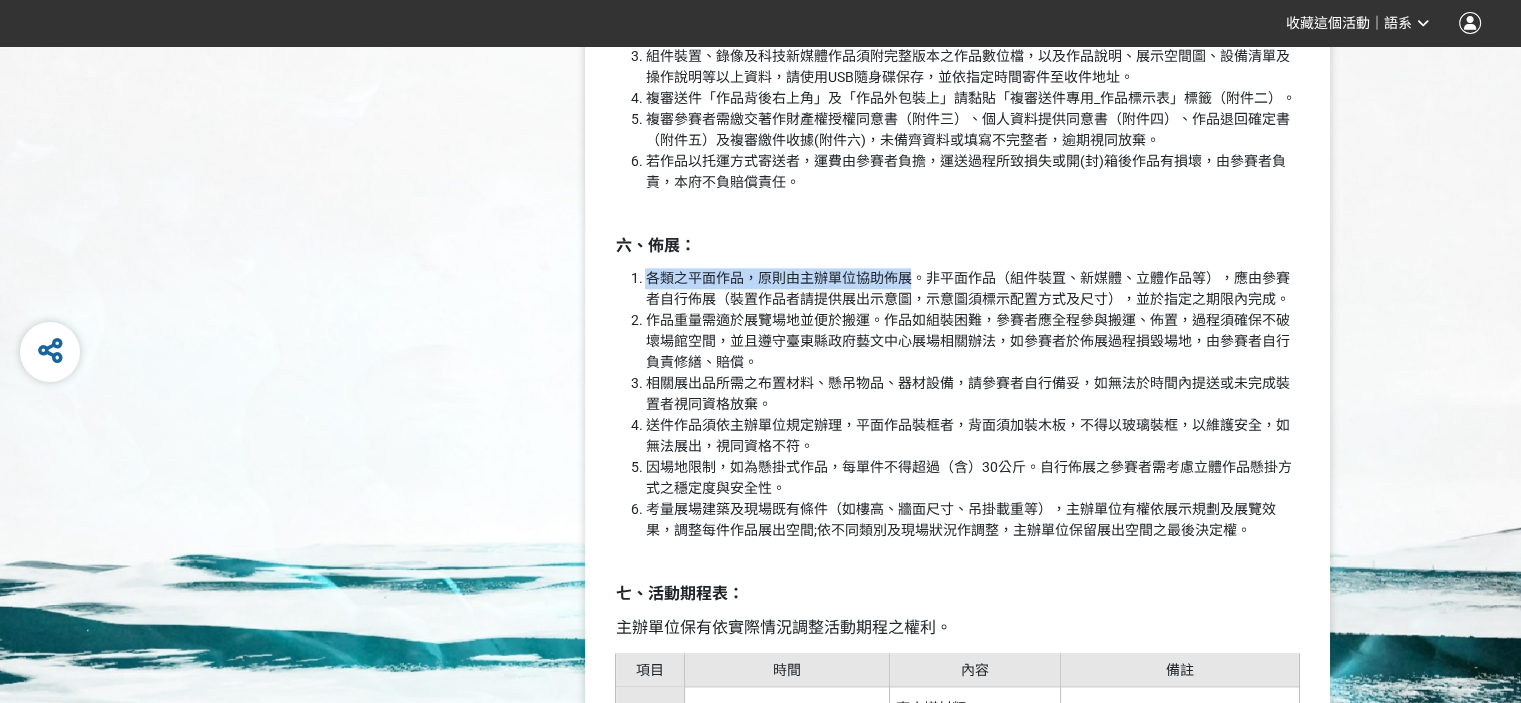drag, startPoint x: 650, startPoint y: 275, endPoint x: 911, endPoint y: 280, distance: 261.04788 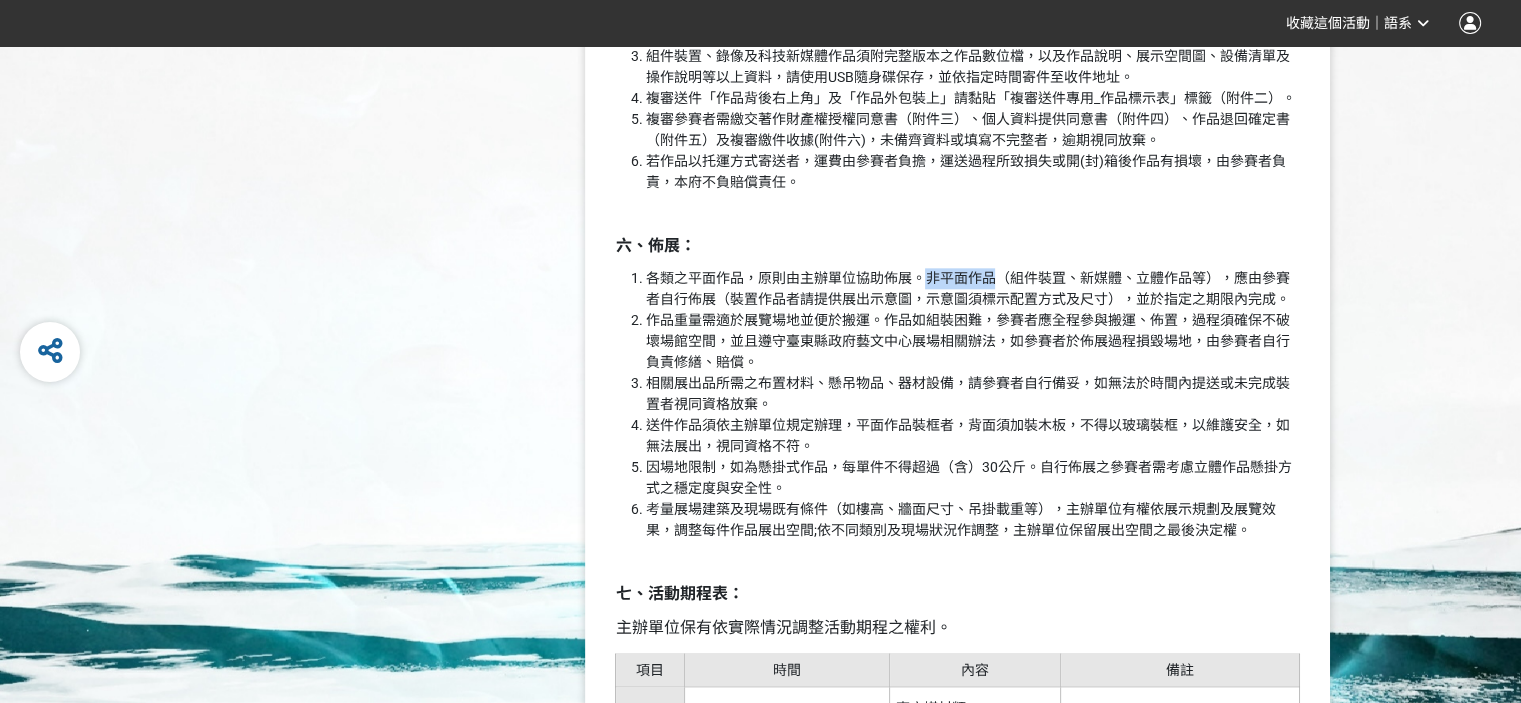 drag, startPoint x: 932, startPoint y: 278, endPoint x: 994, endPoint y: 277, distance: 62.008064 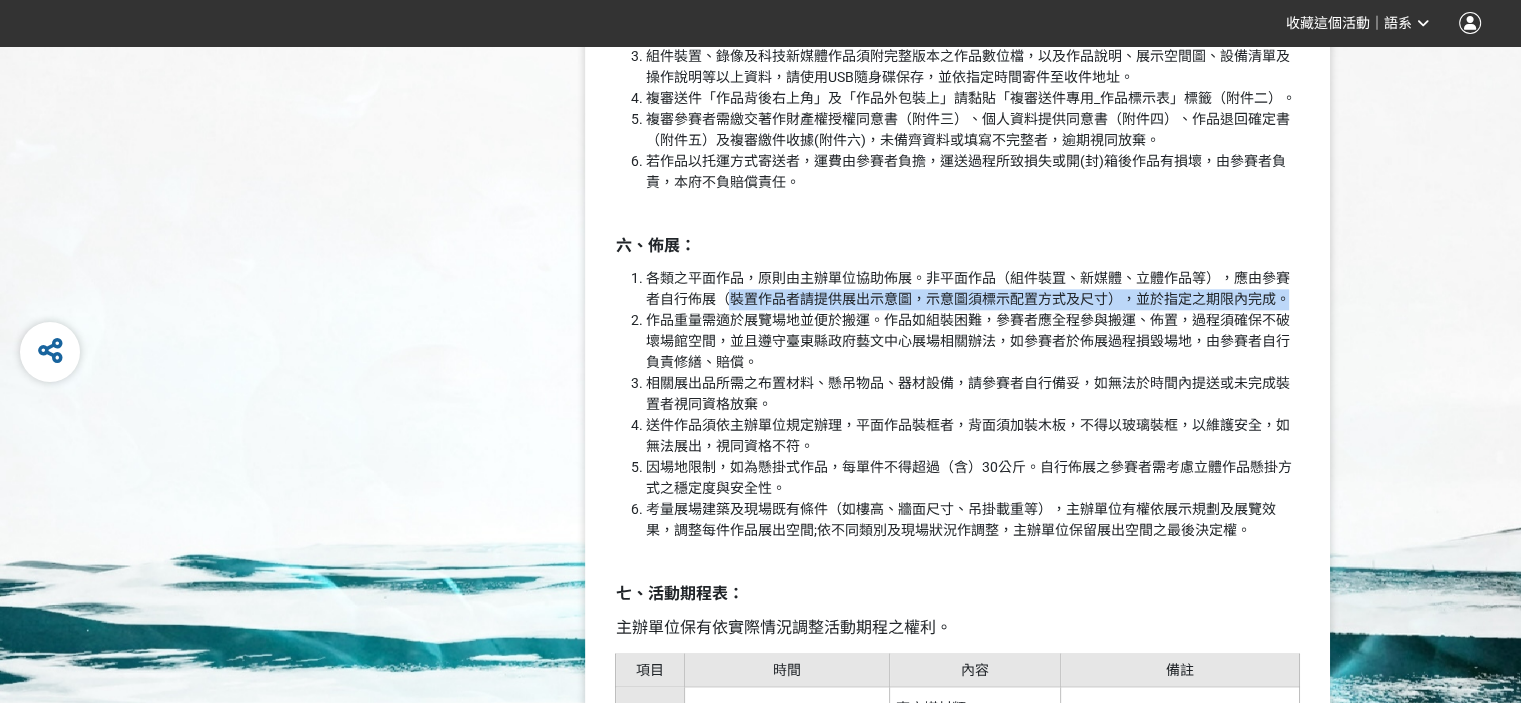 drag, startPoint x: 722, startPoint y: 299, endPoint x: 1303, endPoint y: 301, distance: 581.0034 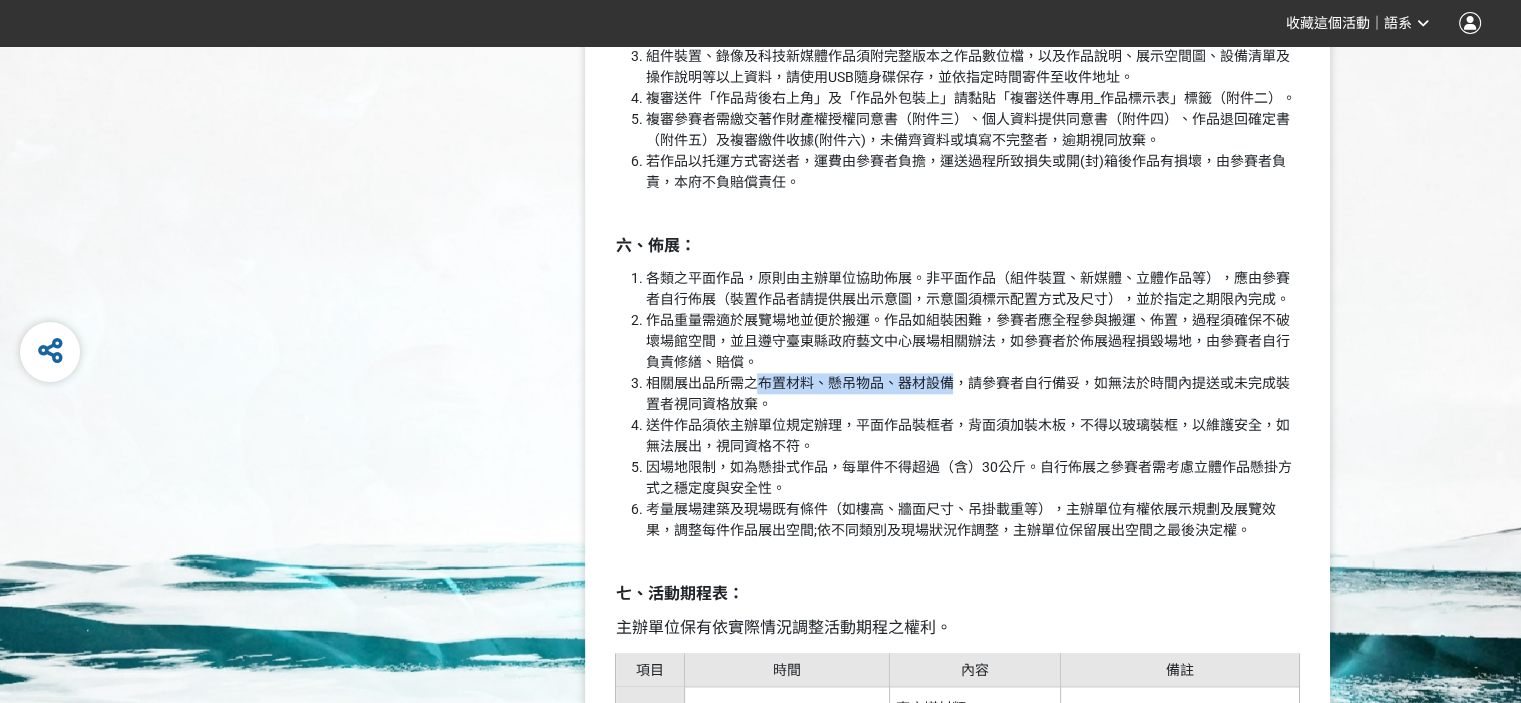 drag, startPoint x: 756, startPoint y: 381, endPoint x: 956, endPoint y: 381, distance: 200 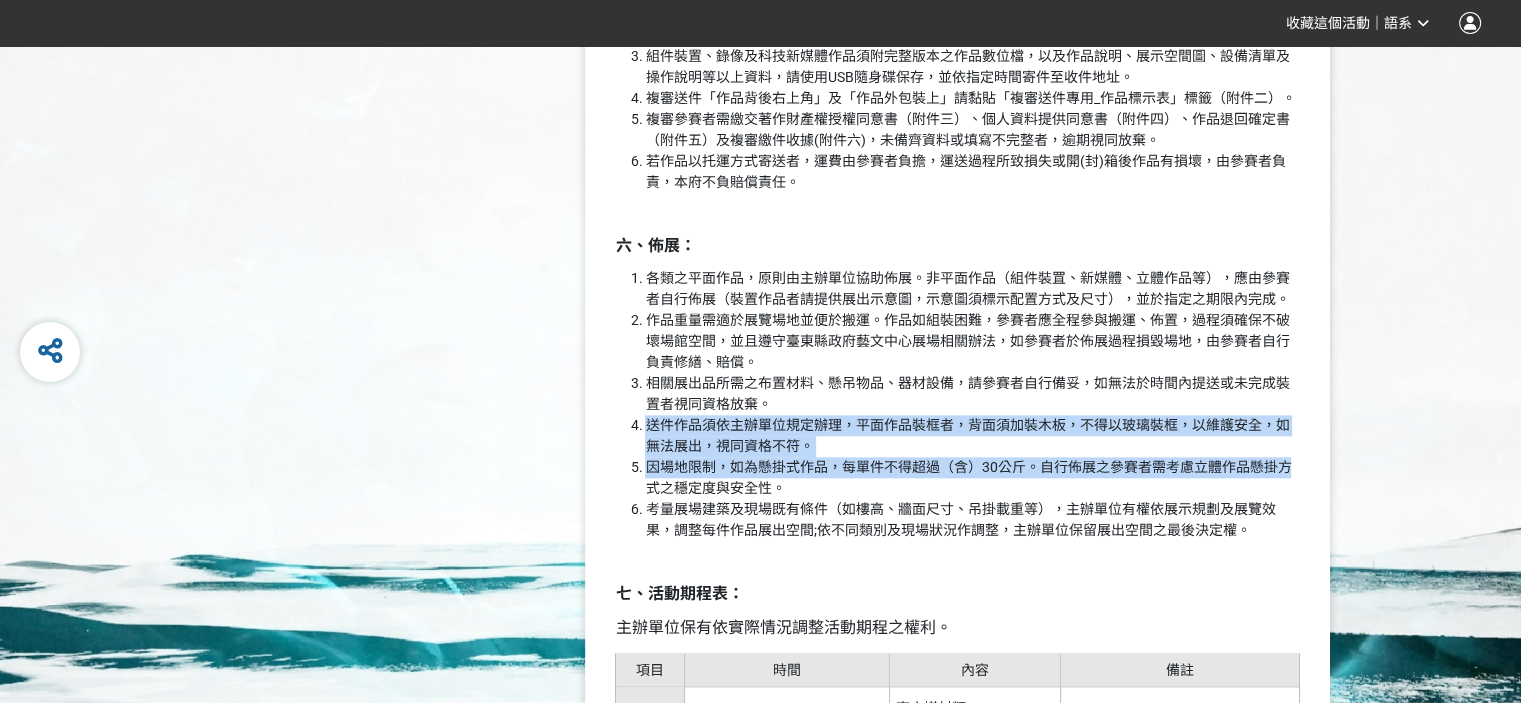 drag, startPoint x: 648, startPoint y: 428, endPoint x: 1294, endPoint y: 459, distance: 646.7434 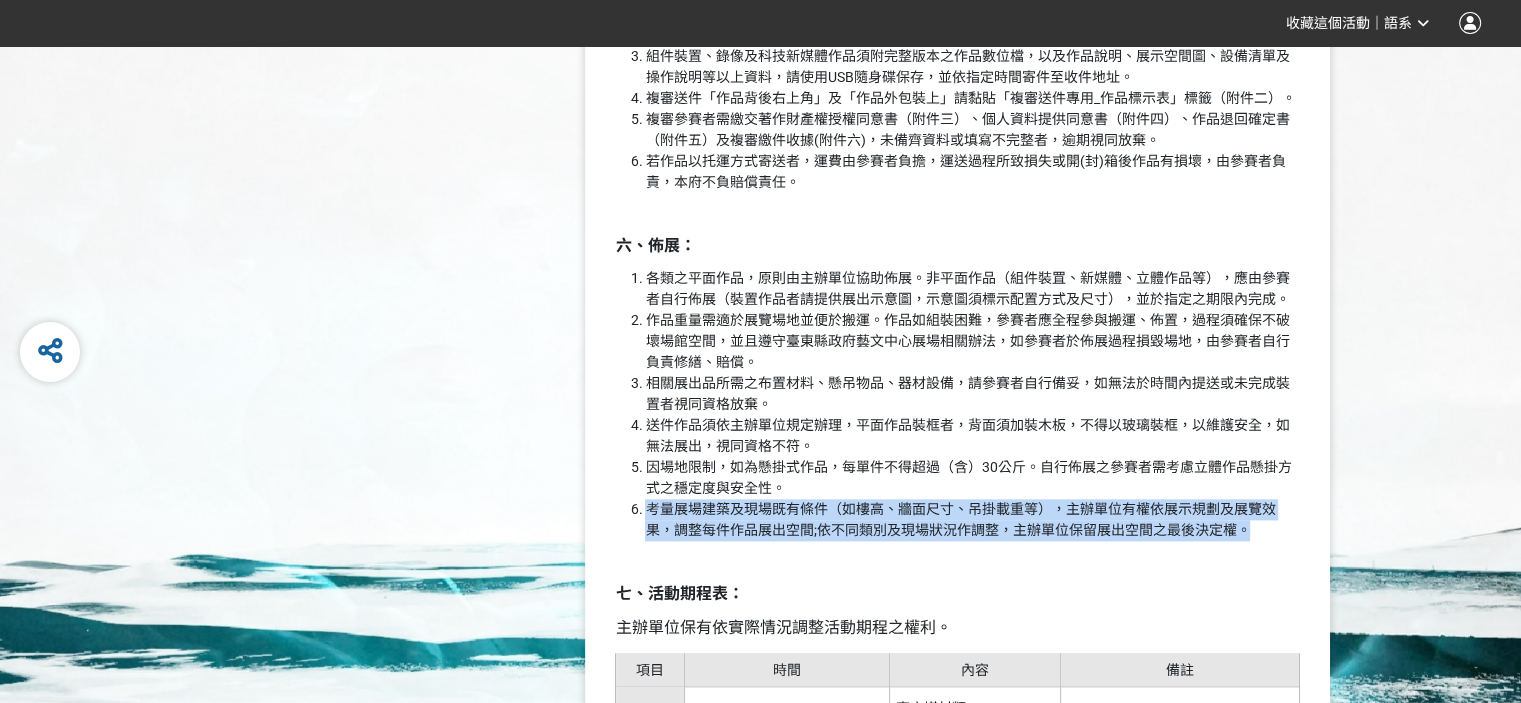 drag, startPoint x: 645, startPoint y: 508, endPoint x: 1288, endPoint y: 538, distance: 643.69946 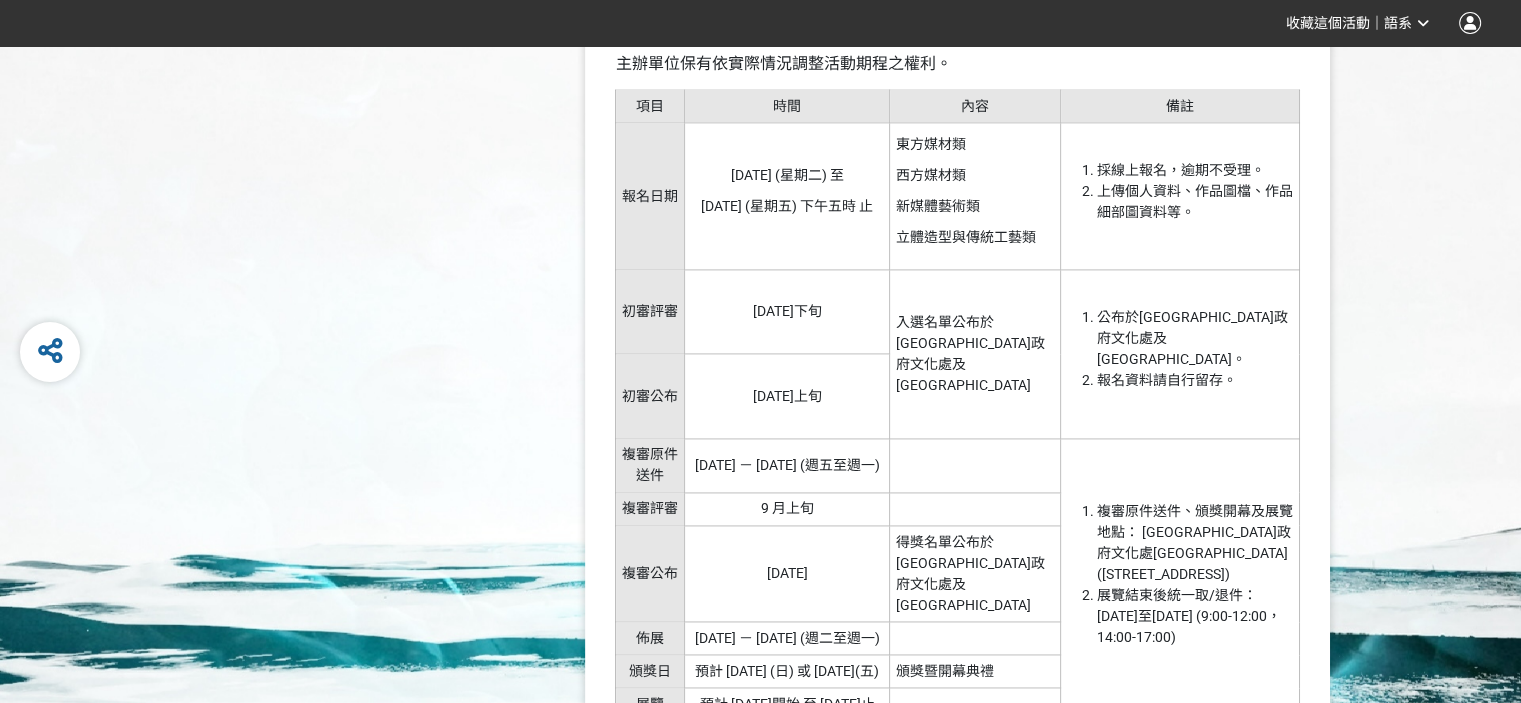 scroll, scrollTop: 2800, scrollLeft: 0, axis: vertical 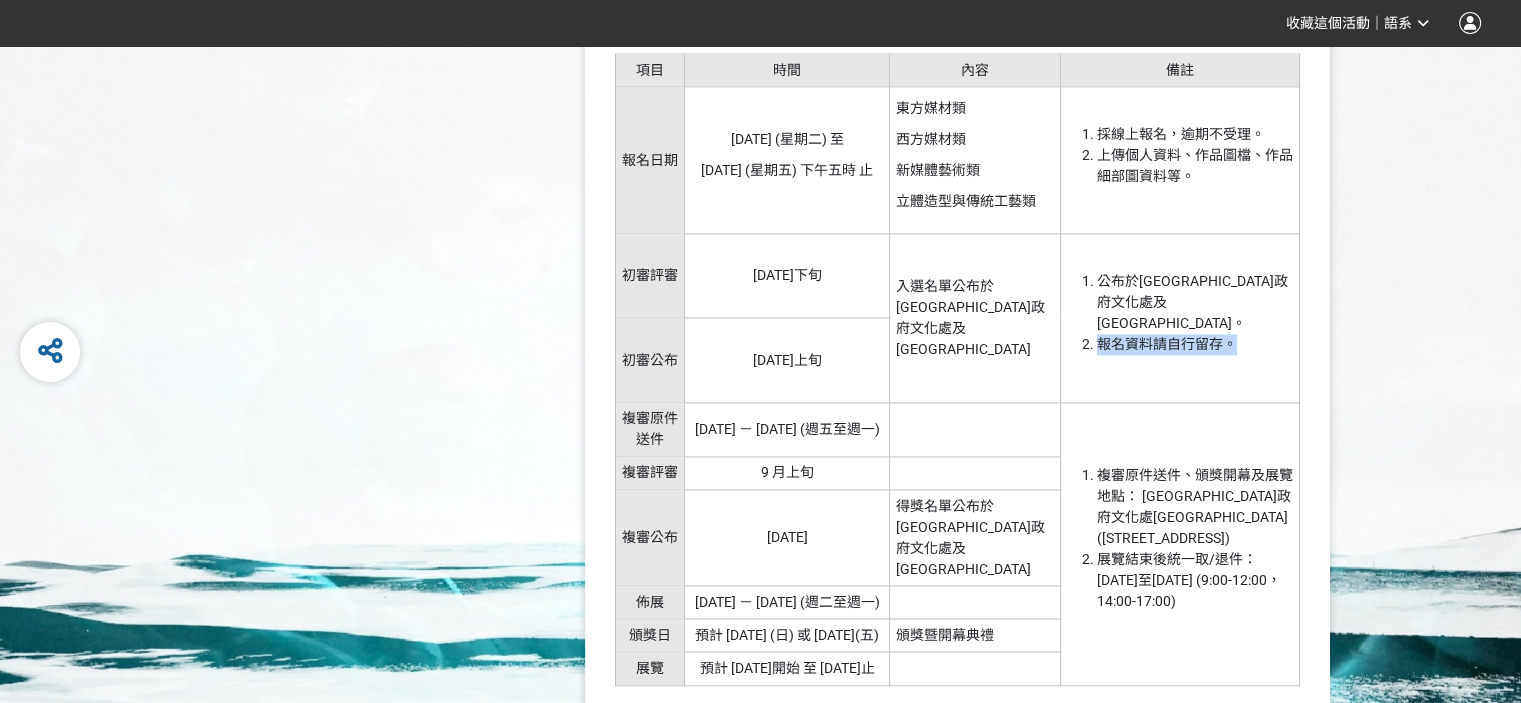drag, startPoint x: 1094, startPoint y: 326, endPoint x: 1247, endPoint y: 326, distance: 153 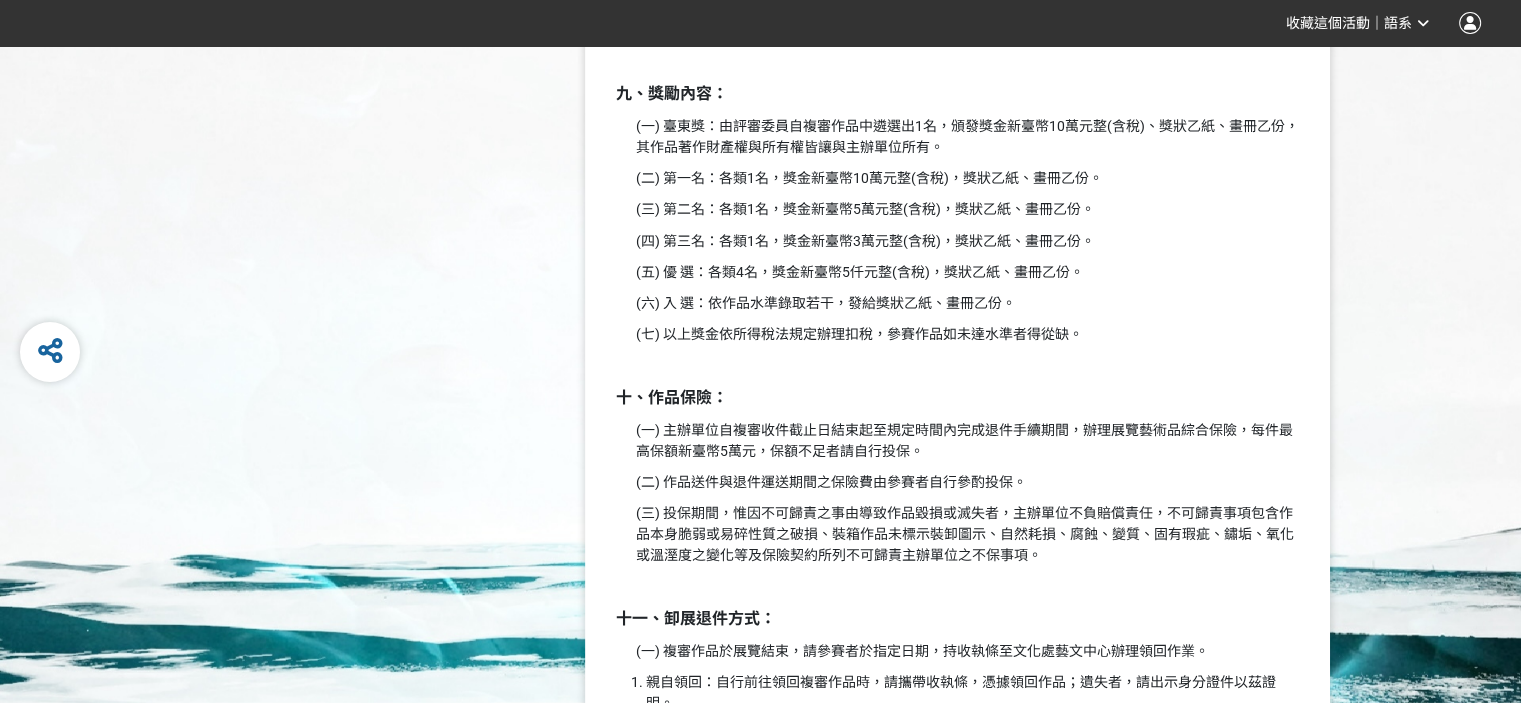 scroll, scrollTop: 3600, scrollLeft: 0, axis: vertical 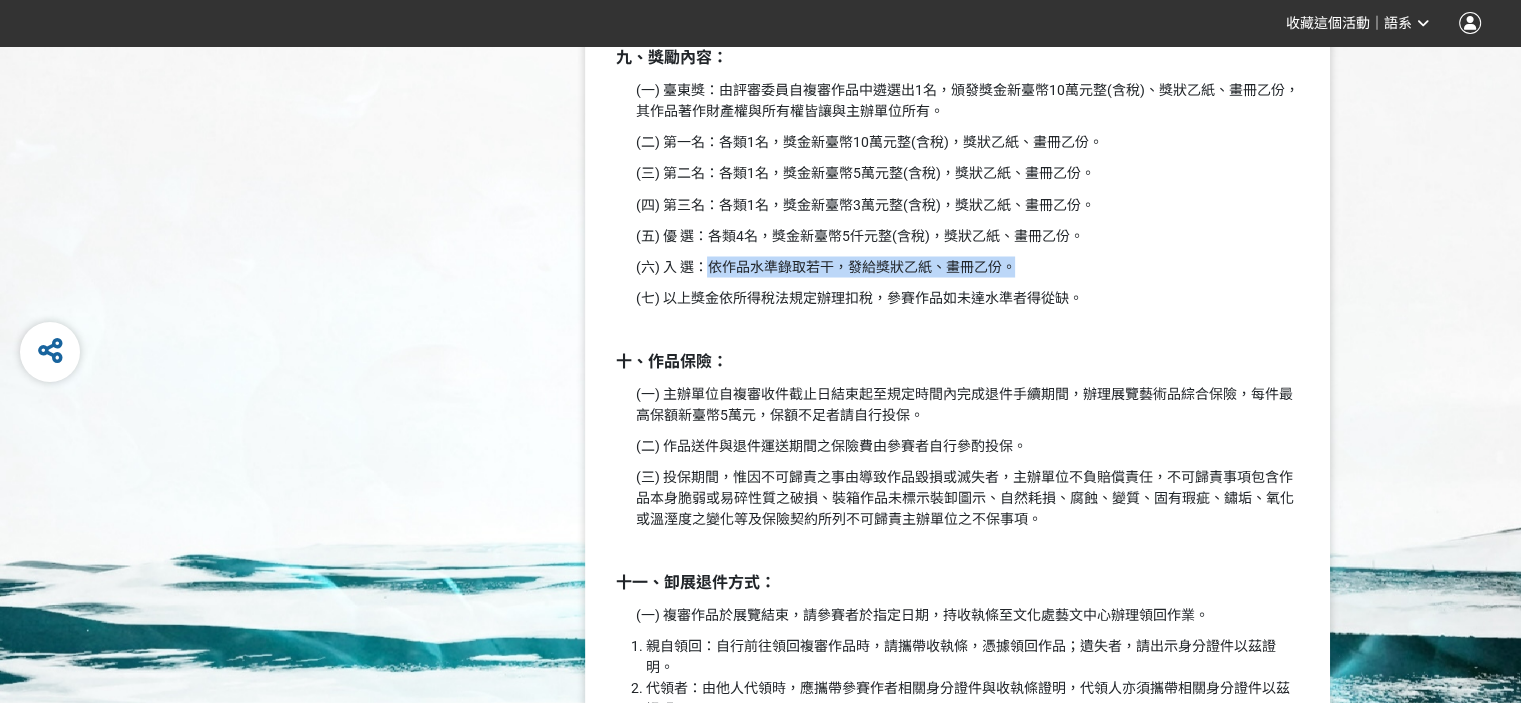 drag, startPoint x: 708, startPoint y: 281, endPoint x: 1057, endPoint y: 284, distance: 349.0129 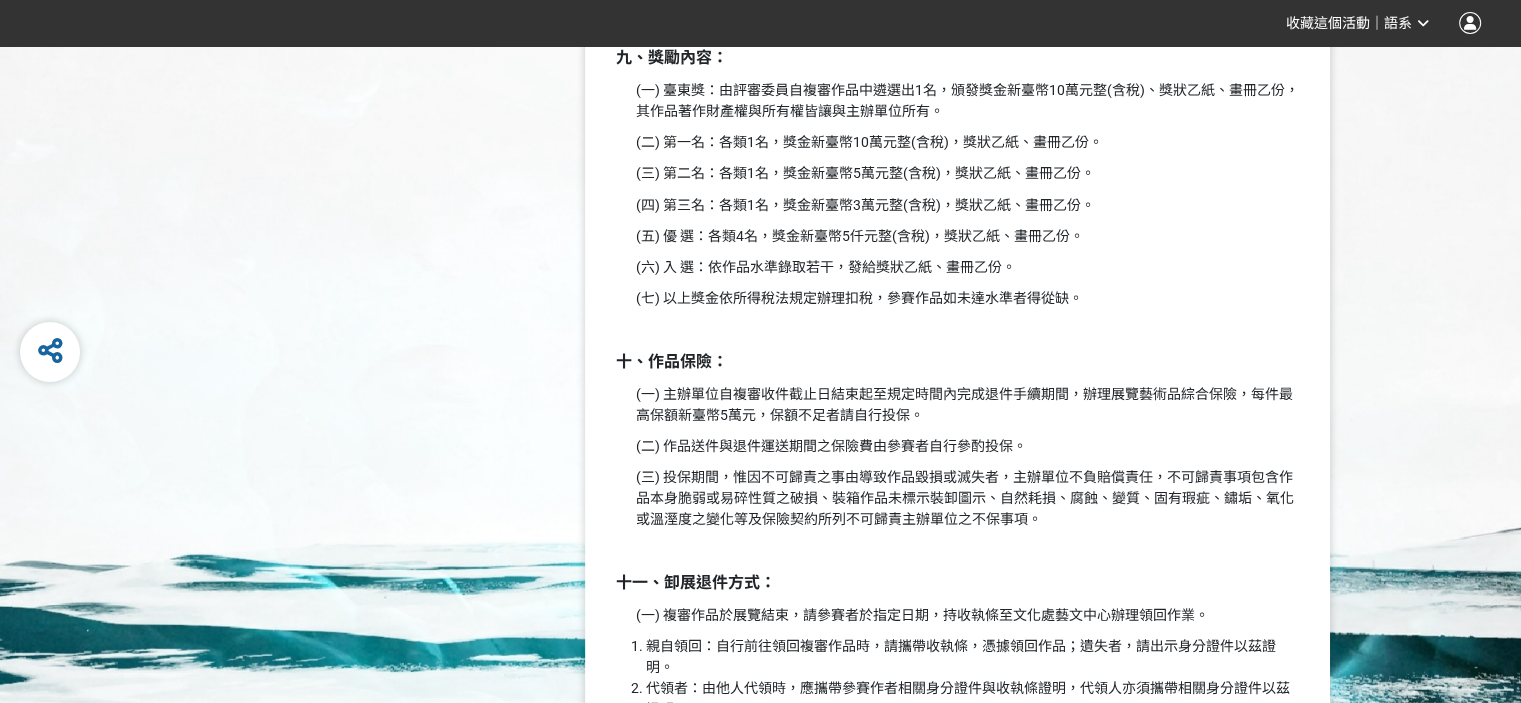 click at bounding box center [957, 328] 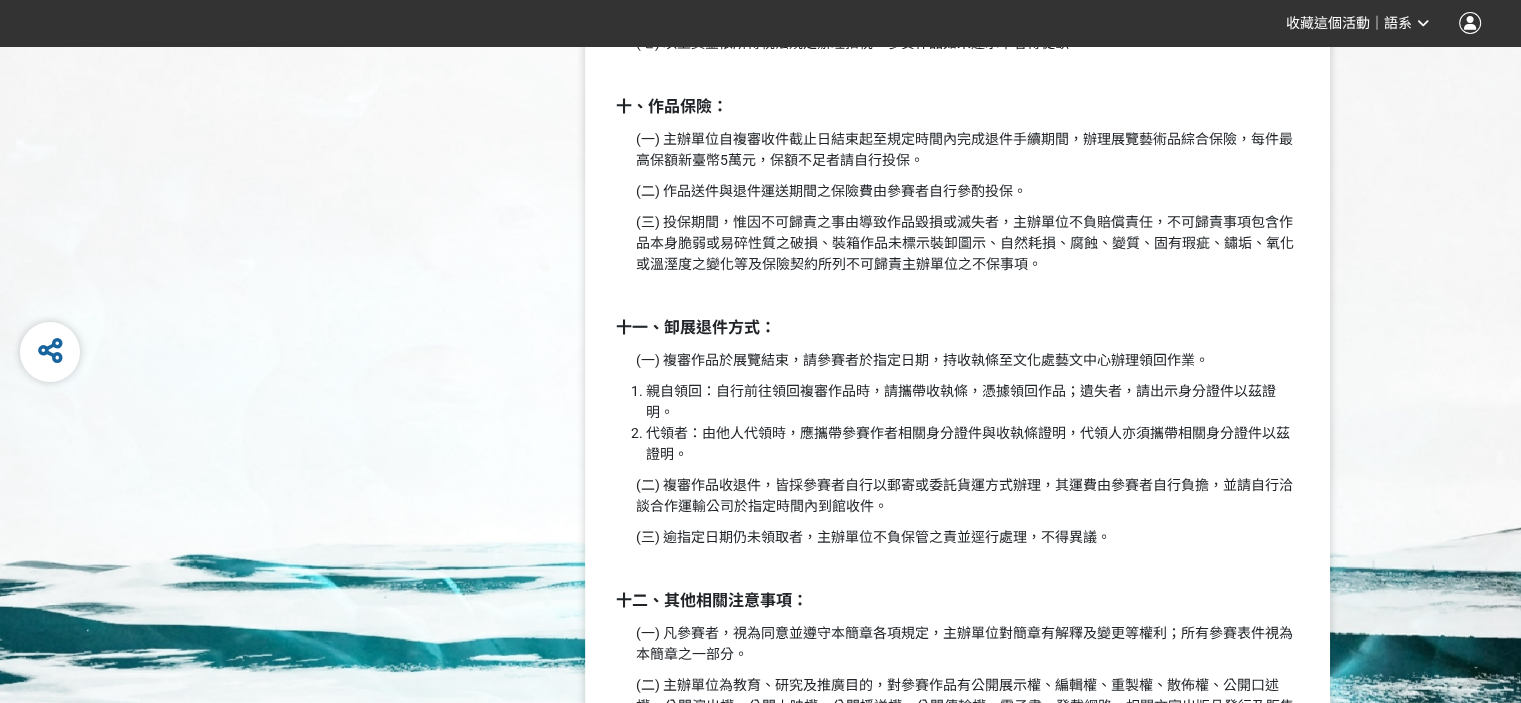 scroll, scrollTop: 3900, scrollLeft: 0, axis: vertical 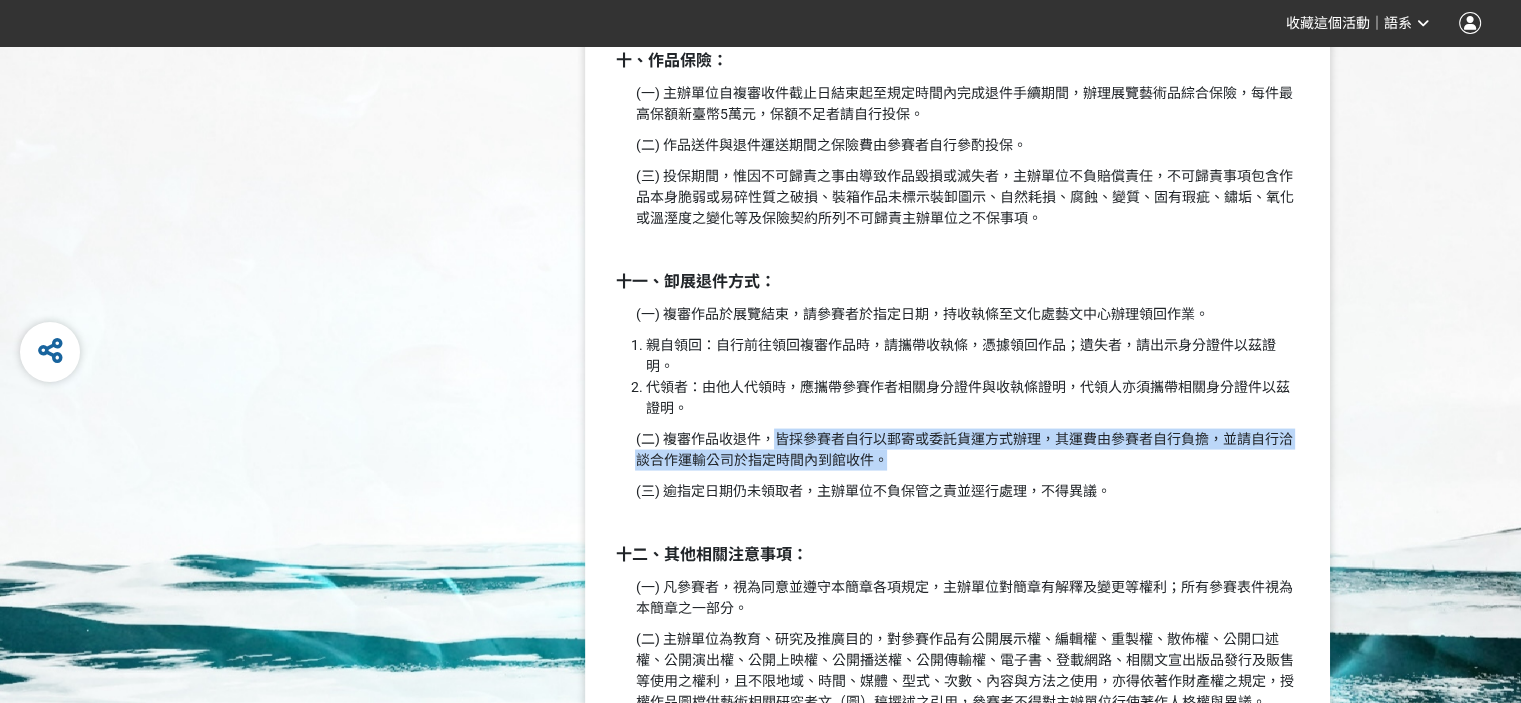 drag, startPoint x: 777, startPoint y: 460, endPoint x: 884, endPoint y: 474, distance: 107.912 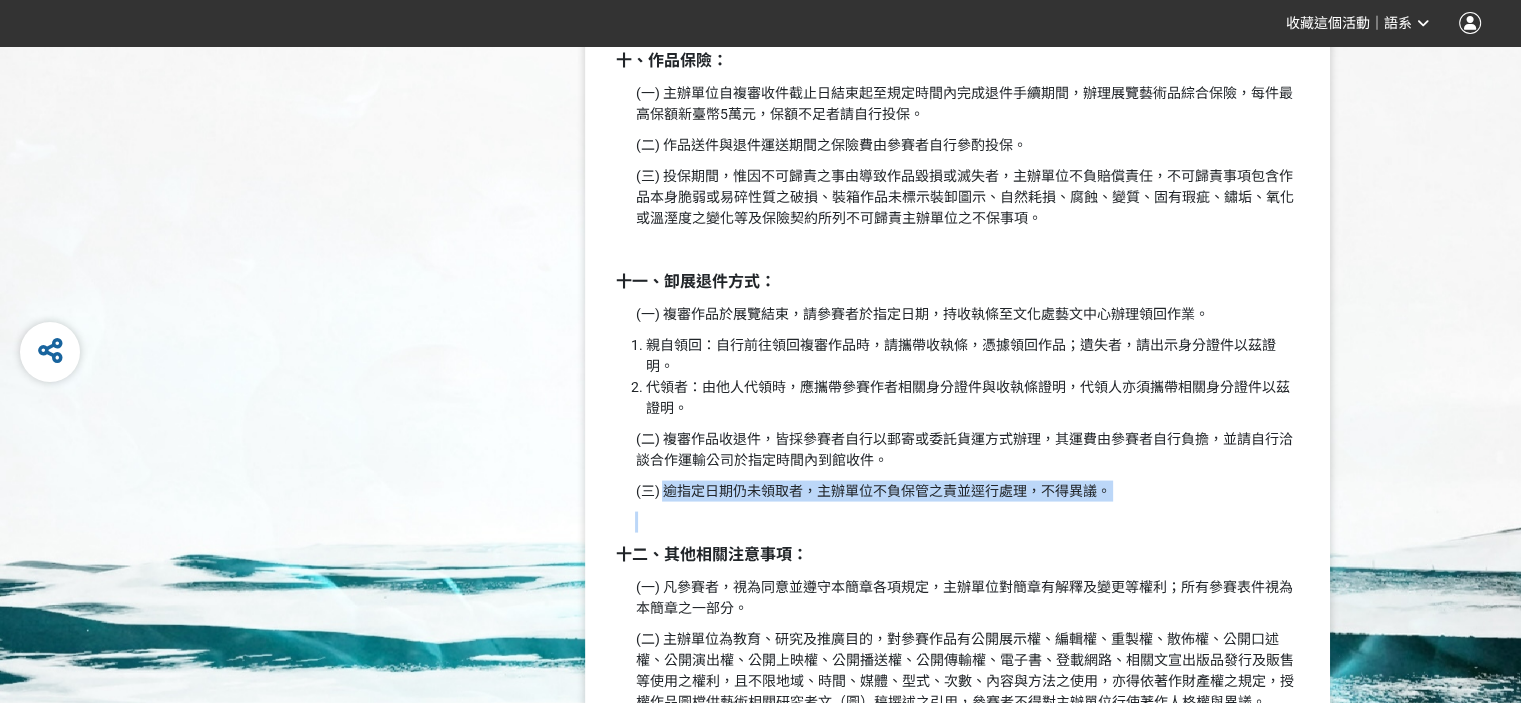 drag, startPoint x: 666, startPoint y: 514, endPoint x: 1135, endPoint y: 522, distance: 469.06824 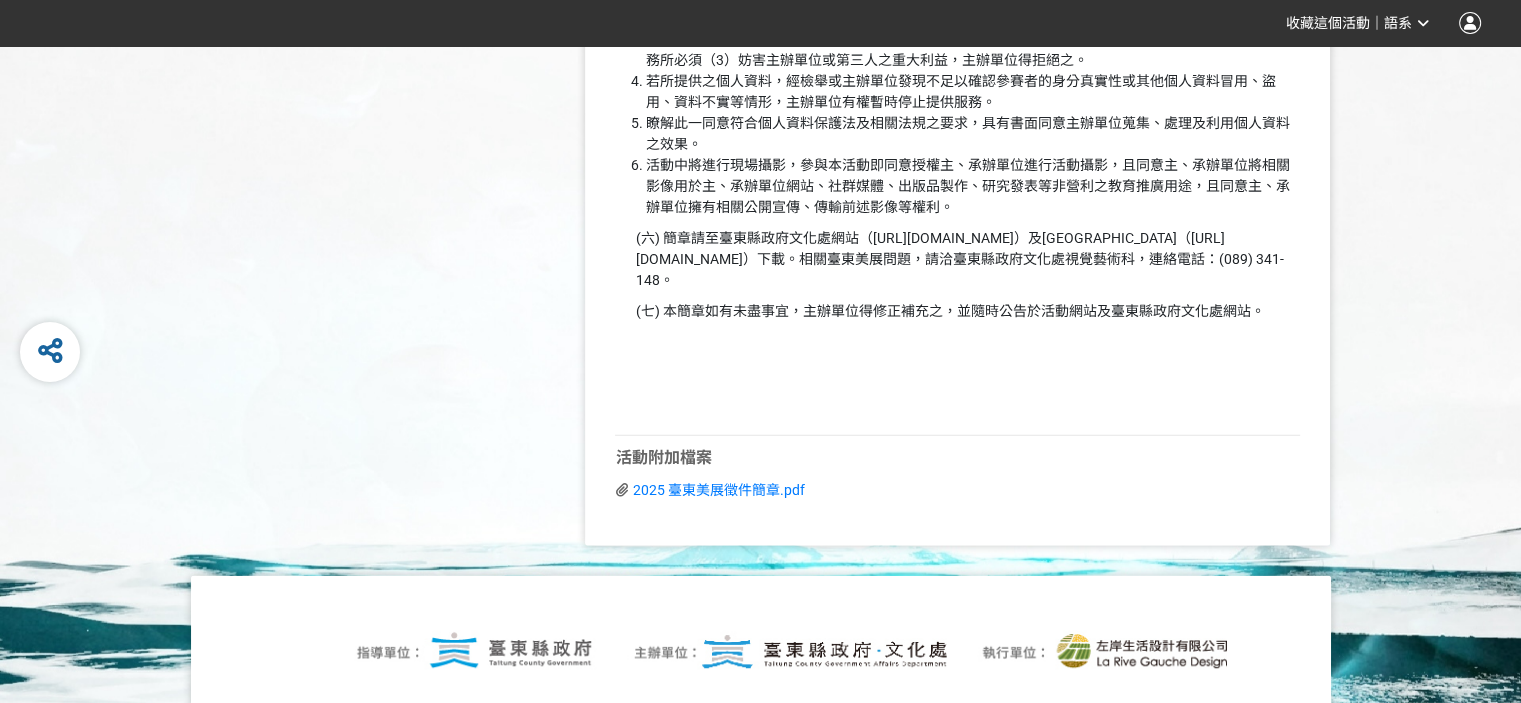 scroll, scrollTop: 5139, scrollLeft: 0, axis: vertical 